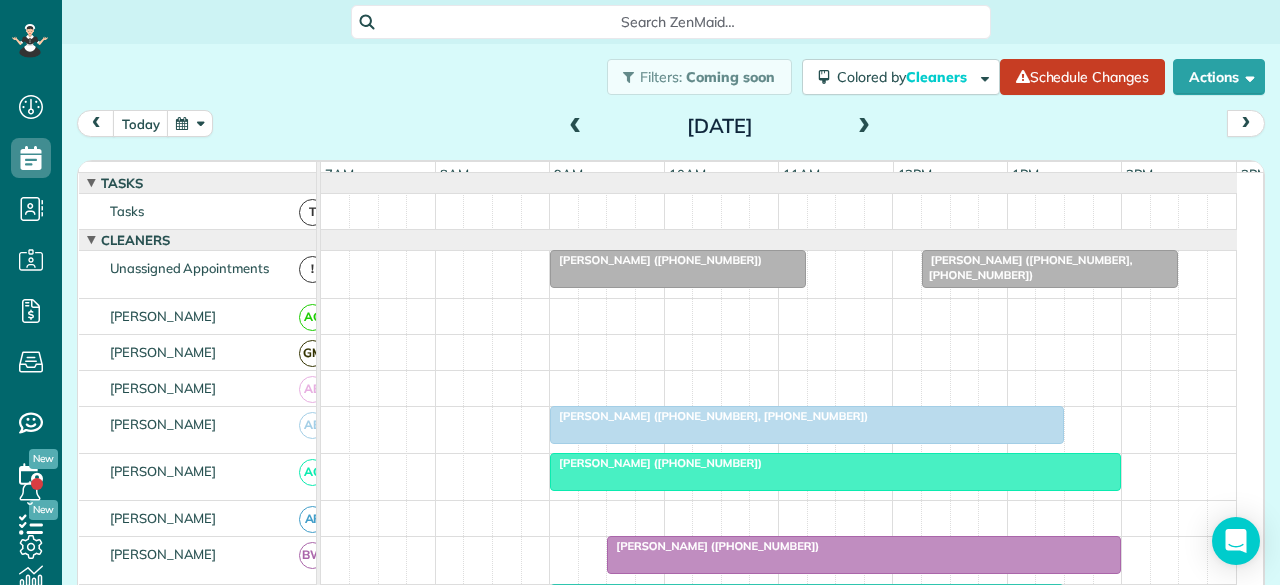 scroll, scrollTop: 0, scrollLeft: 0, axis: both 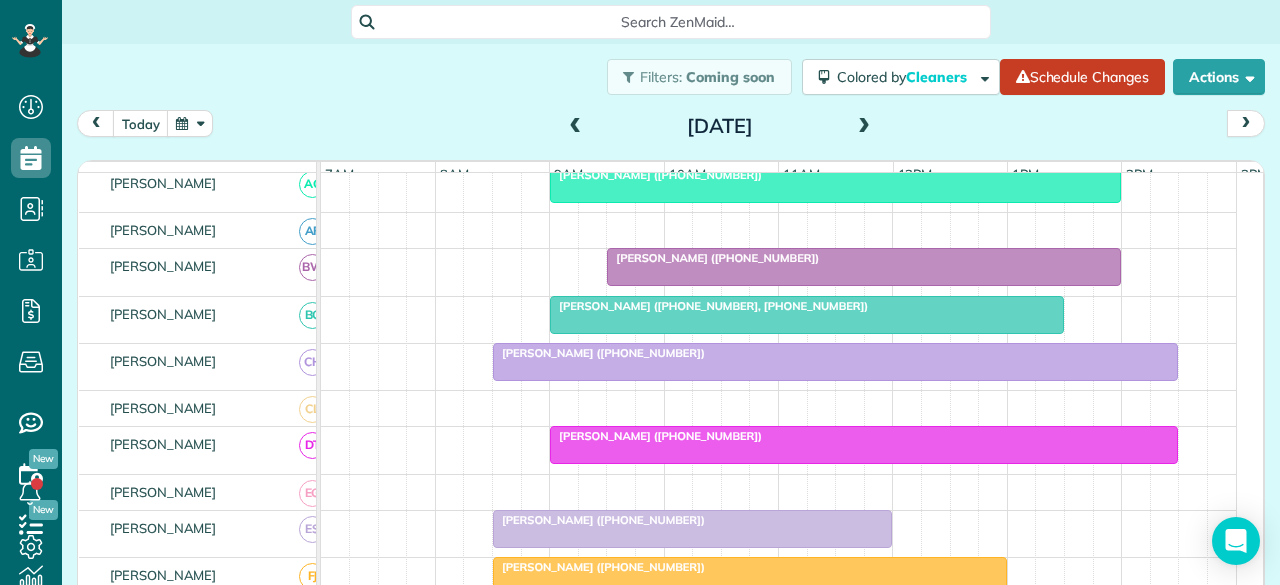 click at bounding box center (576, 127) 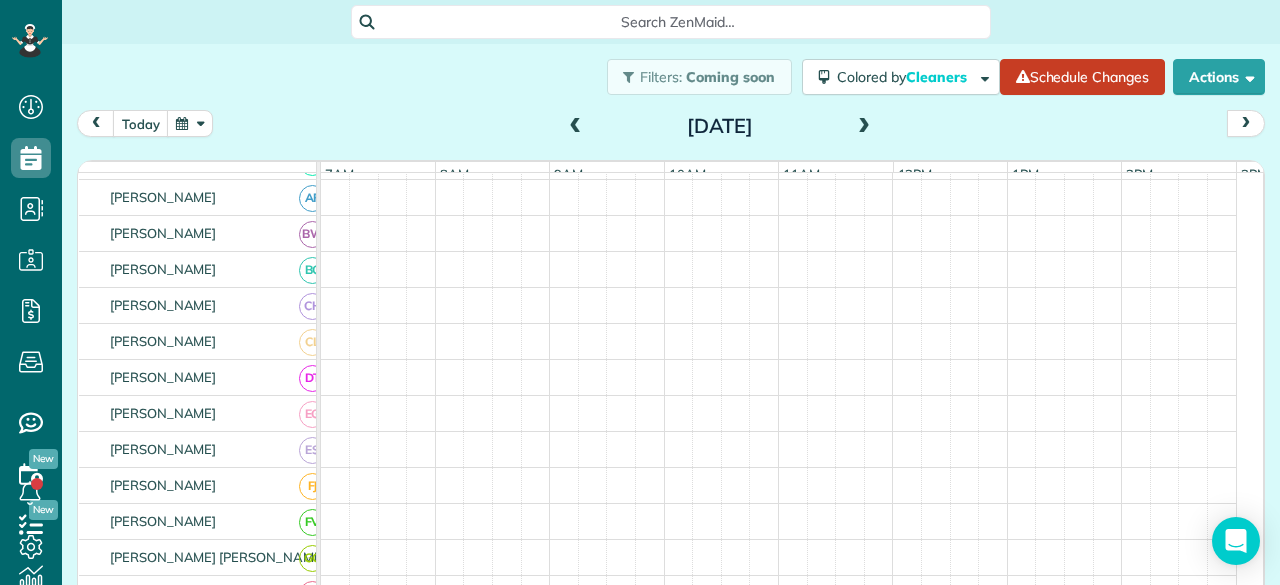 scroll, scrollTop: 254, scrollLeft: 0, axis: vertical 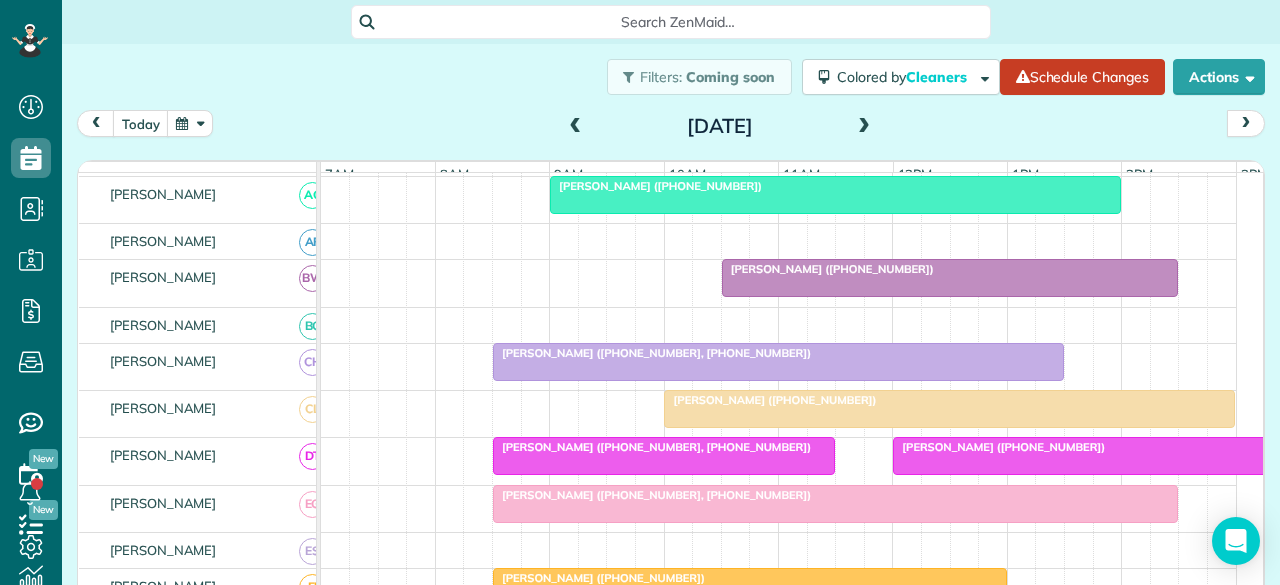 click at bounding box center [576, 127] 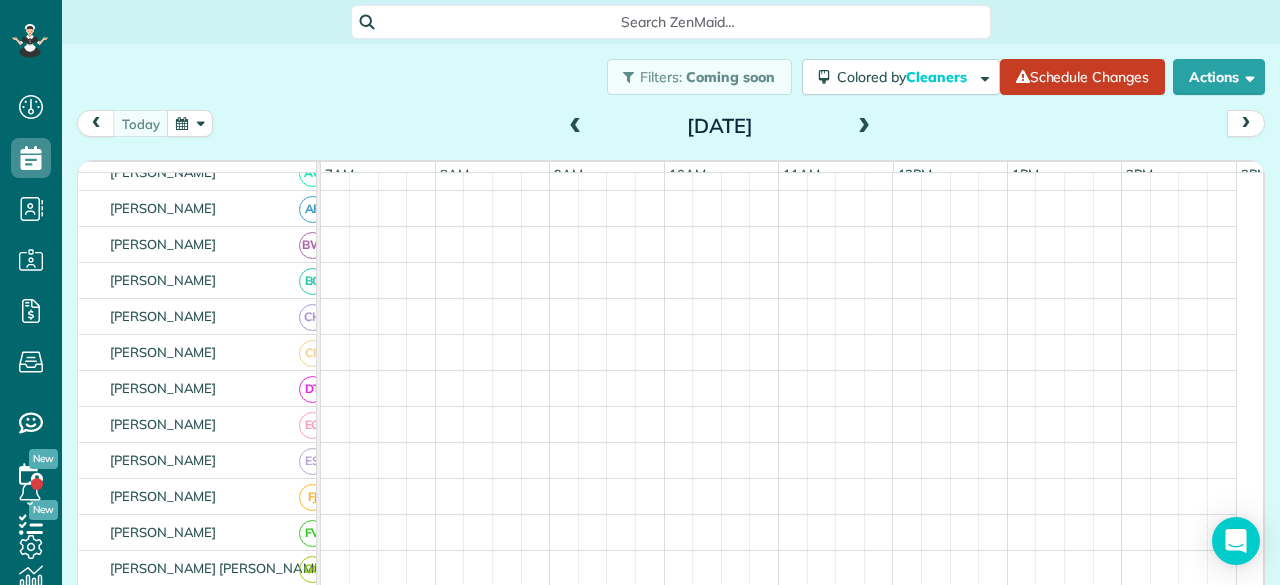 scroll, scrollTop: 254, scrollLeft: 0, axis: vertical 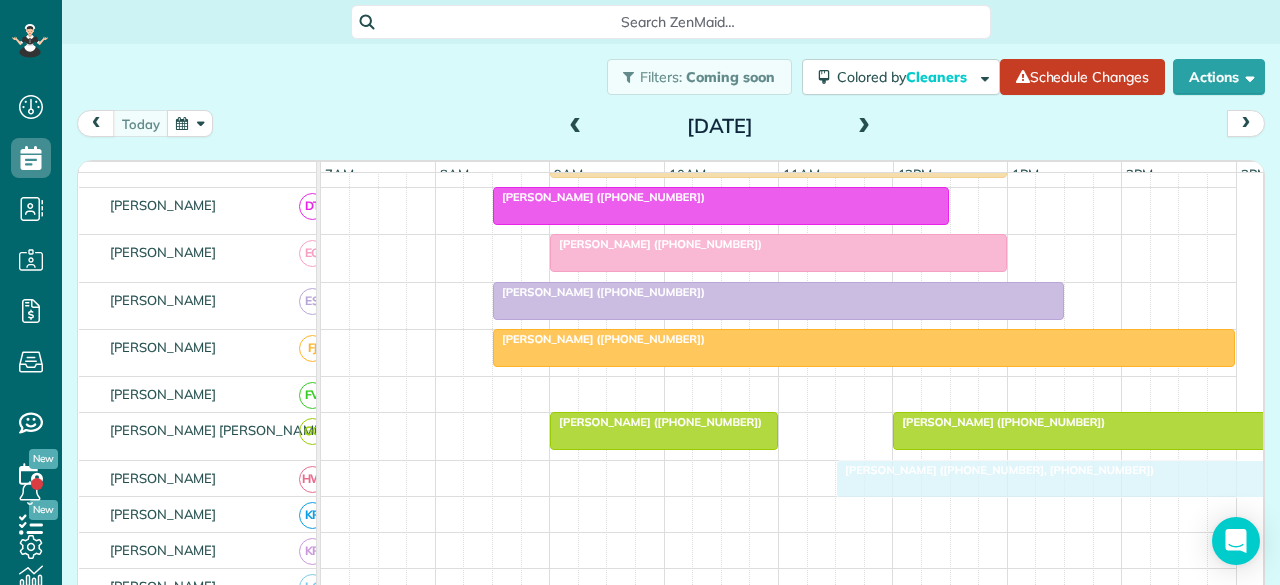drag, startPoint x: 731, startPoint y: 281, endPoint x: 935, endPoint y: 483, distance: 287.08884 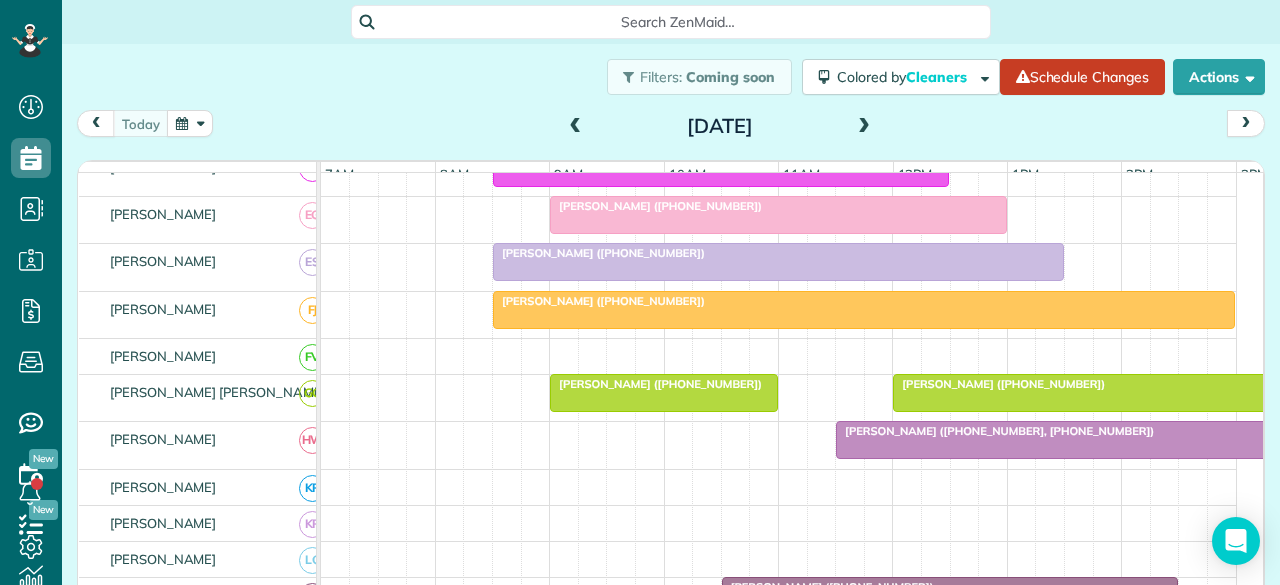 scroll, scrollTop: 548, scrollLeft: 0, axis: vertical 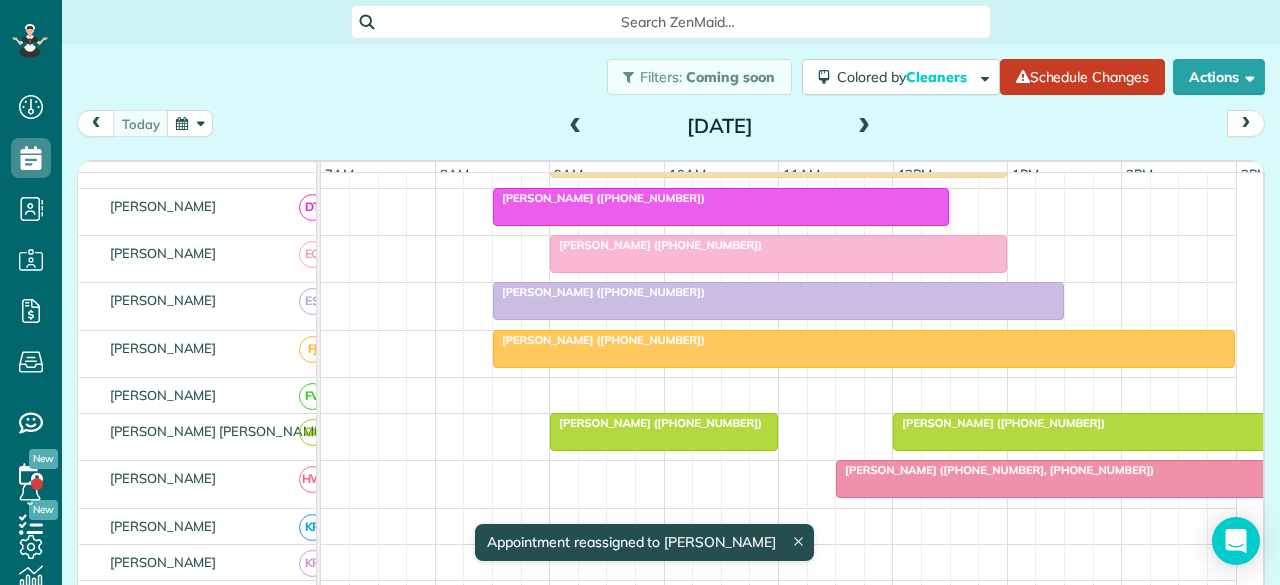 click on "Isabelle Williams (+18175630441, +18179030441)" at bounding box center (995, 470) 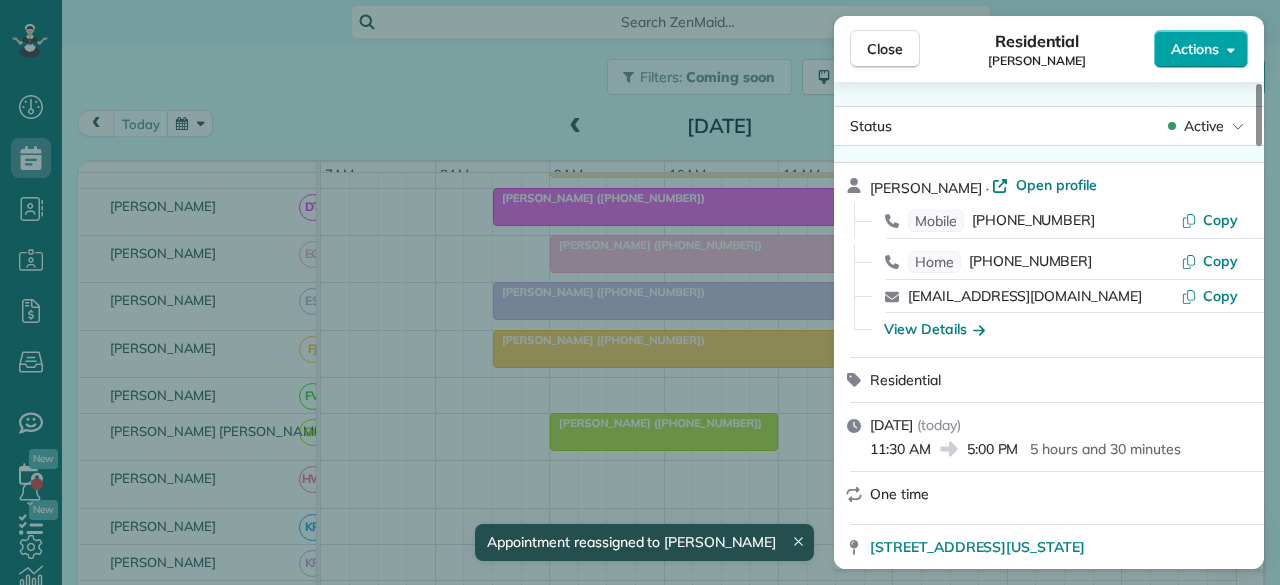 click on "Actions" at bounding box center [1195, 49] 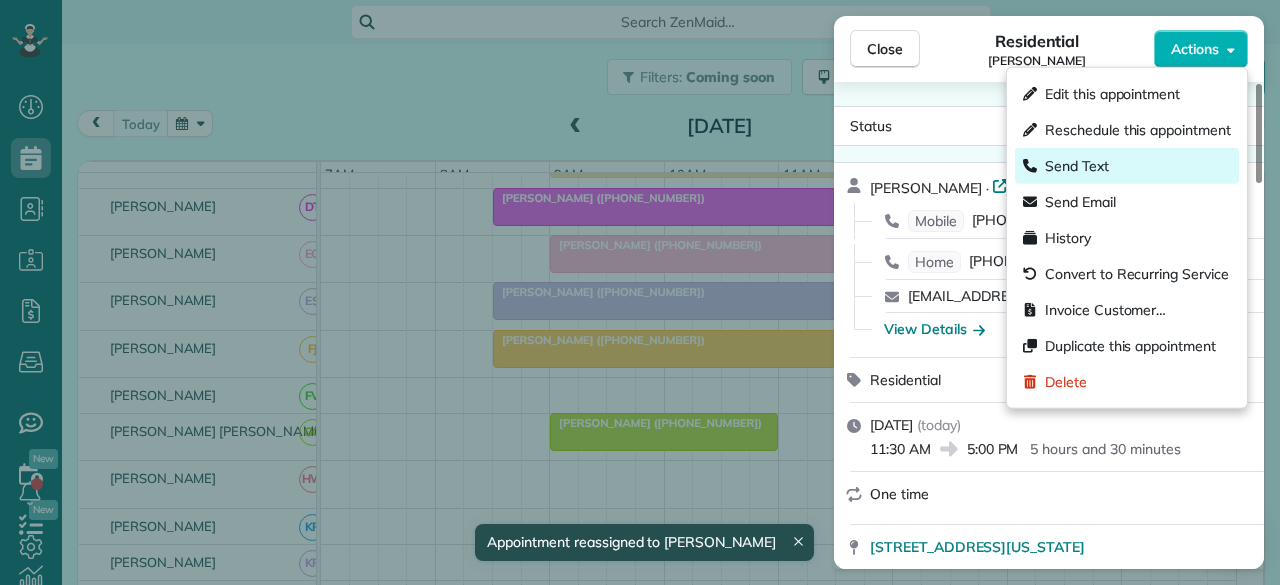 click on "Send Text" at bounding box center (1077, 166) 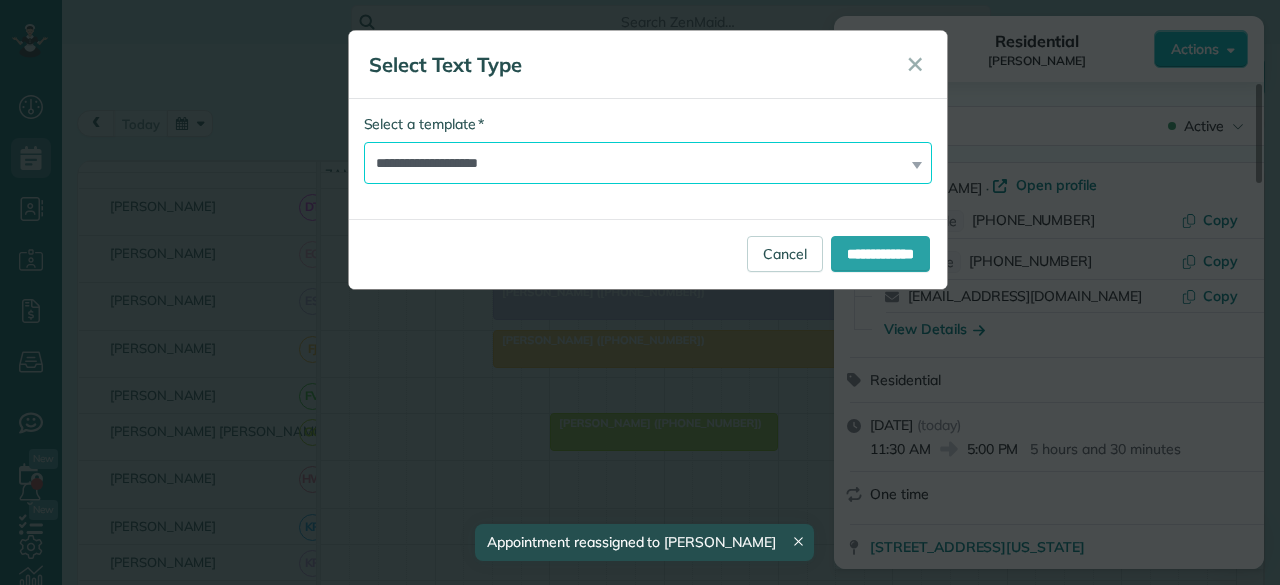 drag, startPoint x: 401, startPoint y: 145, endPoint x: 410, endPoint y: 174, distance: 30.364452 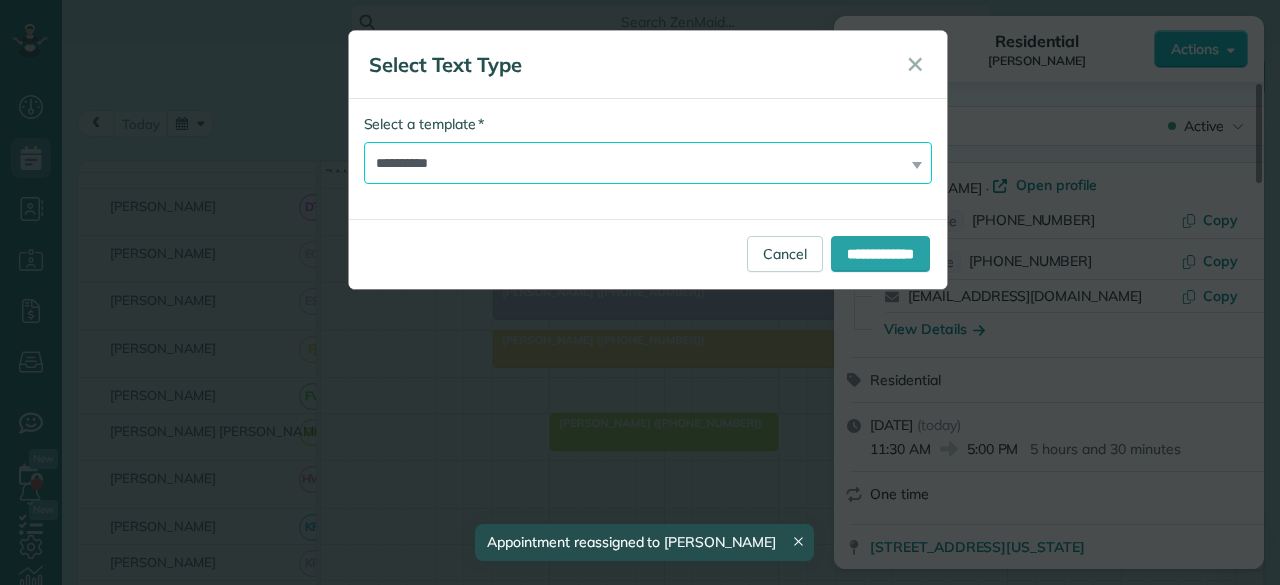 click on "**********" at bounding box center [648, 163] 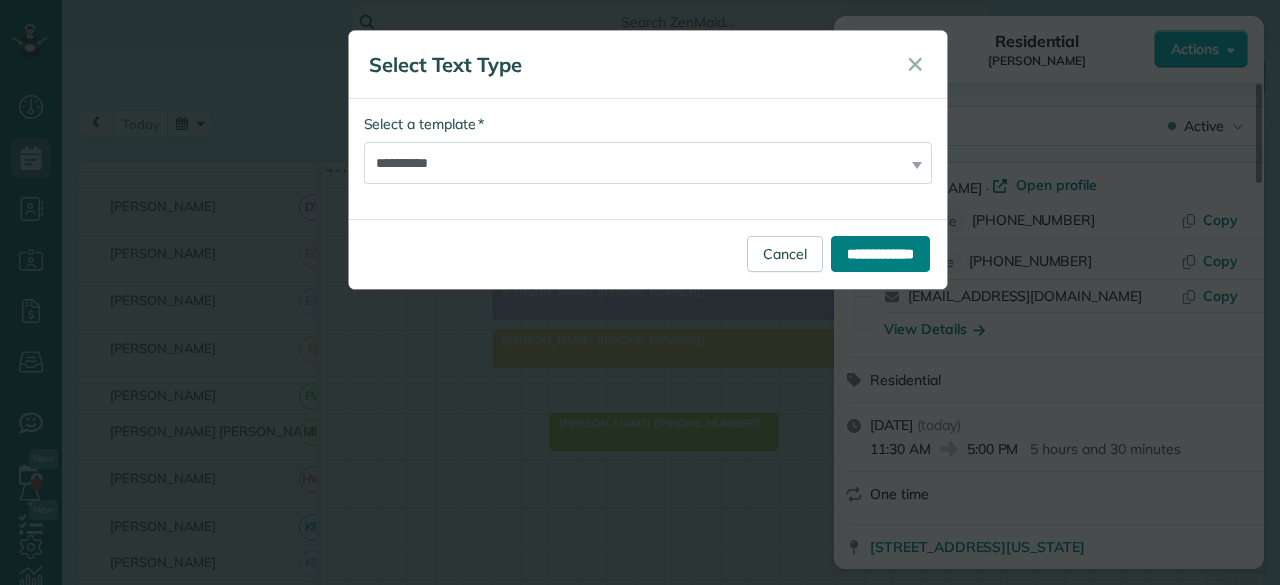 click on "**********" at bounding box center (880, 254) 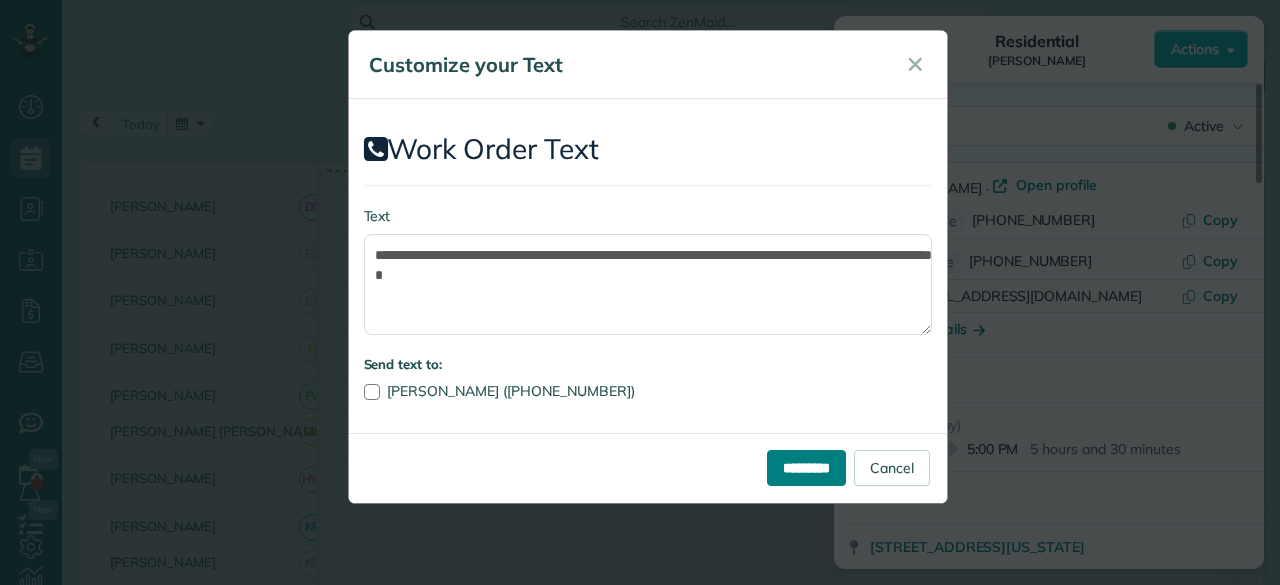 click on "*********" at bounding box center (806, 468) 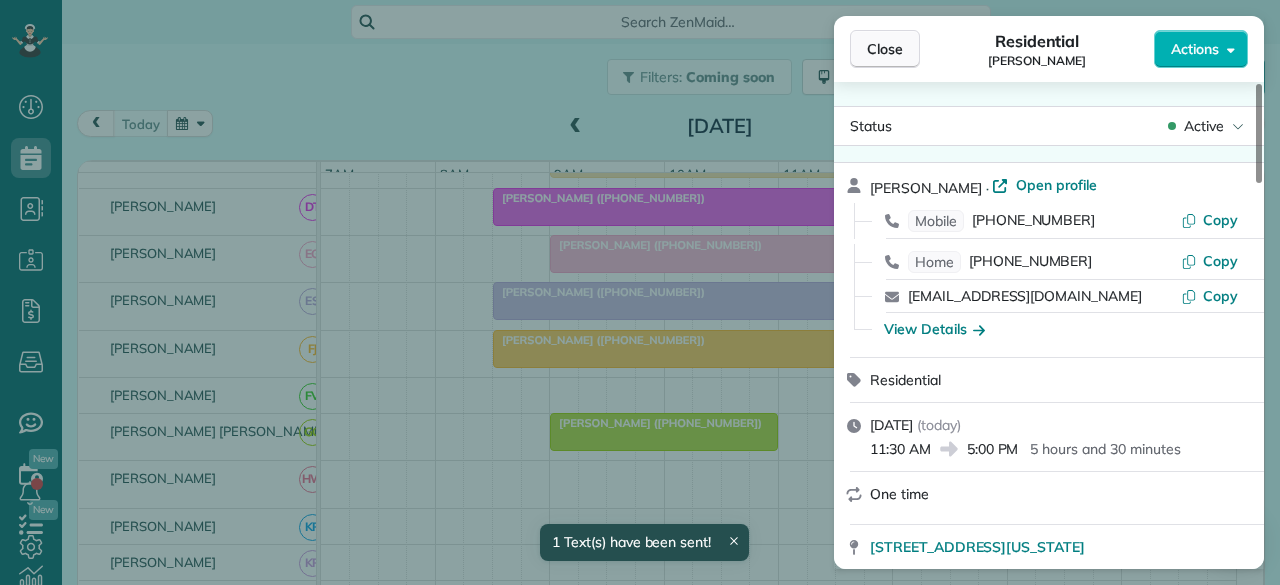 click on "Close" at bounding box center (885, 49) 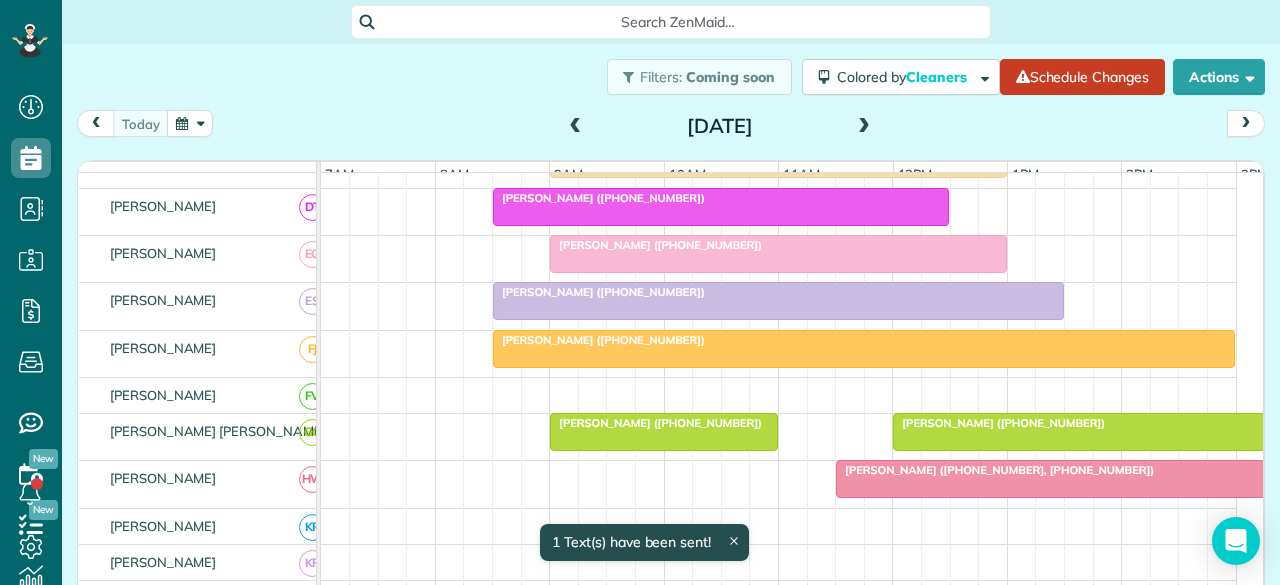 scroll, scrollTop: 648, scrollLeft: 0, axis: vertical 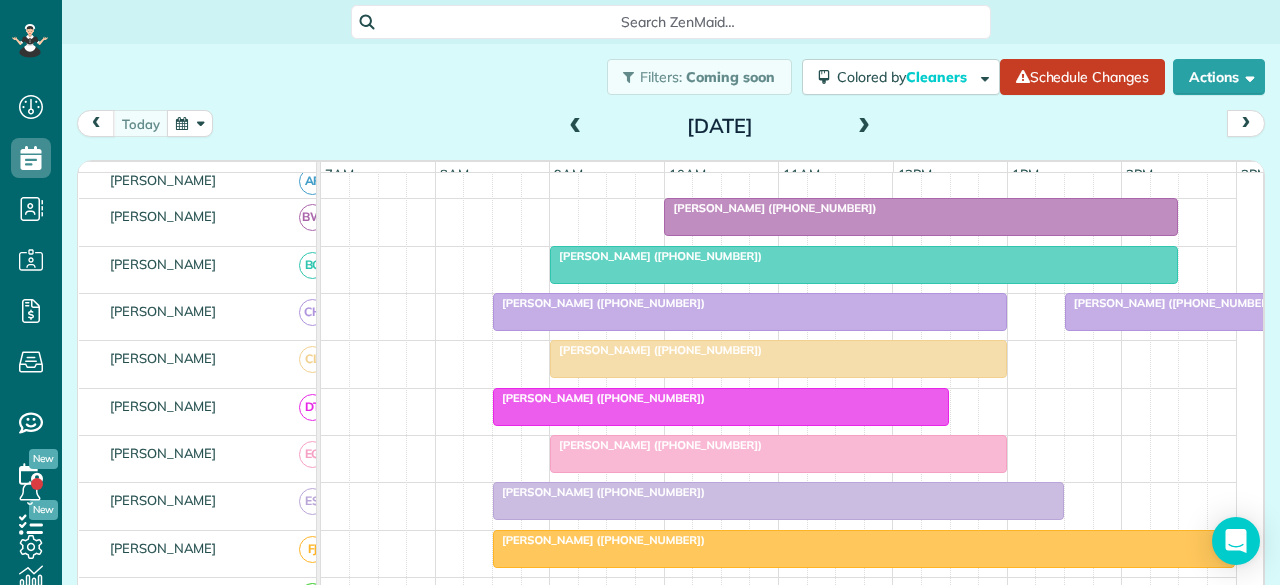 drag, startPoint x: 857, startPoint y: 120, endPoint x: 808, endPoint y: 245, distance: 134.26094 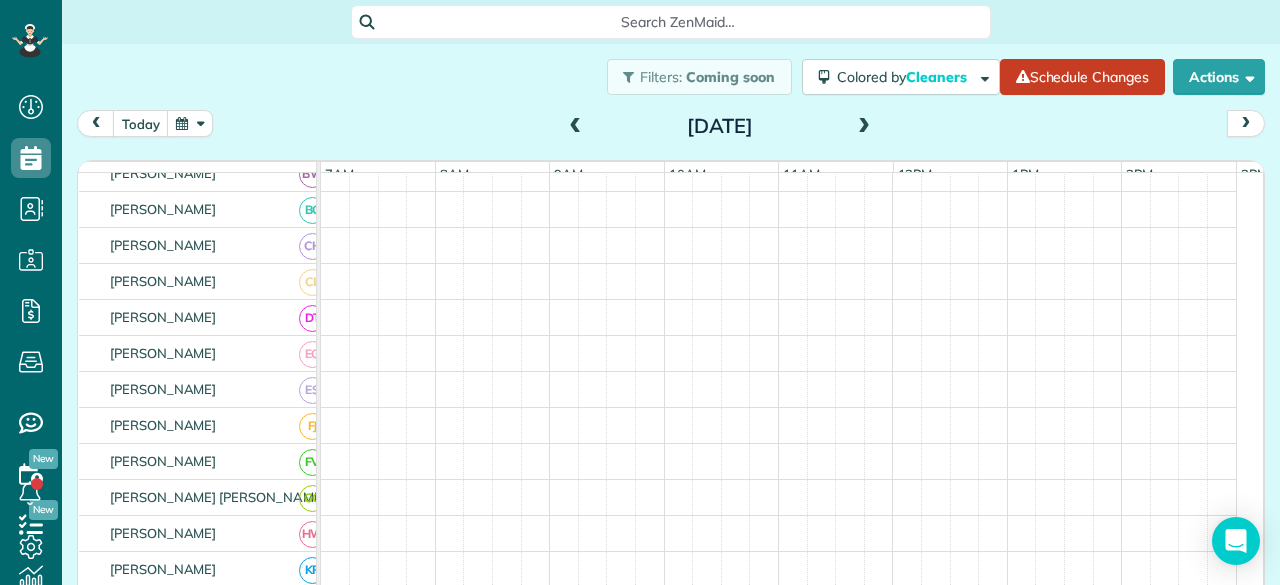 scroll, scrollTop: 304, scrollLeft: 0, axis: vertical 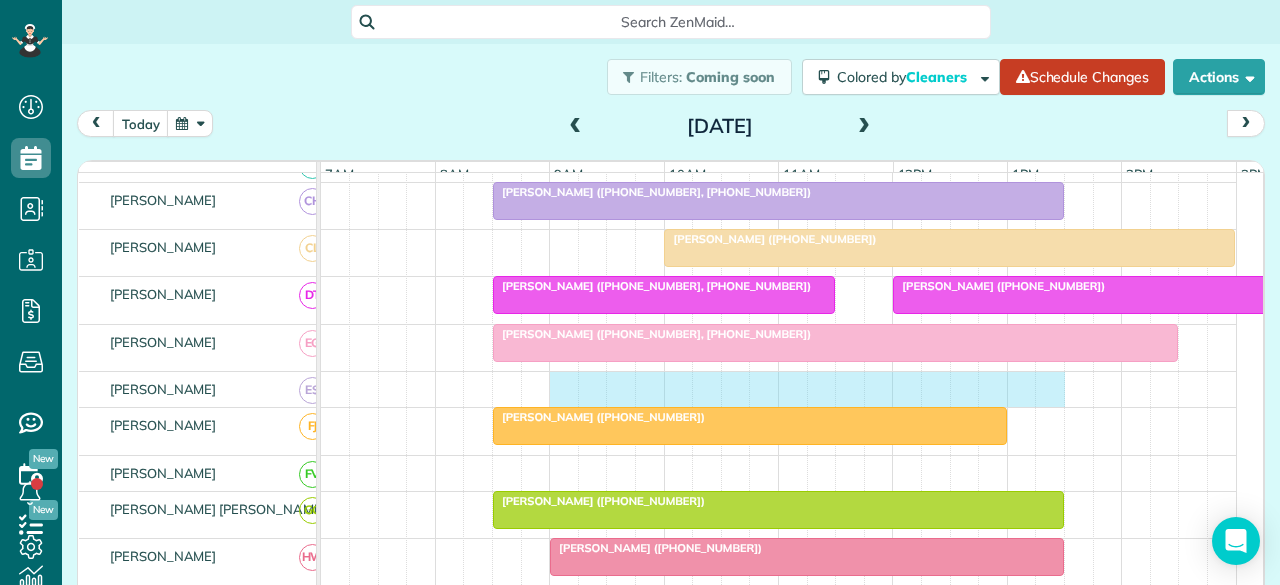 drag, startPoint x: 547, startPoint y: 387, endPoint x: 1044, endPoint y: 383, distance: 497.01608 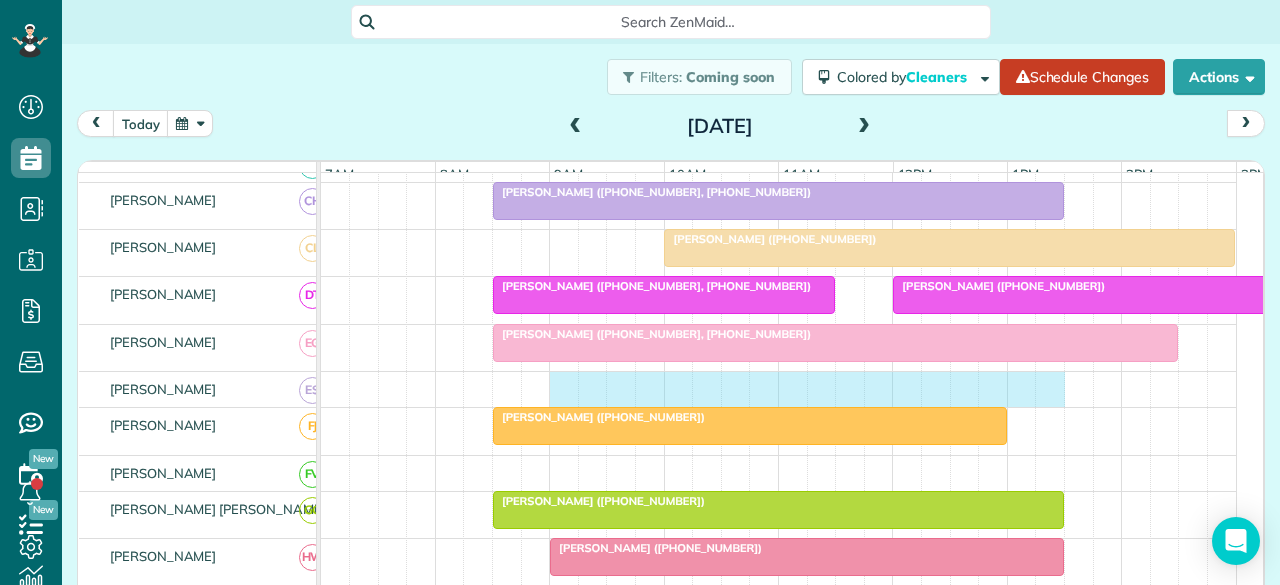 click at bounding box center [779, 389] 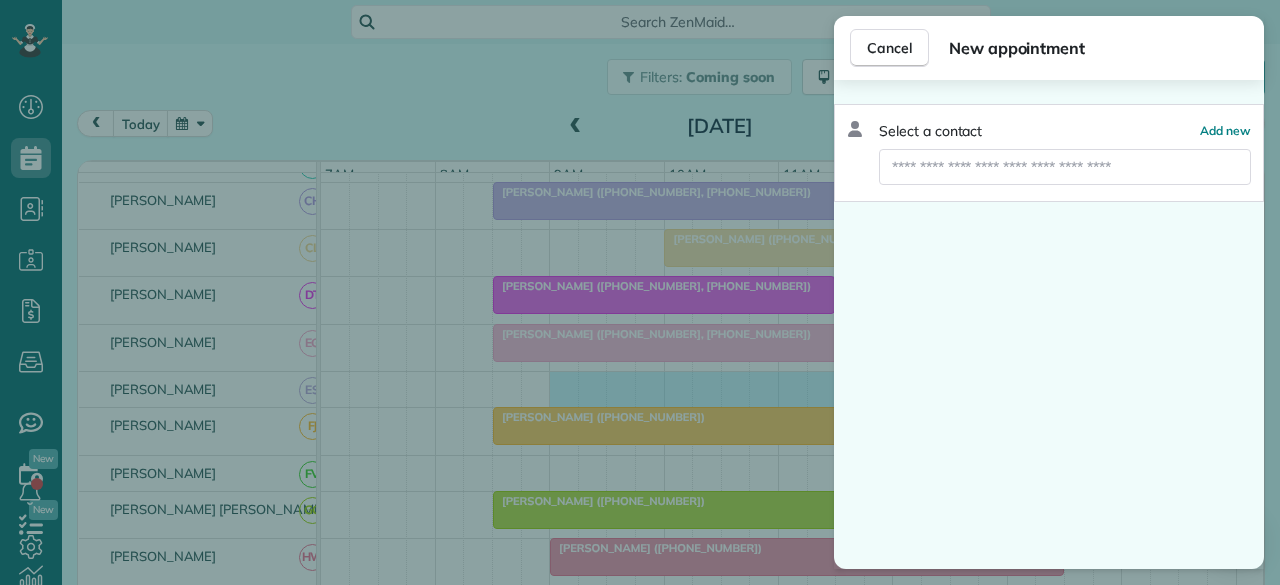 drag, startPoint x: 886, startPoint y: 47, endPoint x: 758, endPoint y: 199, distance: 198.71588 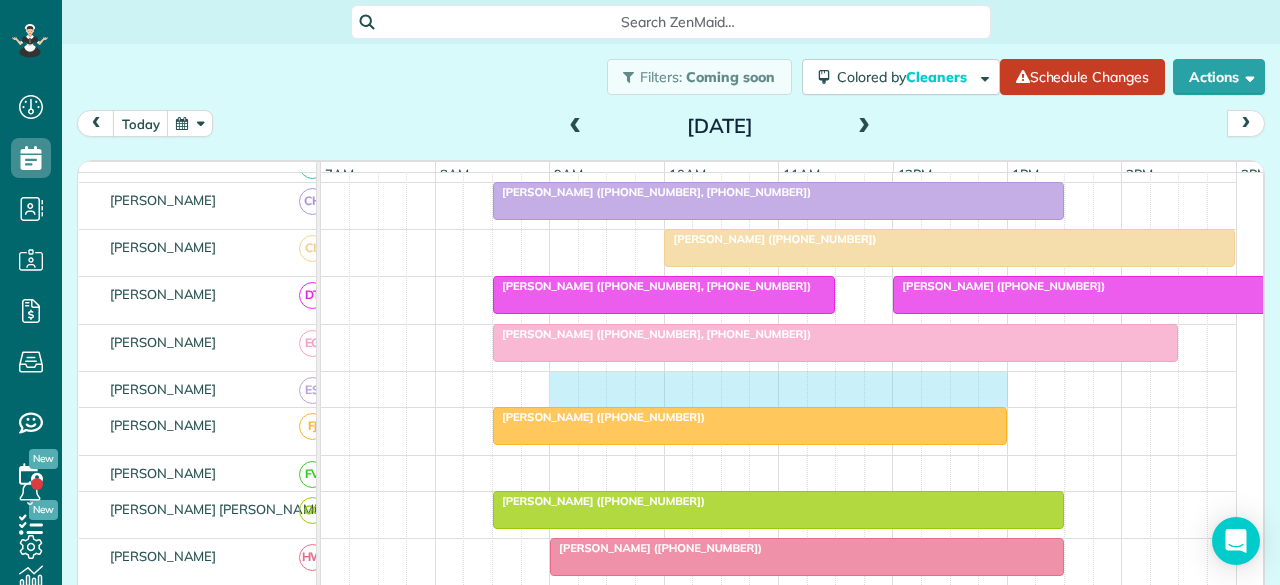drag, startPoint x: 555, startPoint y: 399, endPoint x: 975, endPoint y: 383, distance: 420.30466 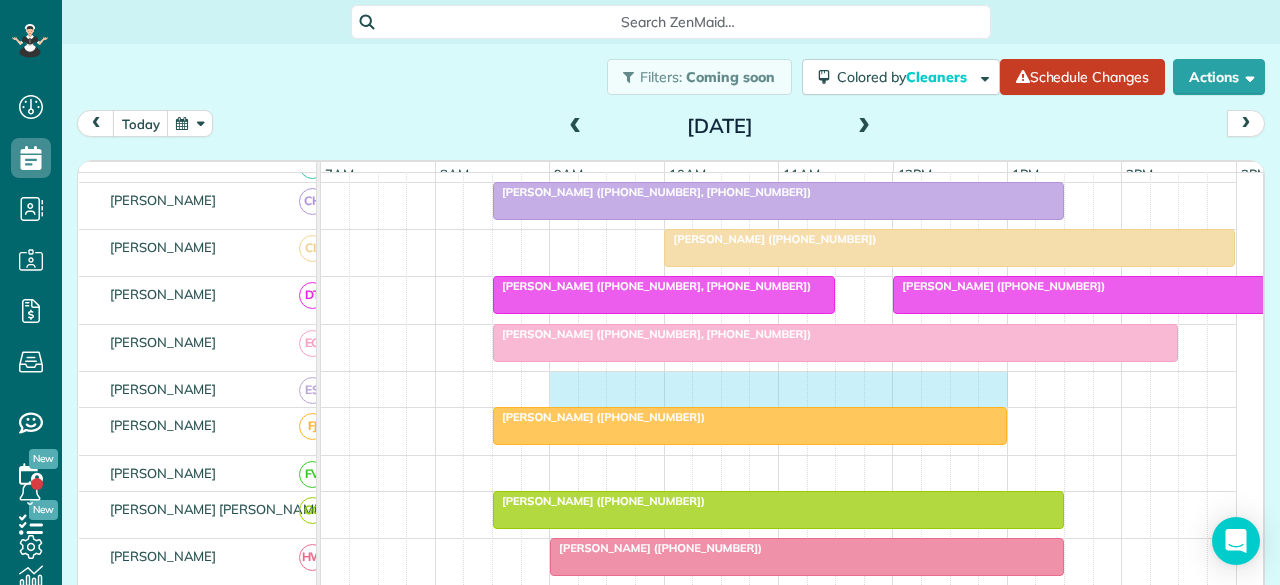 click at bounding box center [779, 389] 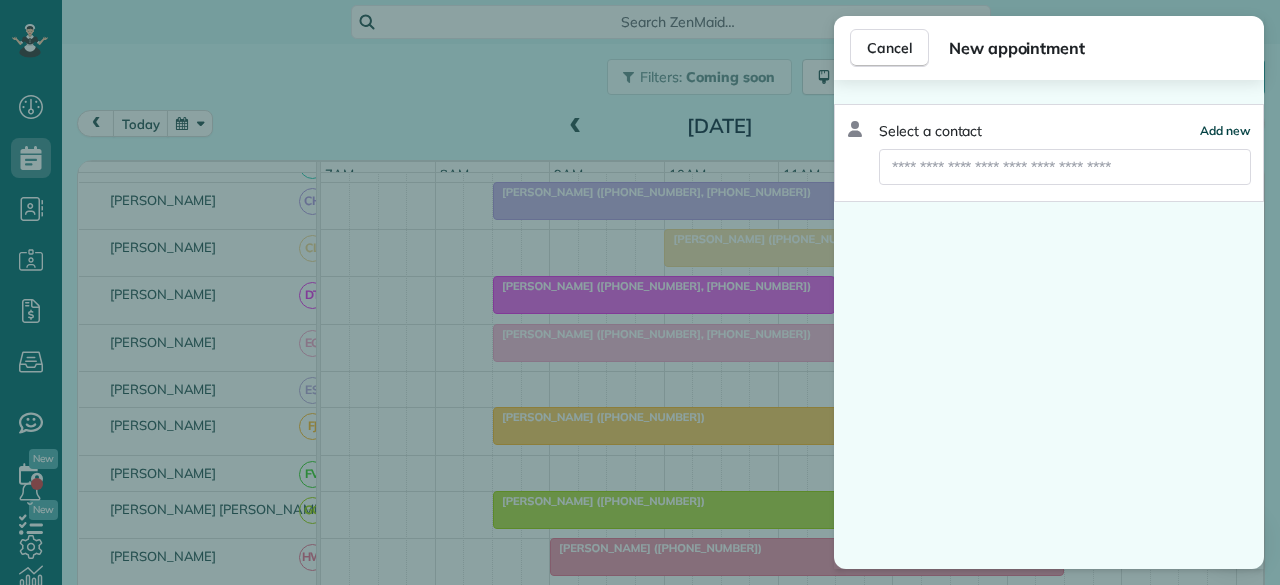 click on "Add new" at bounding box center (1225, 130) 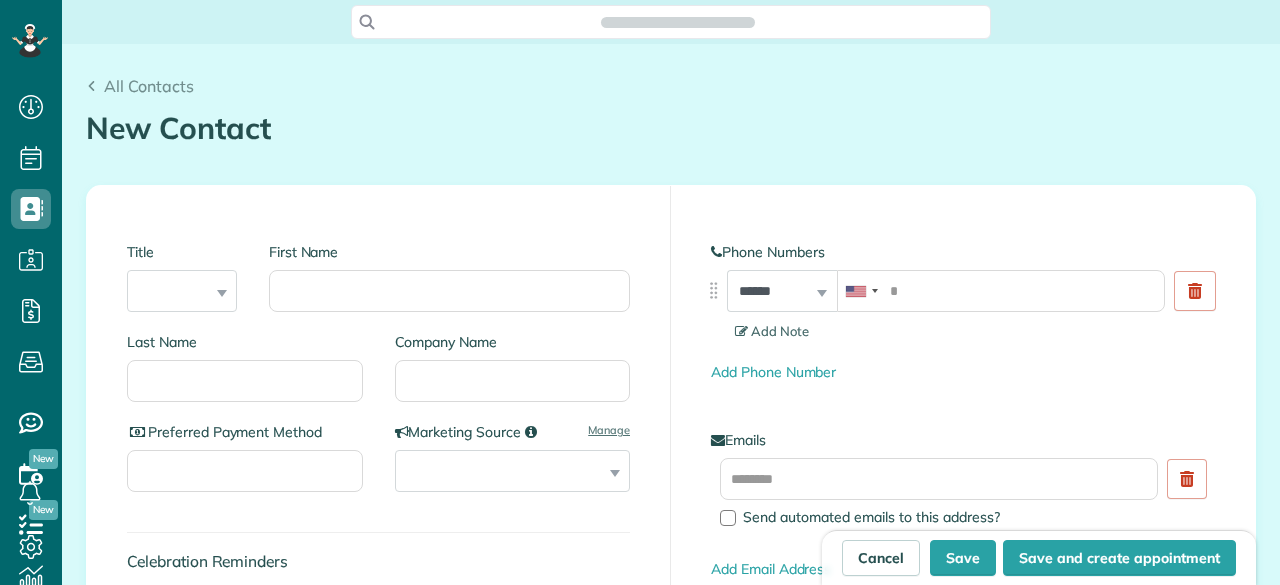 click on "First Name" at bounding box center (449, 291) 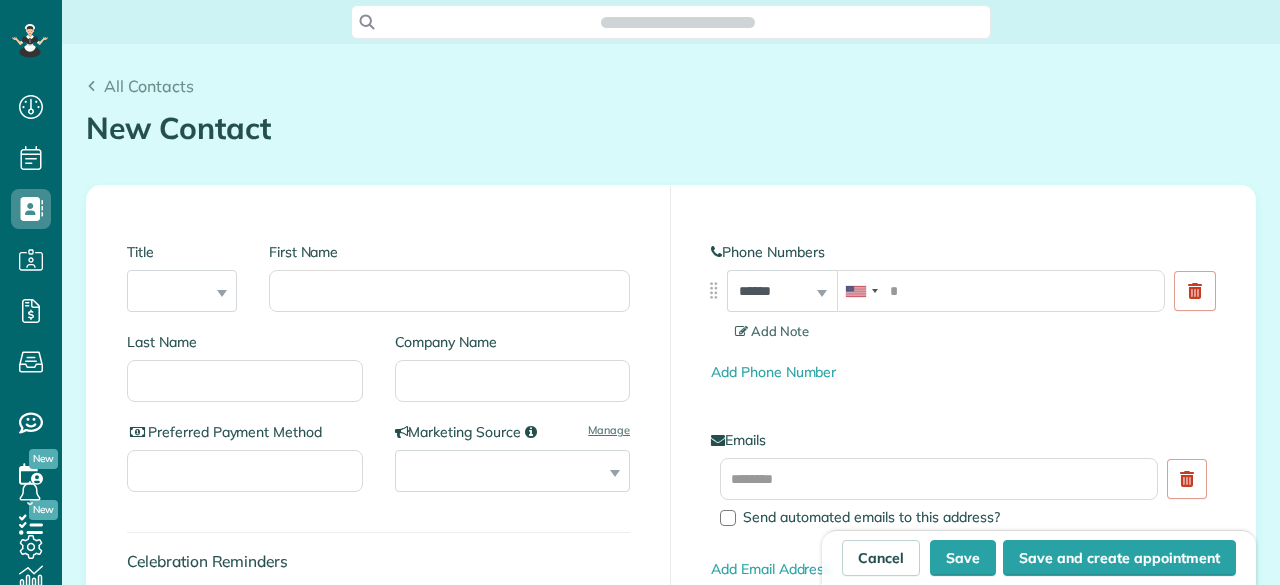 scroll, scrollTop: 0, scrollLeft: 0, axis: both 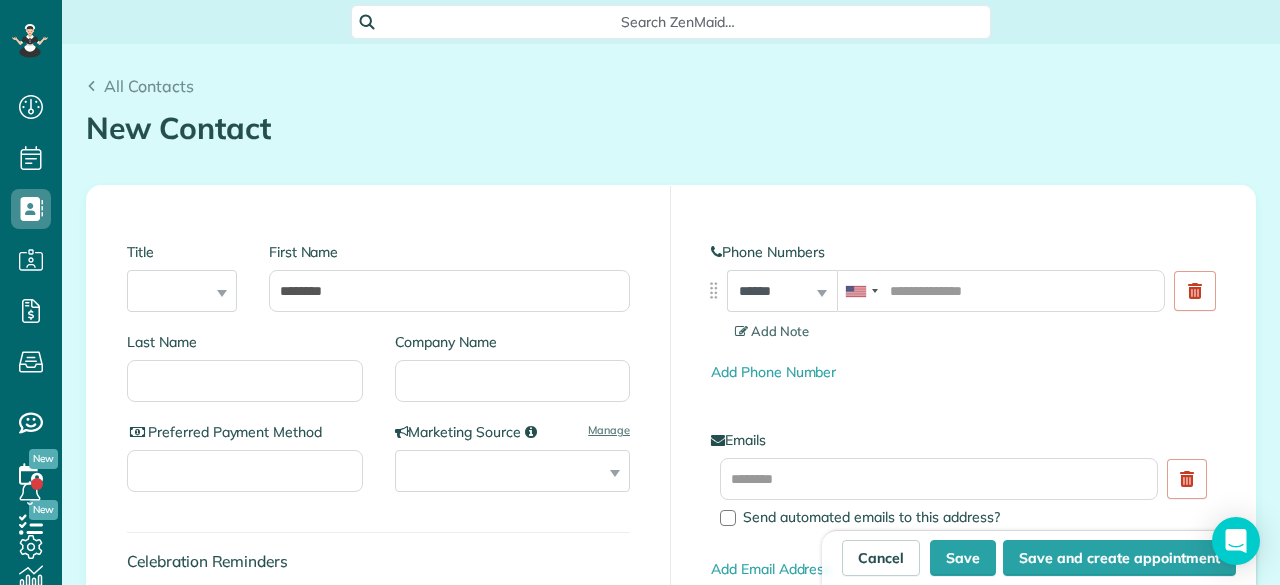 type on "********" 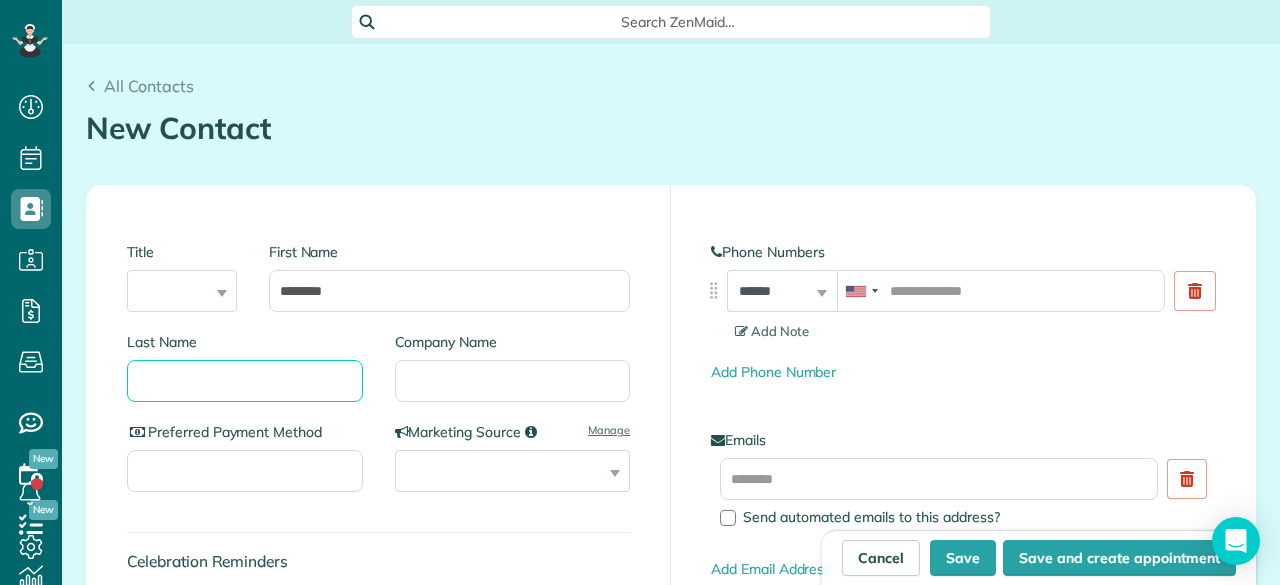 click on "Last Name" at bounding box center (245, 381) 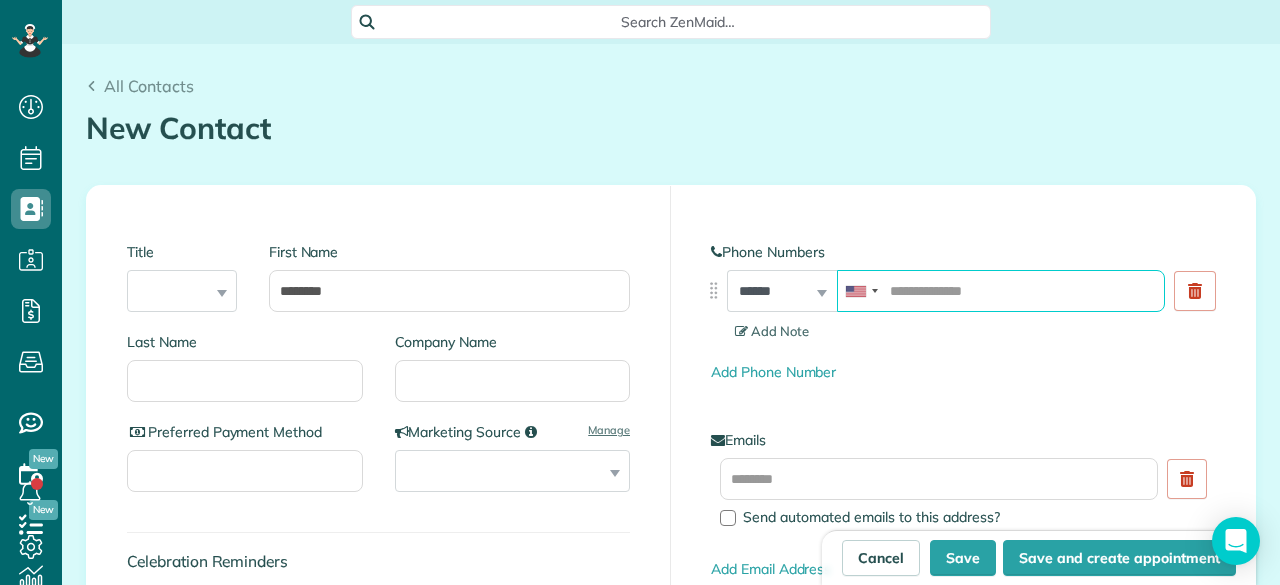paste on "**********" 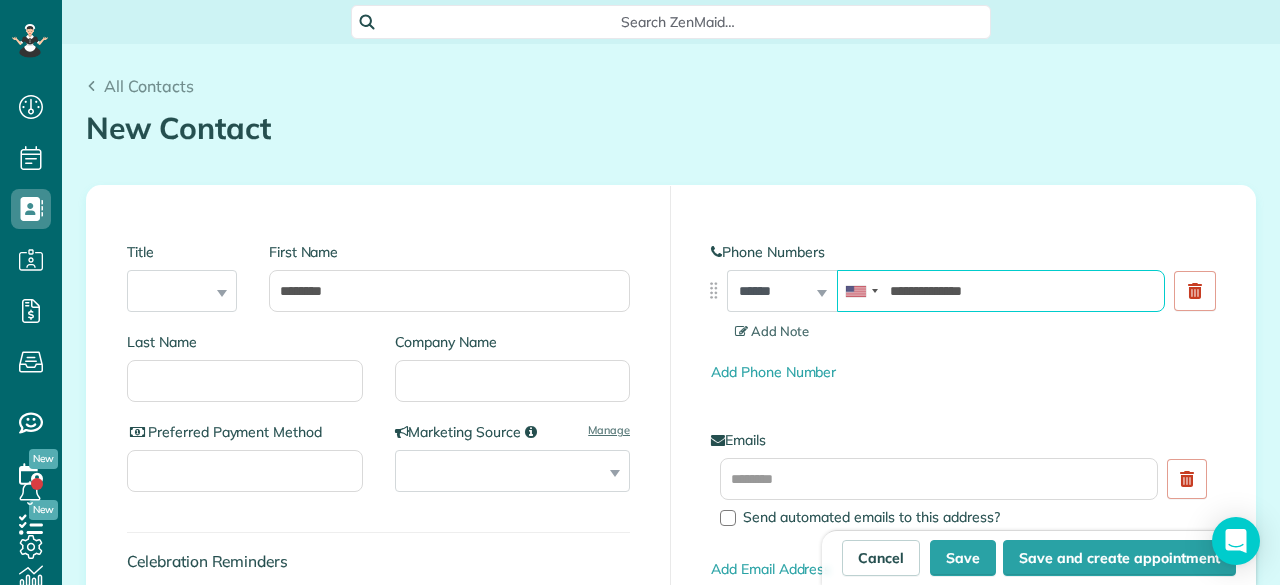 click on "**********" at bounding box center (1001, 291) 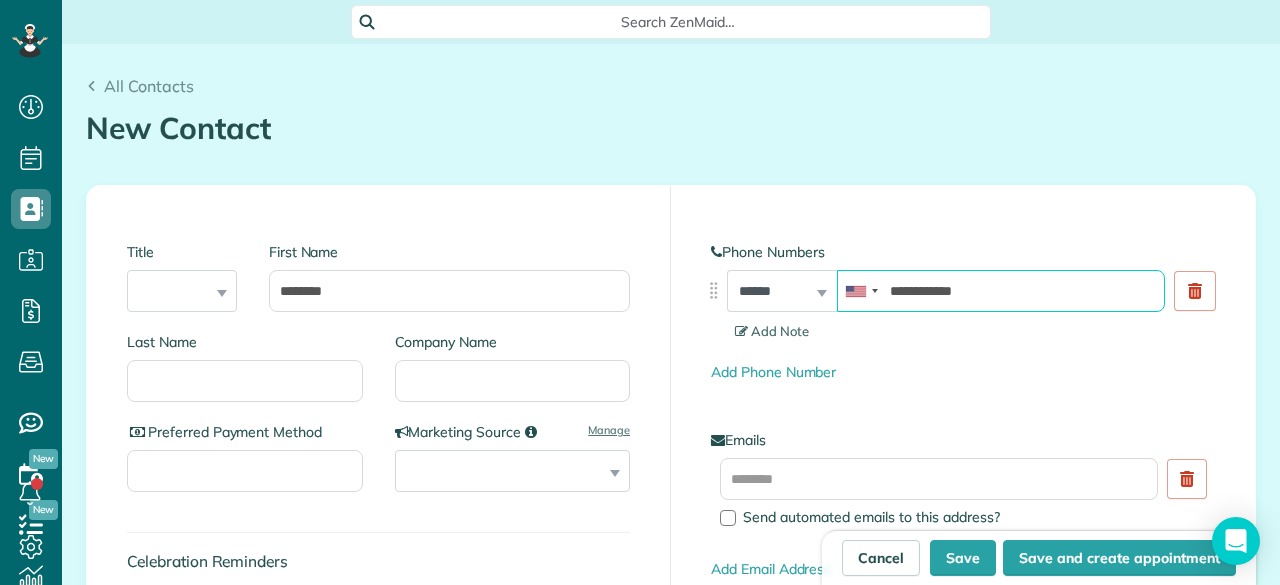 type on "**********" 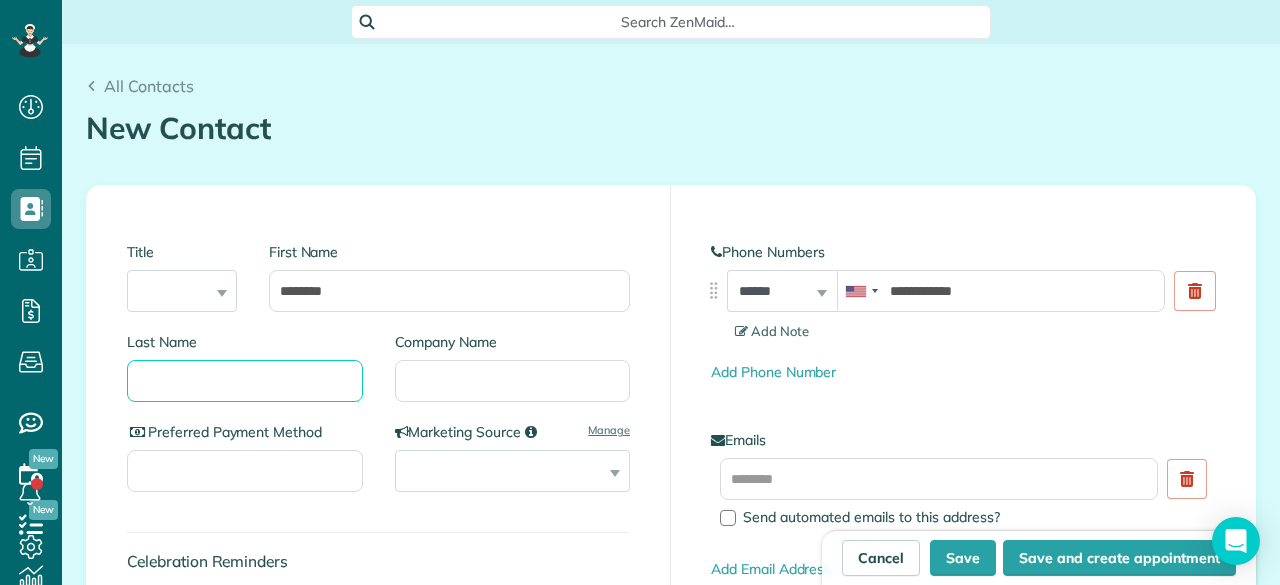 click on "Last Name" at bounding box center [245, 381] 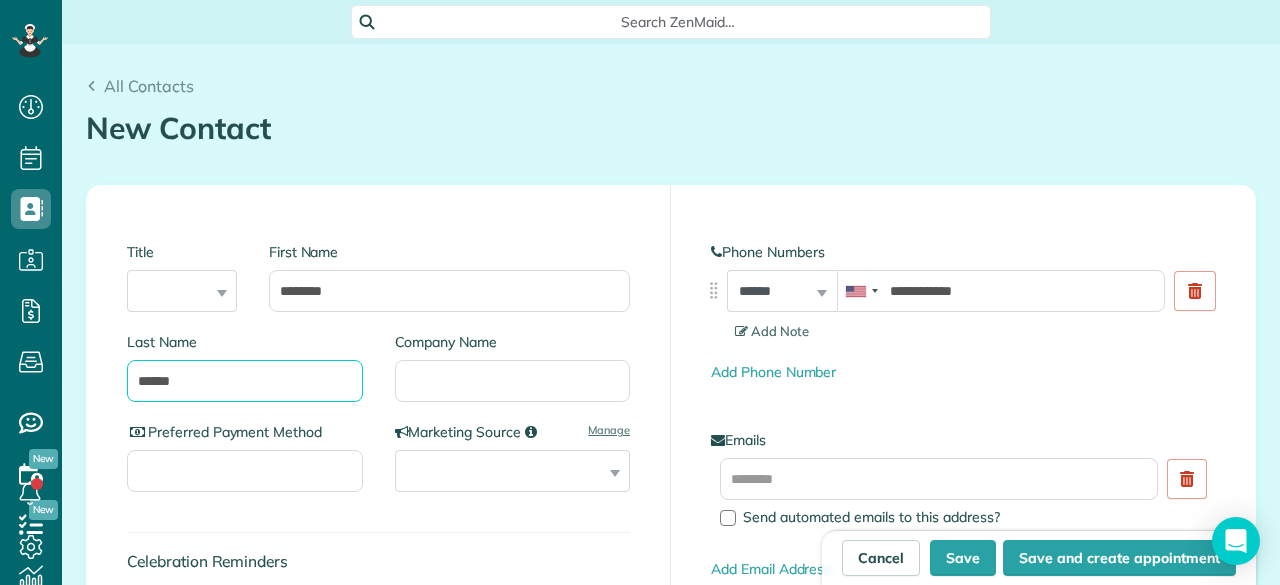 type on "******" 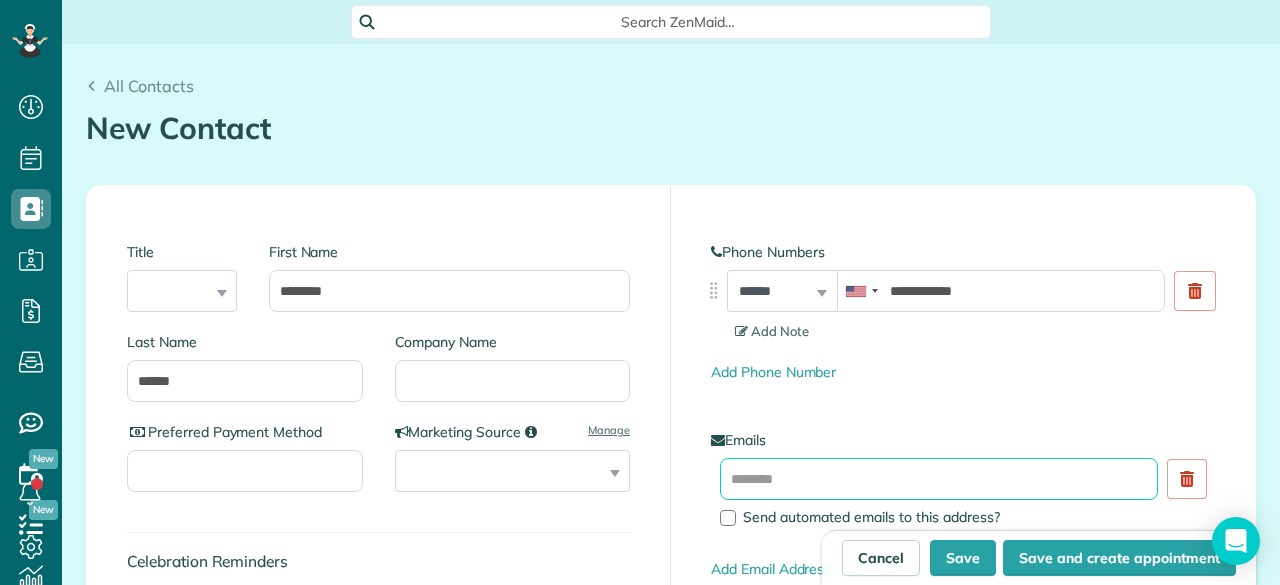 click at bounding box center (939, 479) 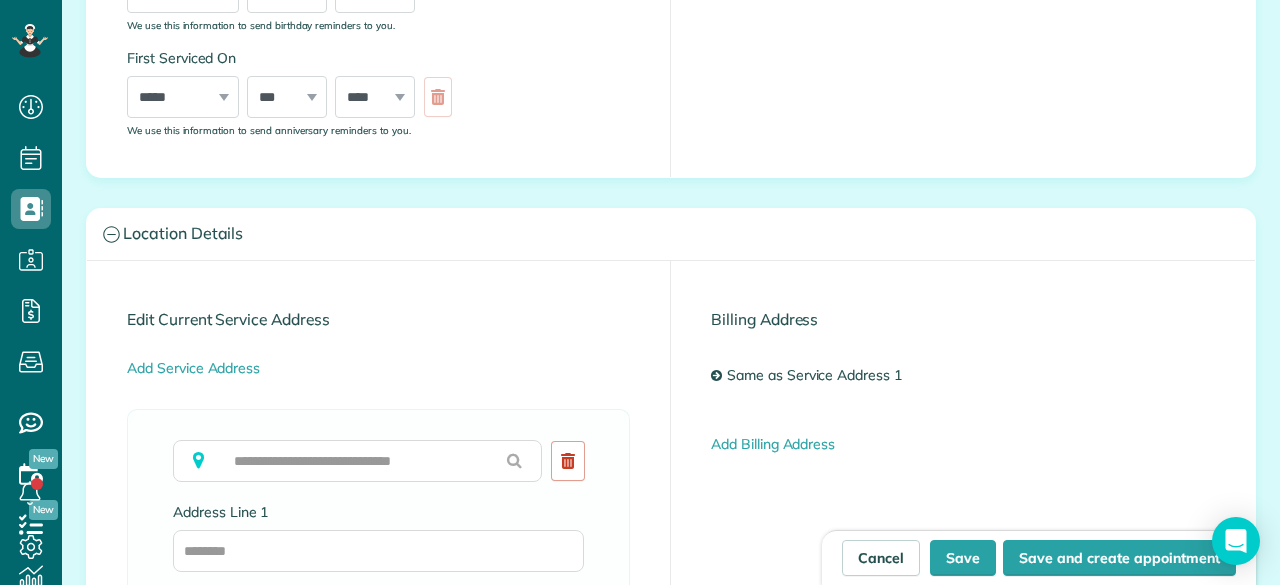 scroll, scrollTop: 900, scrollLeft: 0, axis: vertical 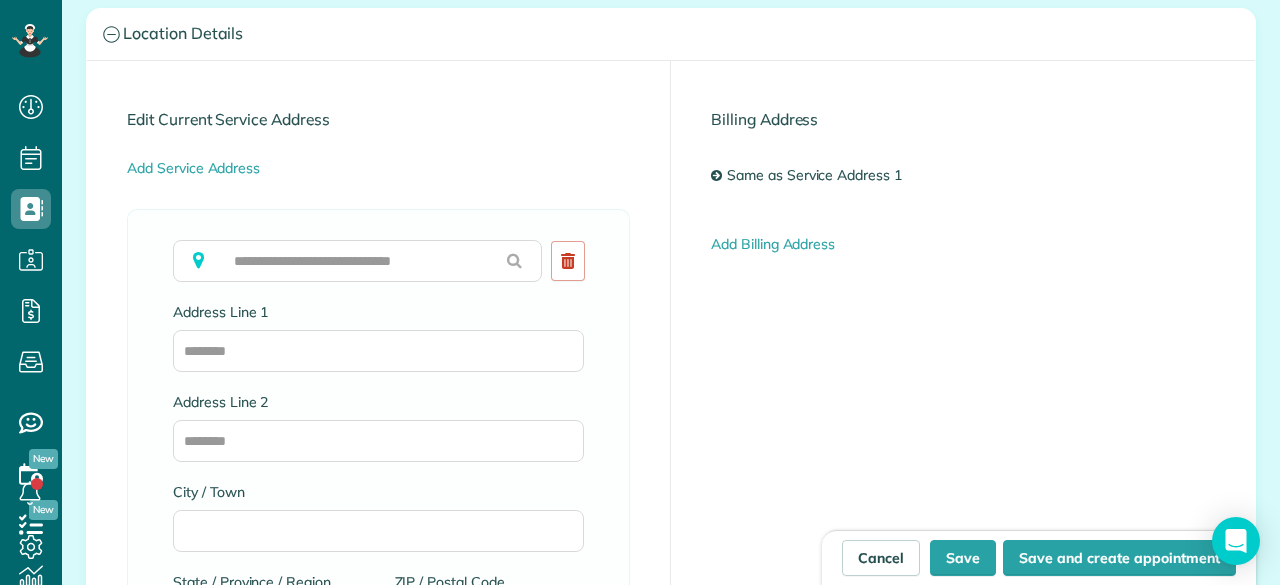 type on "**********" 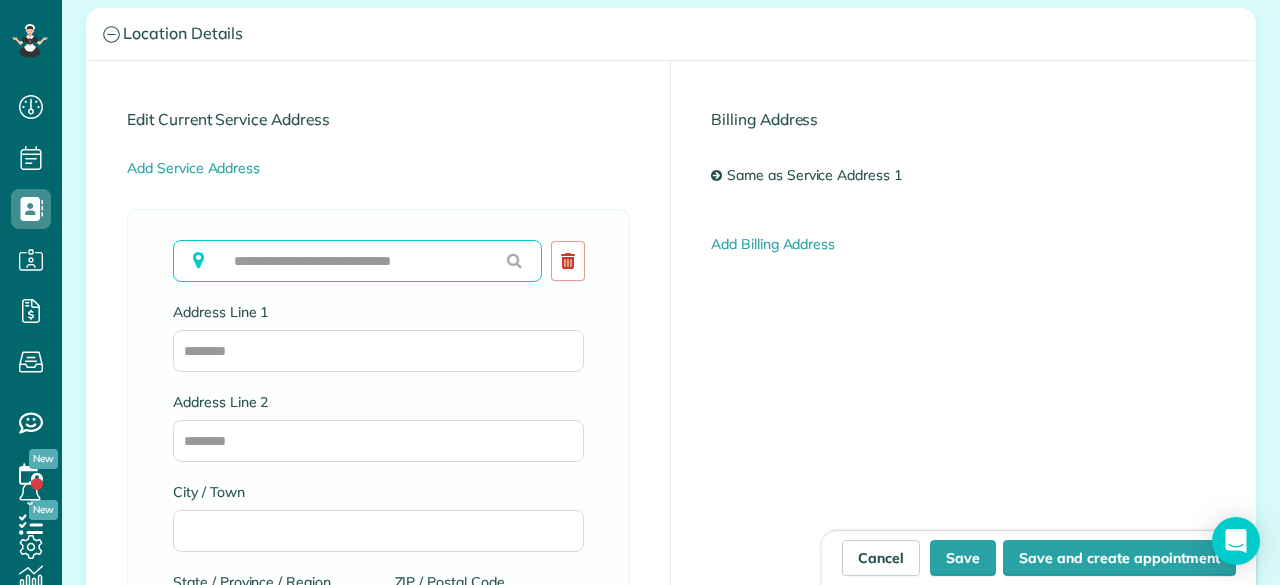 click at bounding box center (357, 261) 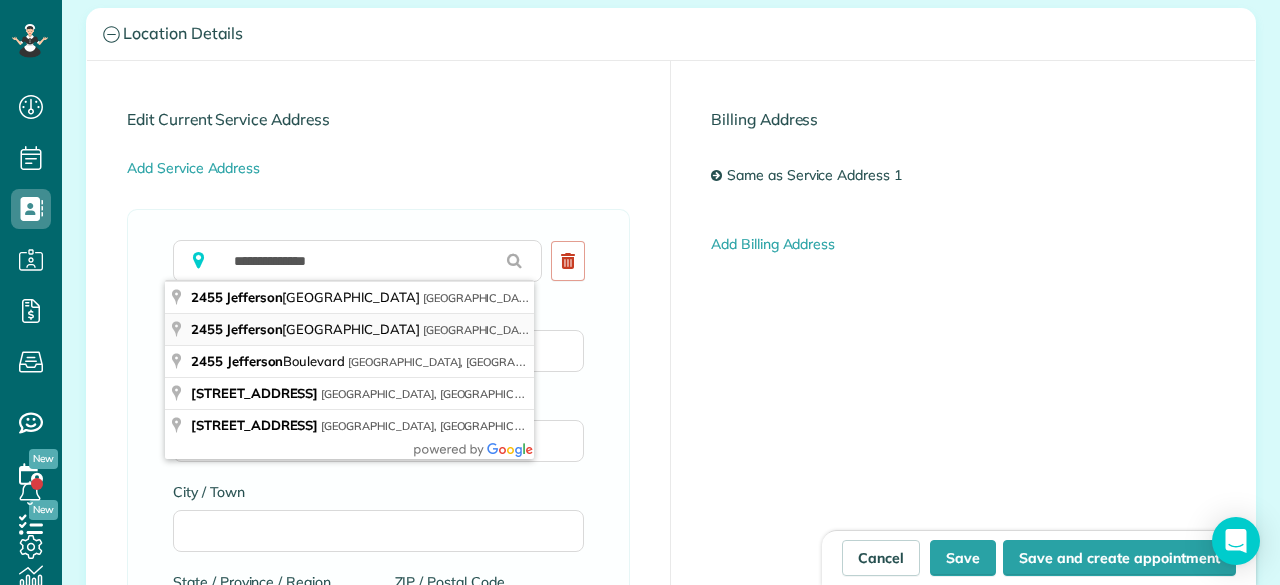 type on "**********" 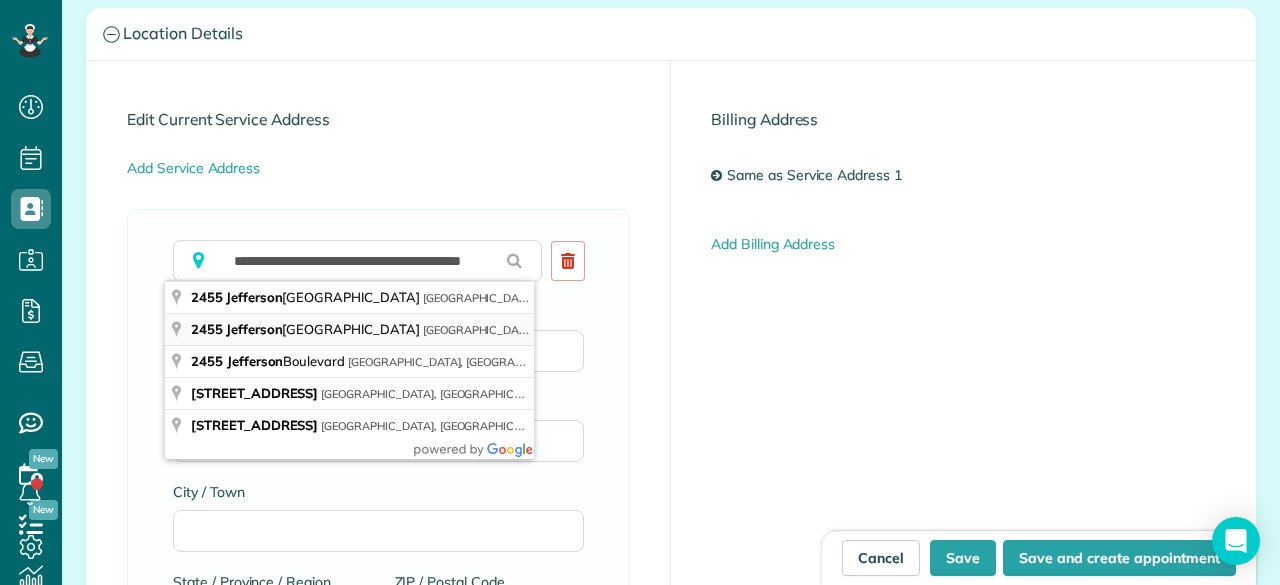 type on "**********" 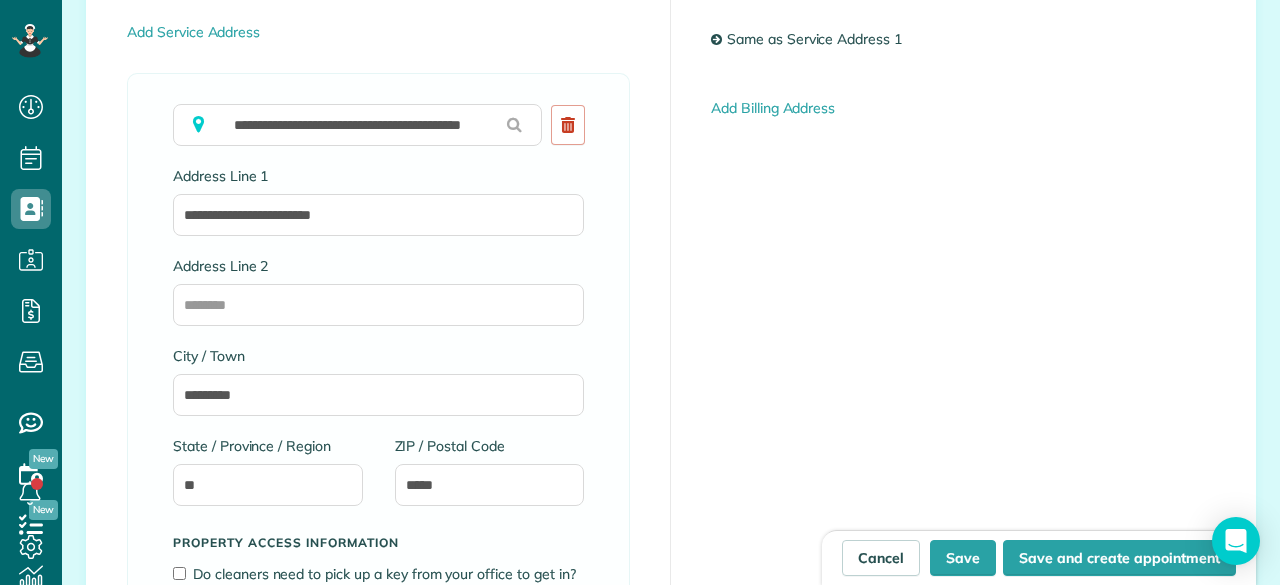 scroll, scrollTop: 1100, scrollLeft: 0, axis: vertical 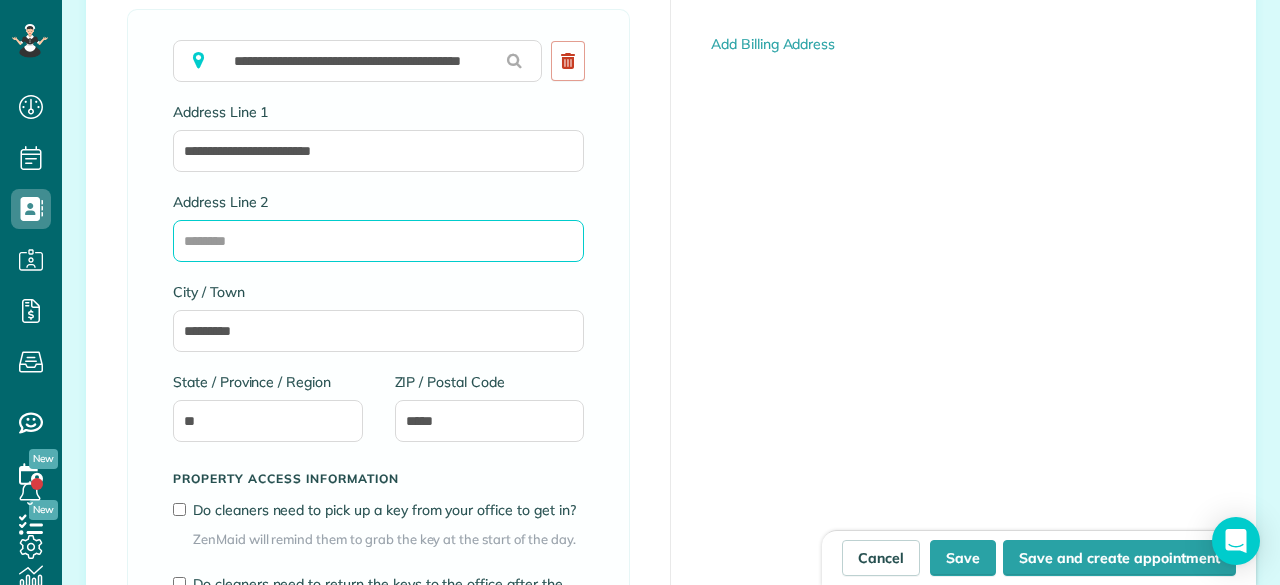 click on "Address Line 2" at bounding box center [378, 241] 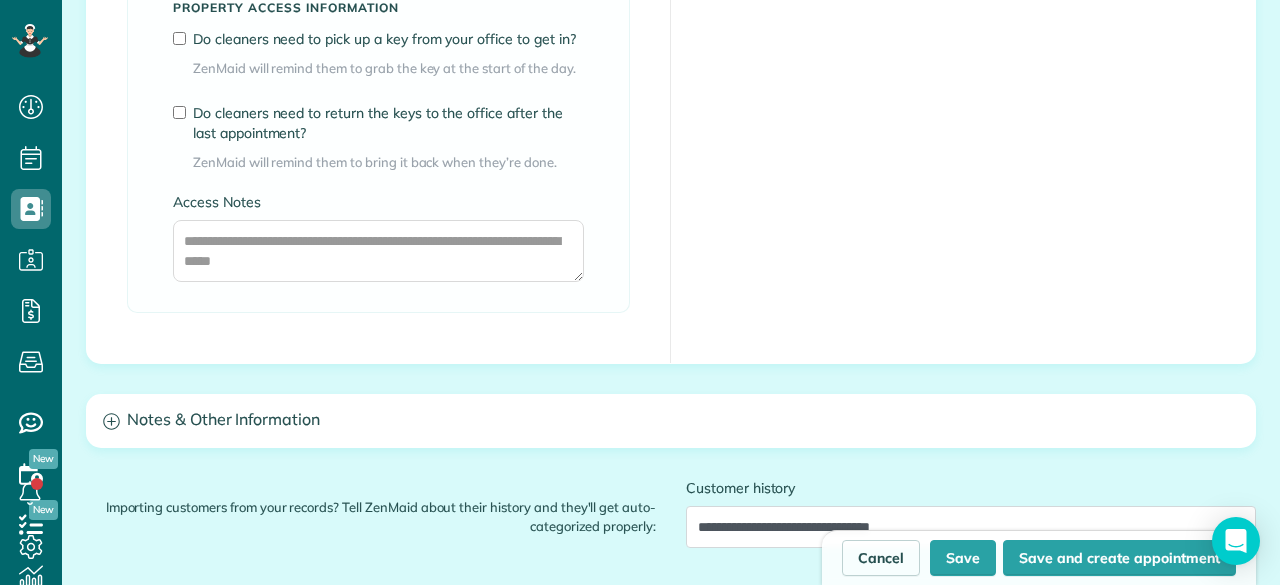 scroll, scrollTop: 1600, scrollLeft: 0, axis: vertical 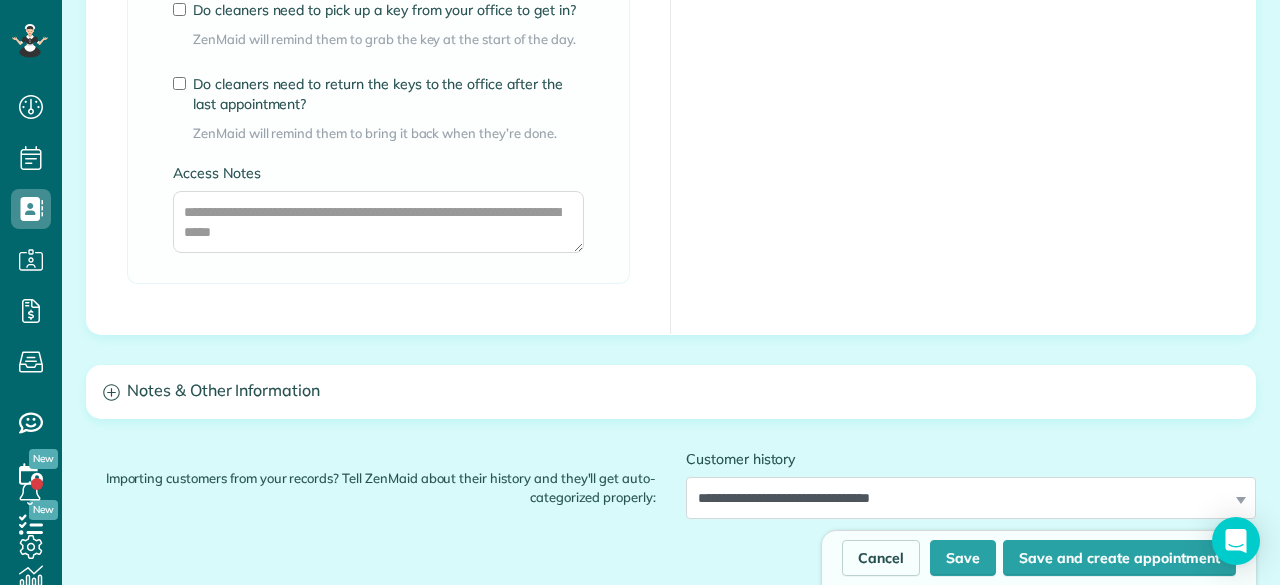 type on "********" 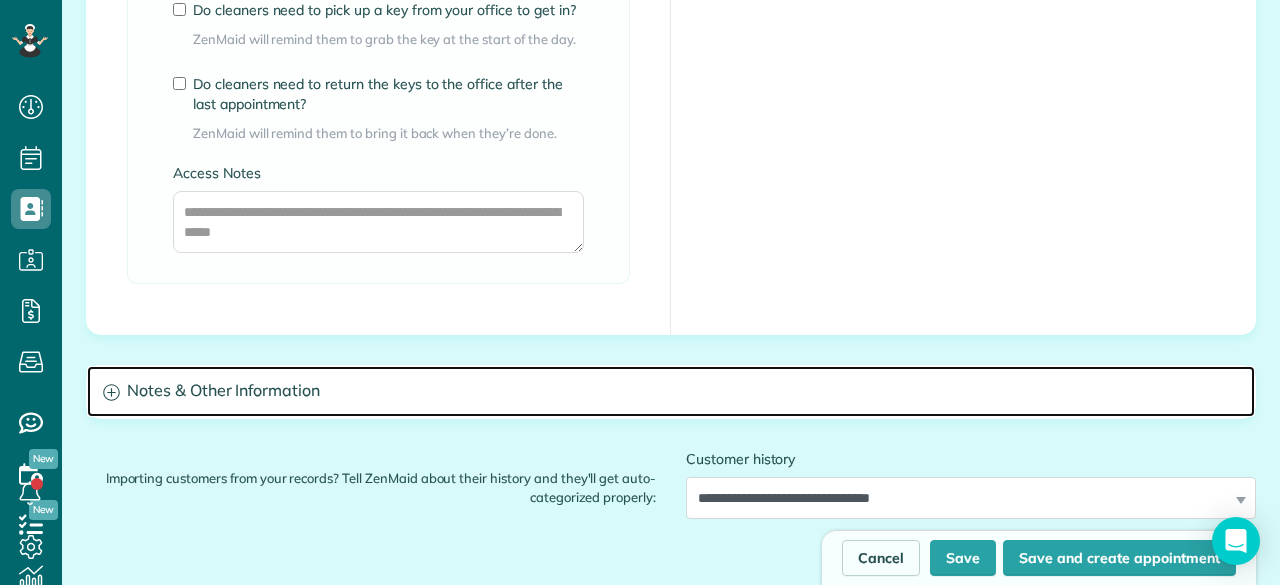 click on "Notes & Other Information" at bounding box center [671, 391] 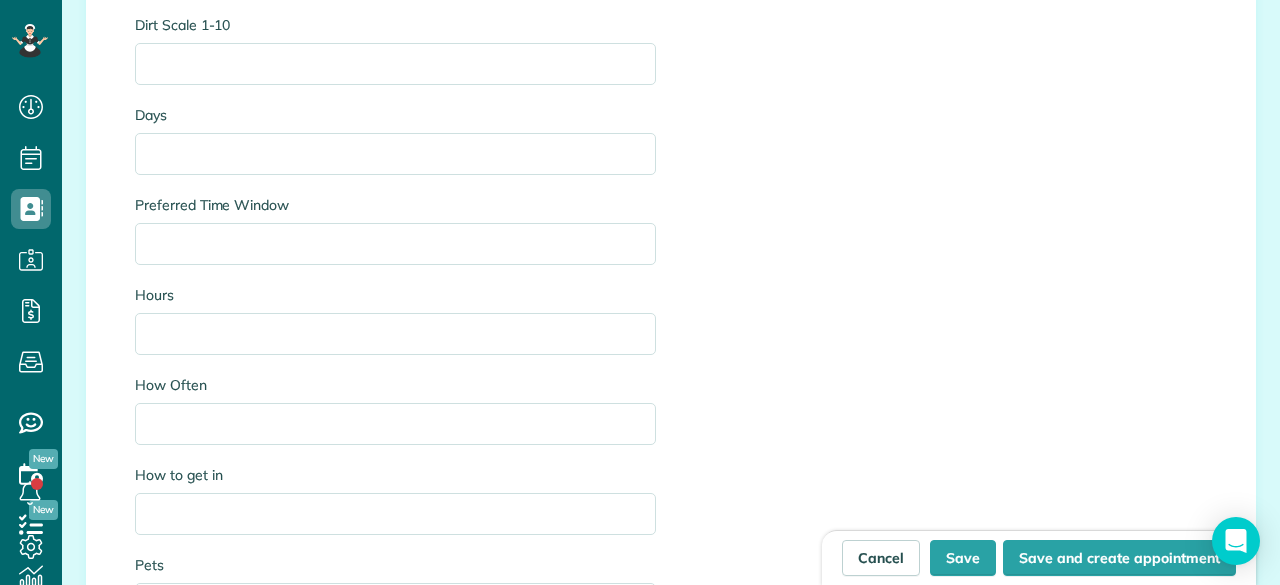 scroll, scrollTop: 2500, scrollLeft: 0, axis: vertical 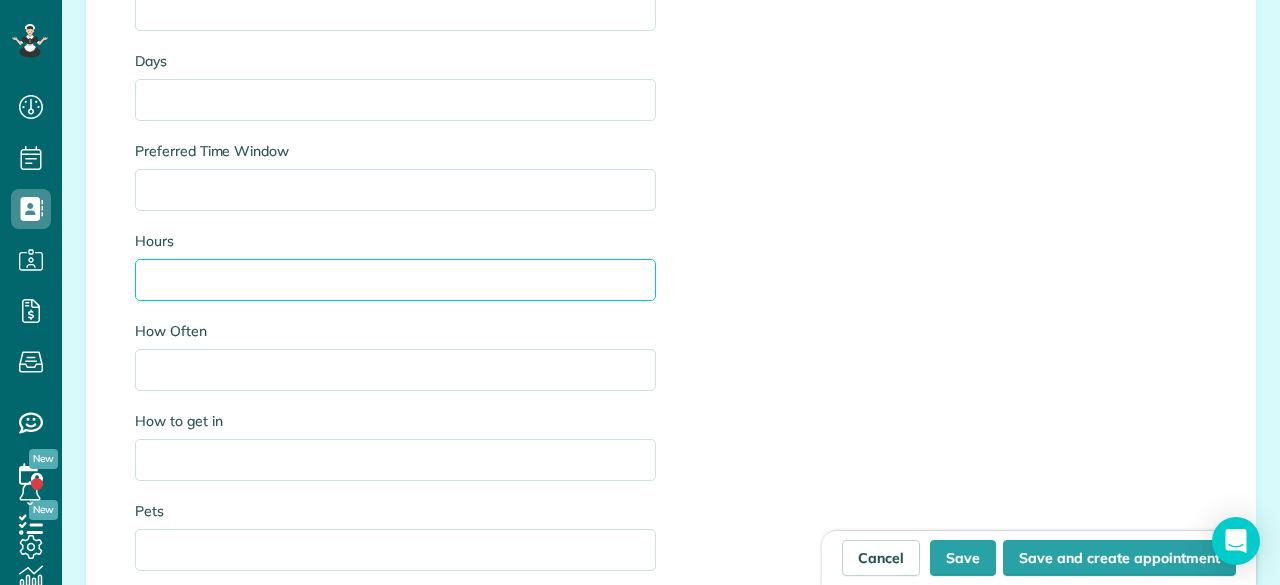 click on "Hours" at bounding box center (395, 280) 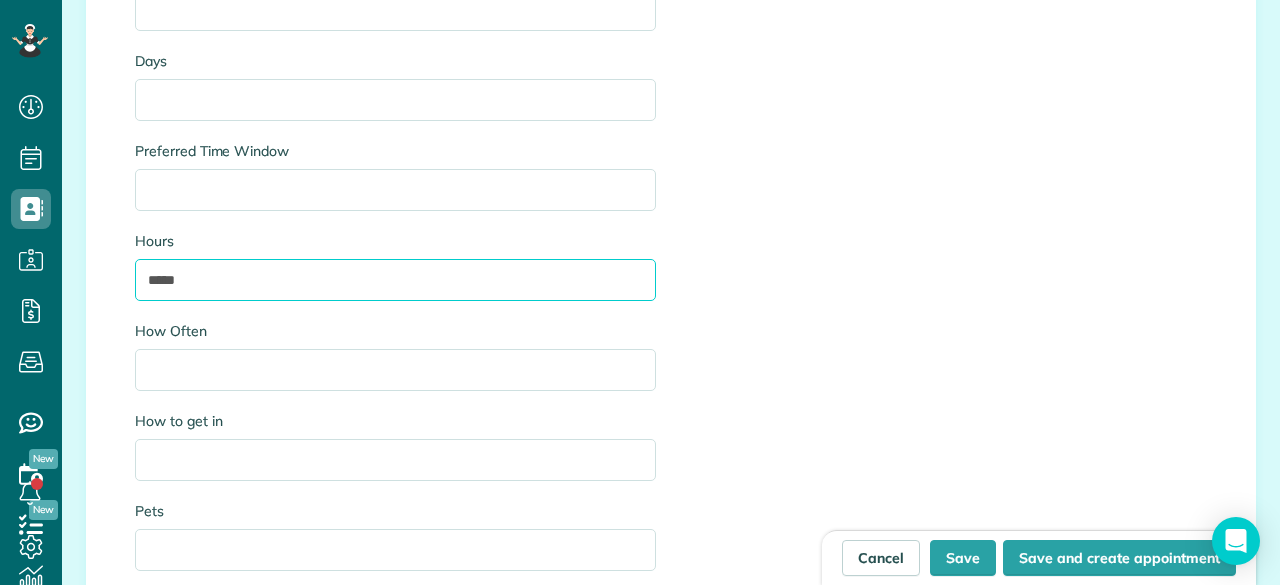 type on "*****" 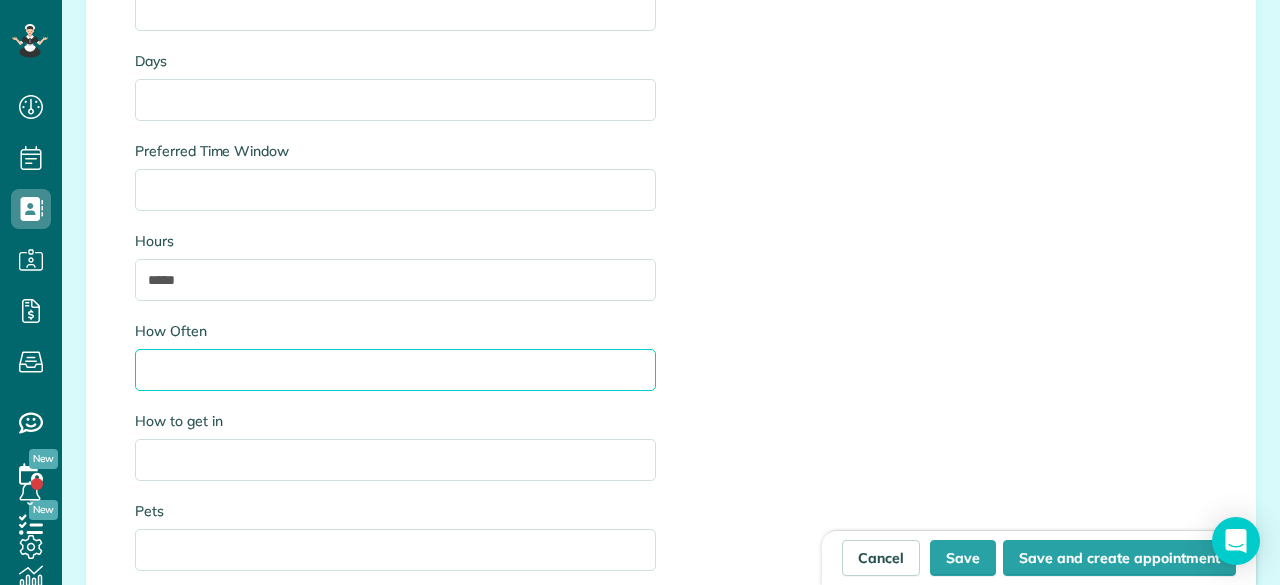 click on "How Often" at bounding box center (395, 370) 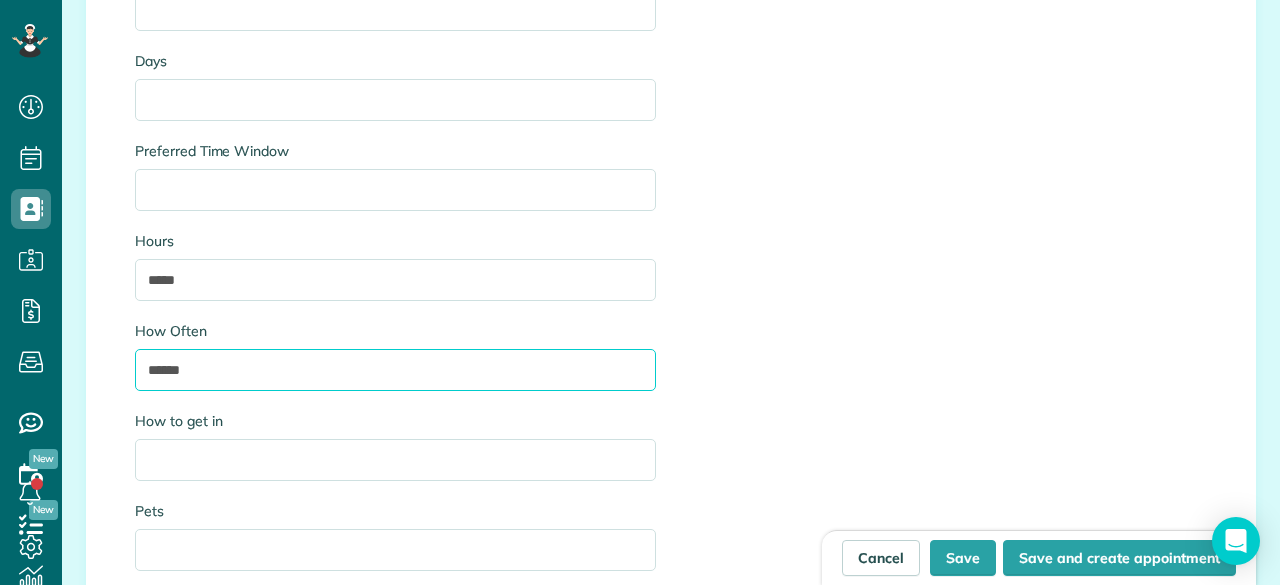 type on "******" 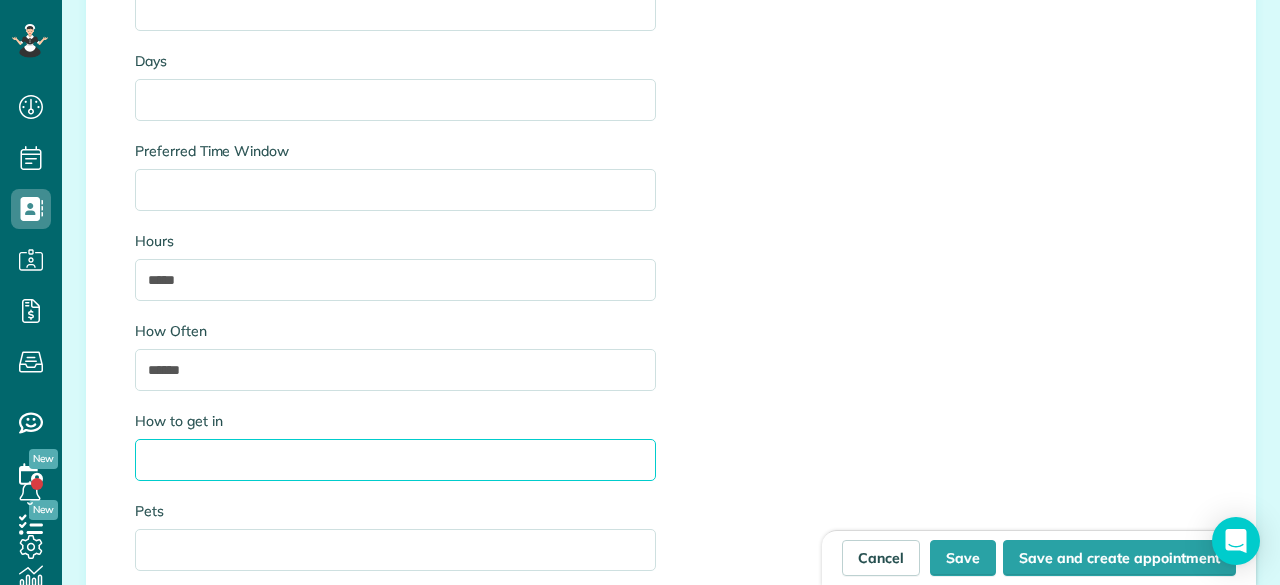 click on "How to get in" at bounding box center [395, 460] 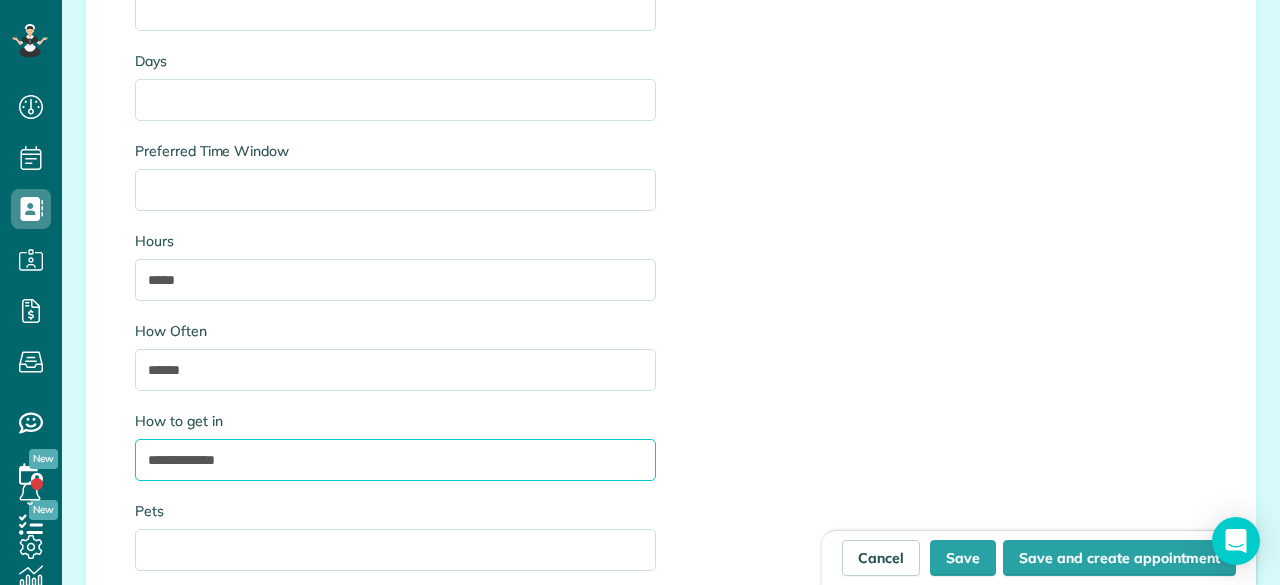 click on "**********" at bounding box center [395, 460] 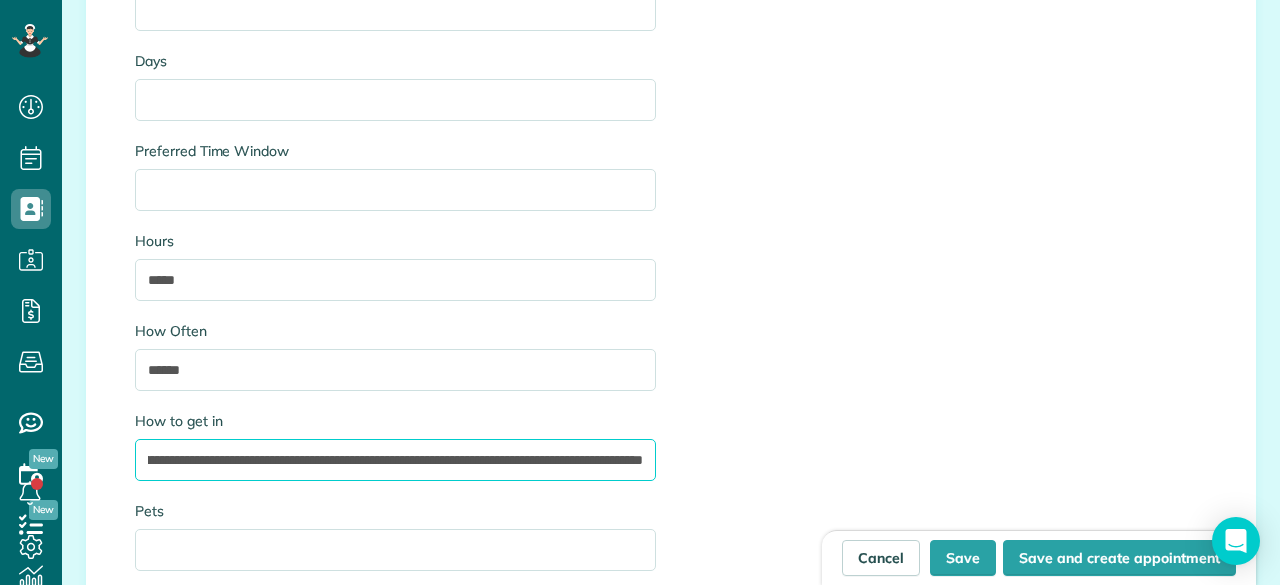scroll, scrollTop: 0, scrollLeft: 288, axis: horizontal 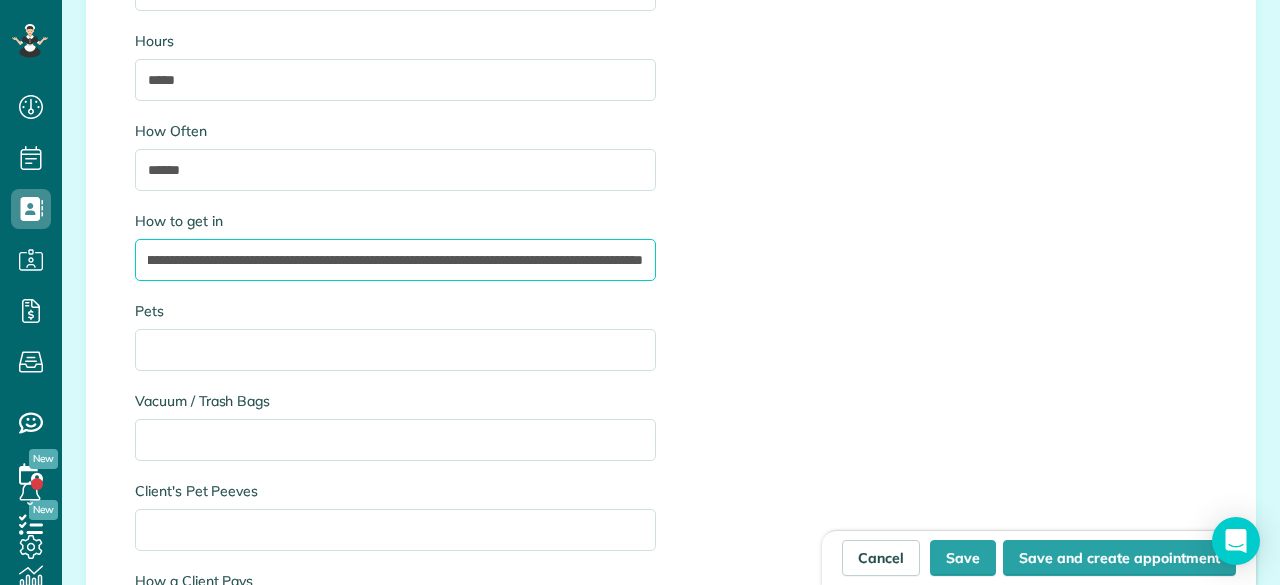type on "**********" 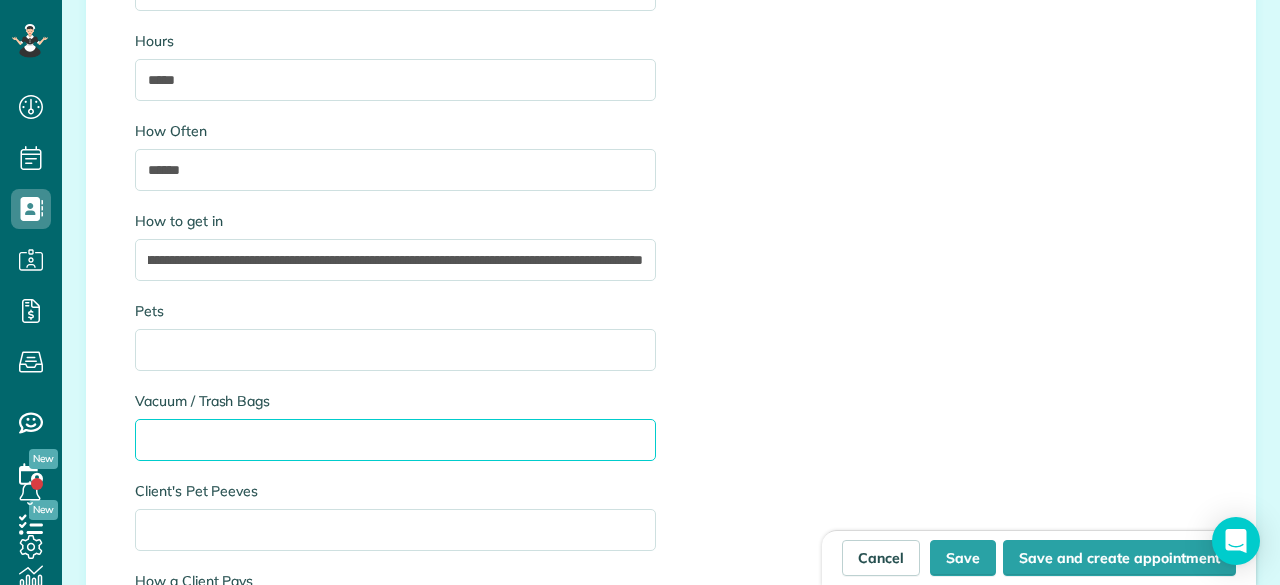 click on "Vacuum / Trash Bags" at bounding box center (395, 440) 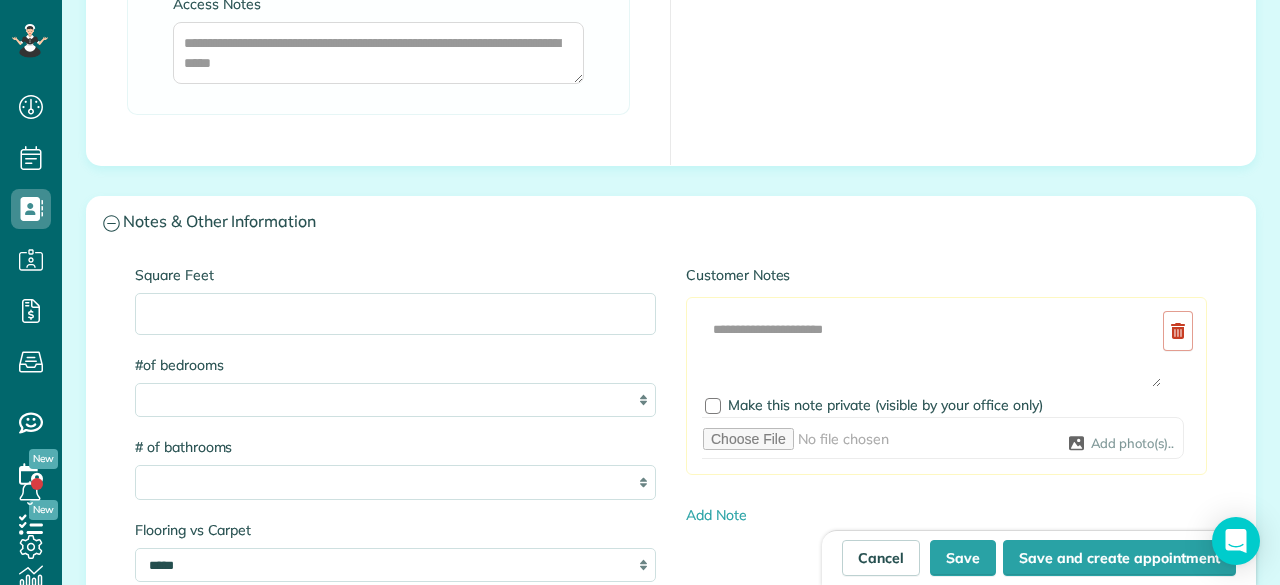 scroll, scrollTop: 1800, scrollLeft: 0, axis: vertical 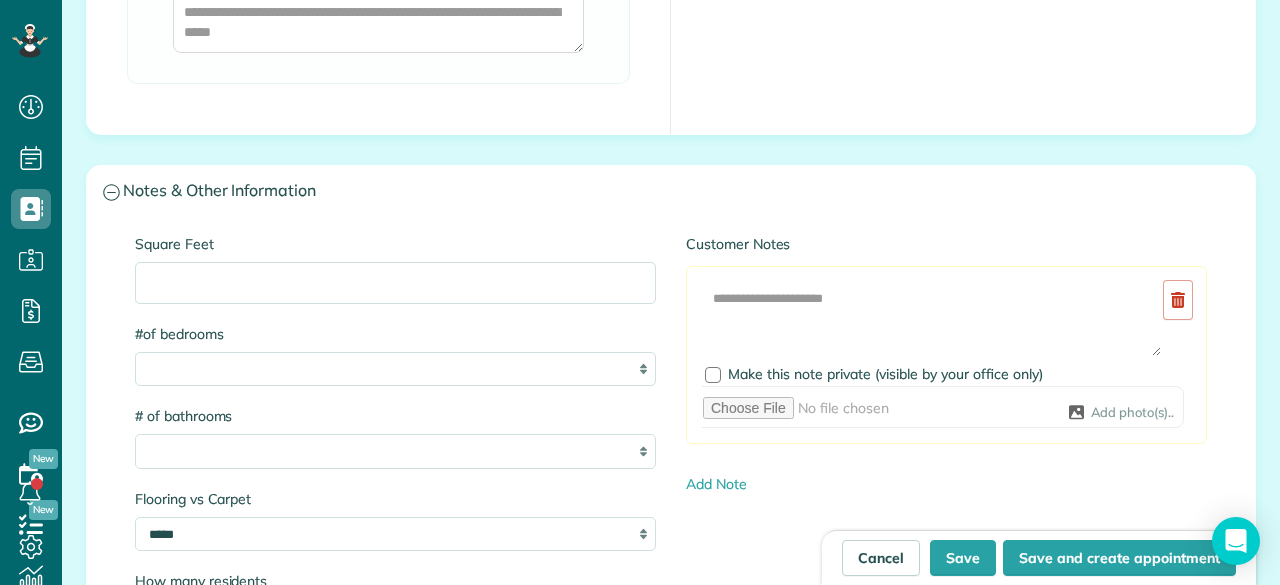 type on "**********" 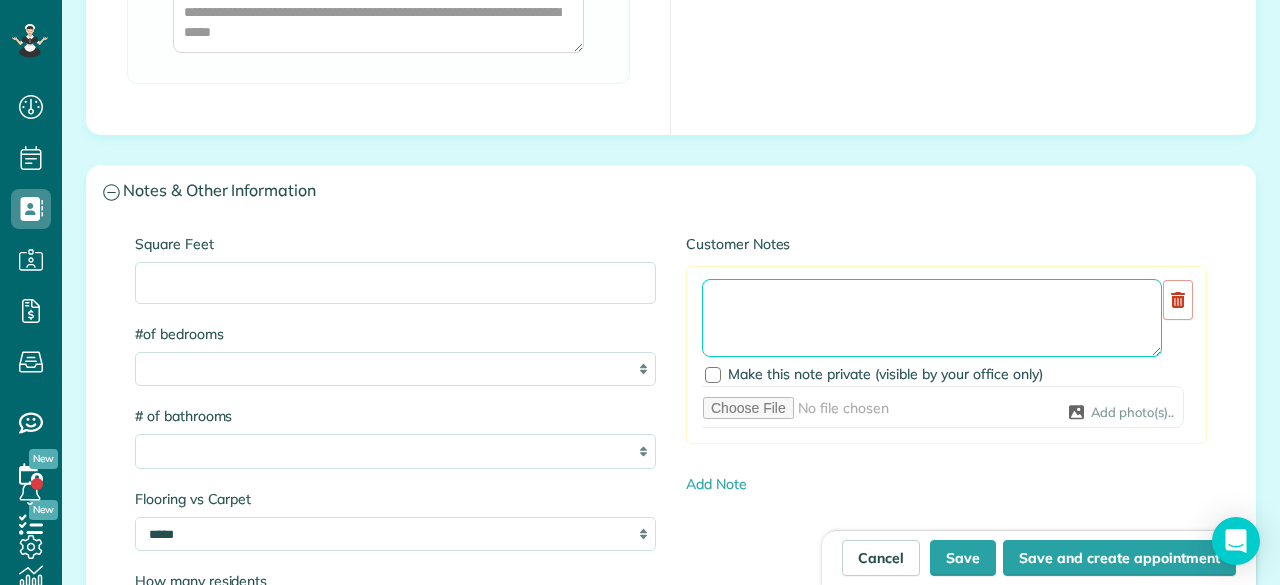 click at bounding box center [932, 318] 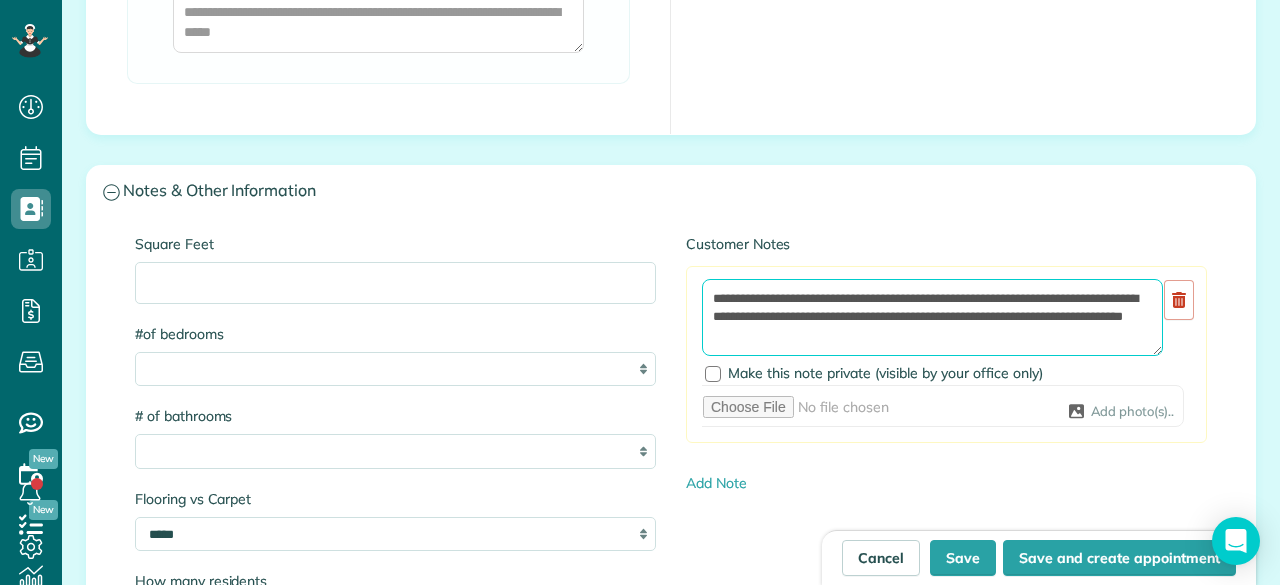 scroll, scrollTop: 26, scrollLeft: 0, axis: vertical 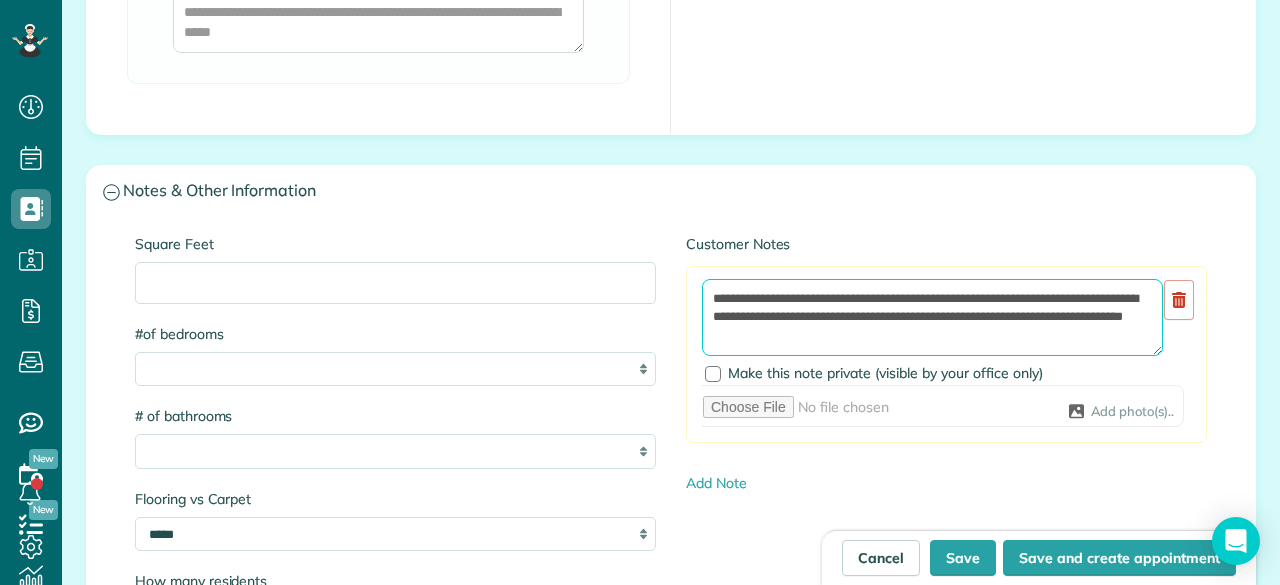 paste on "**********" 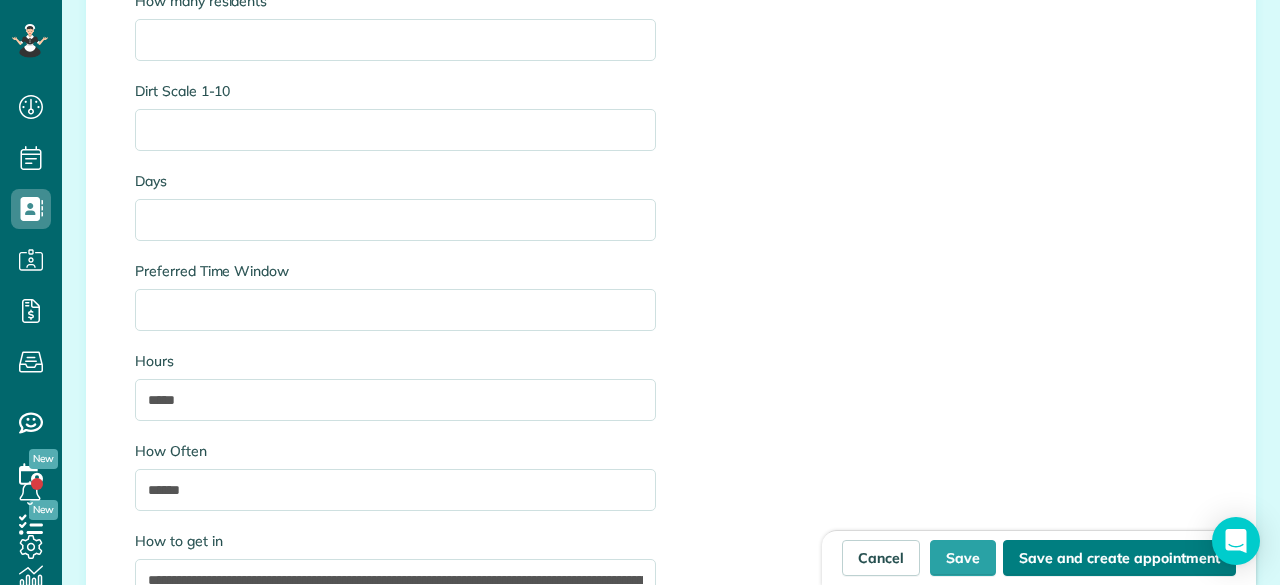 scroll, scrollTop: 2400, scrollLeft: 0, axis: vertical 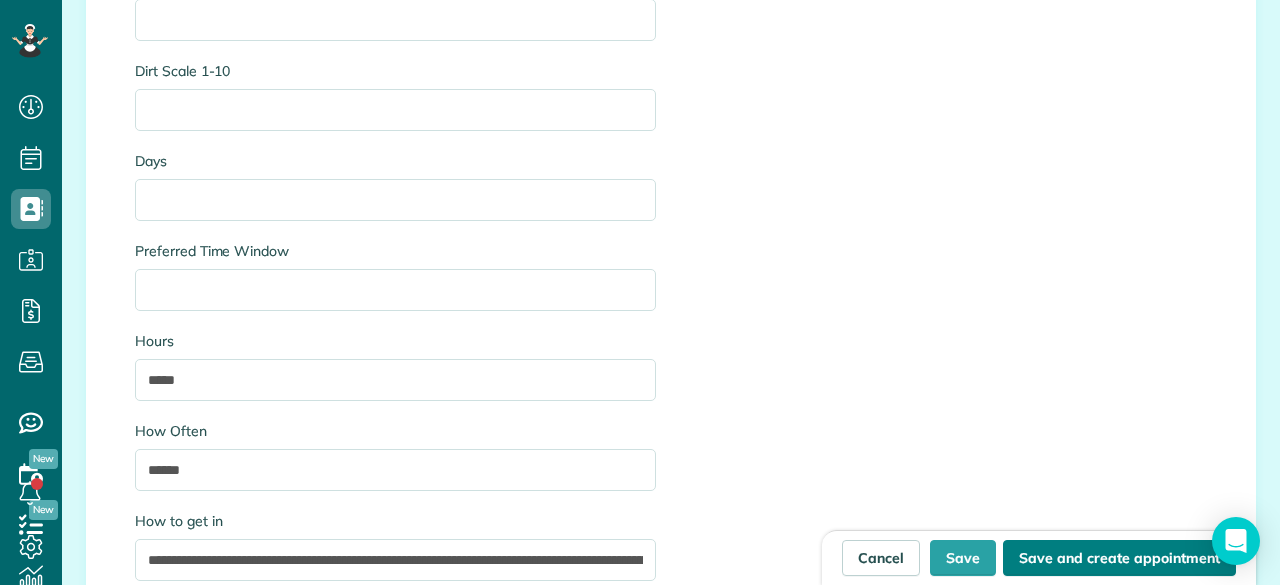 type on "**********" 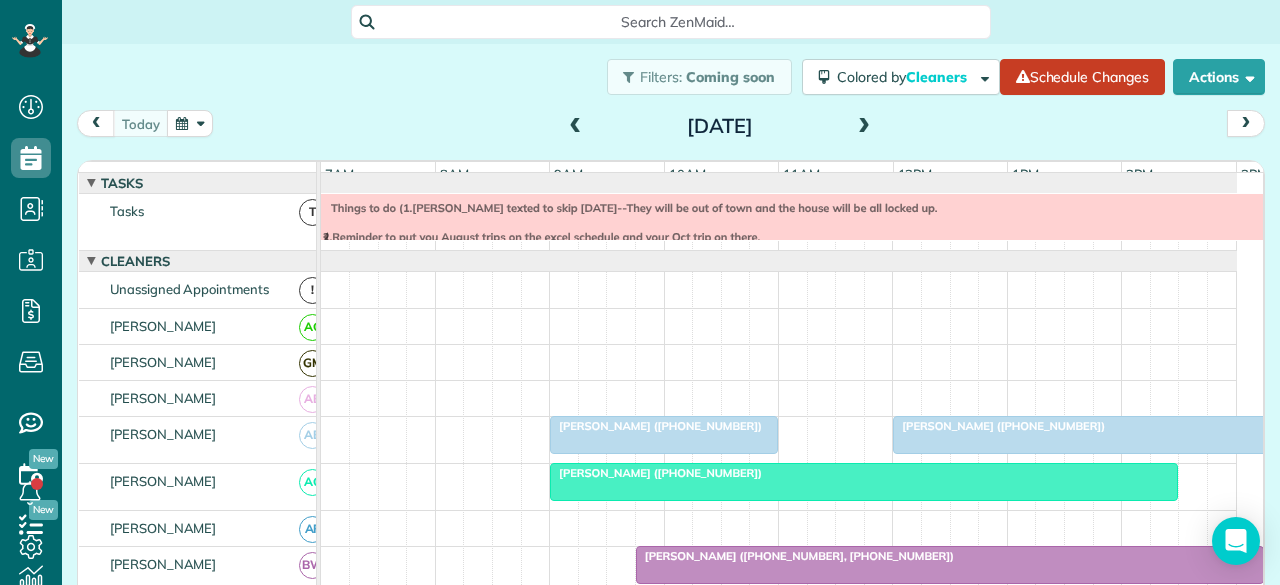 scroll, scrollTop: 0, scrollLeft: 0, axis: both 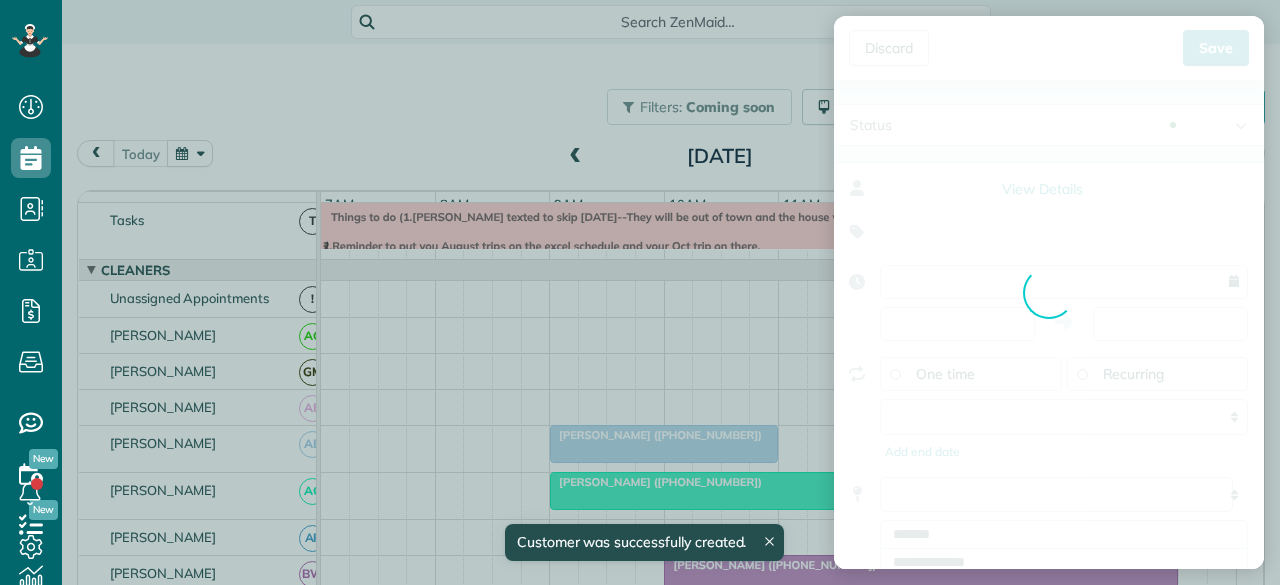 type on "**********" 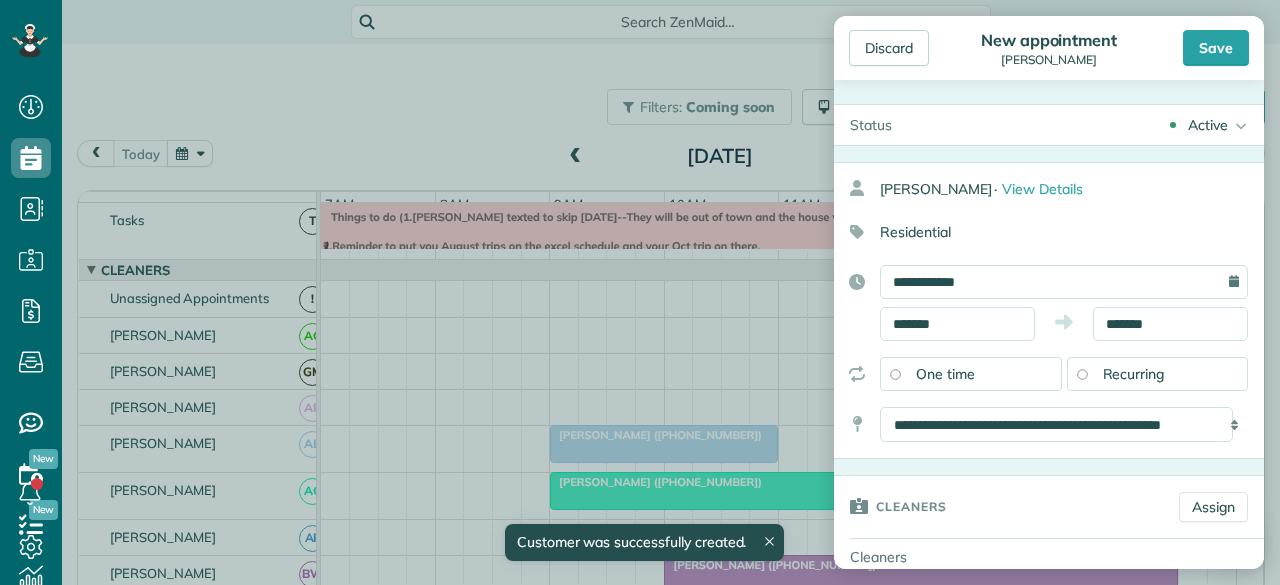 click on "Recurring" at bounding box center [1134, 374] 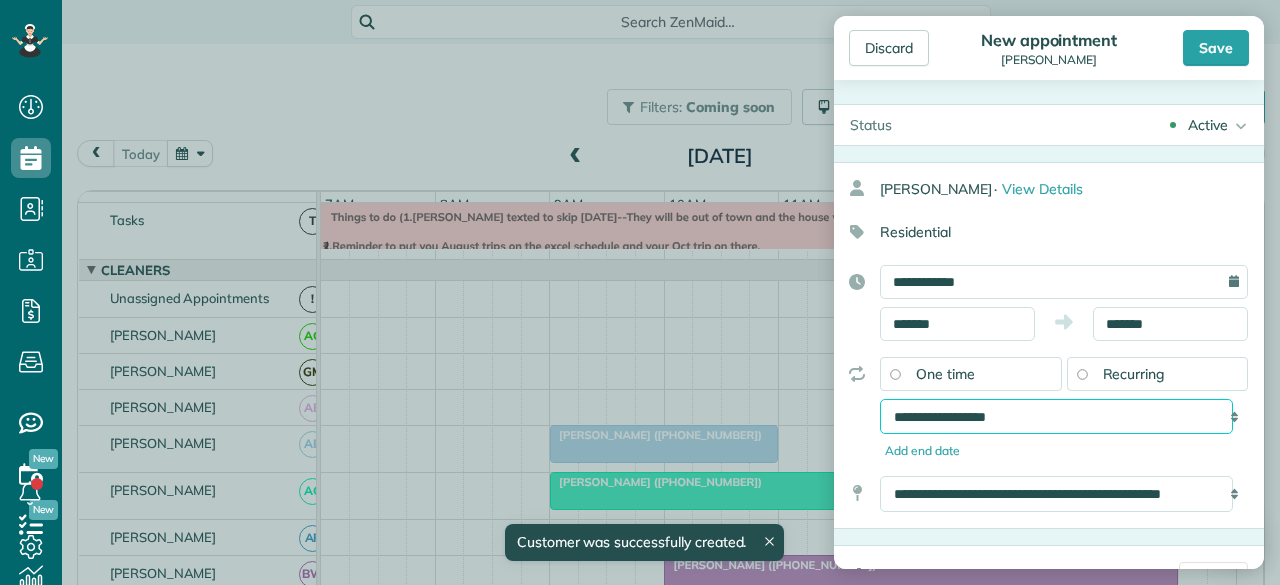 click on "**********" at bounding box center [1056, 416] 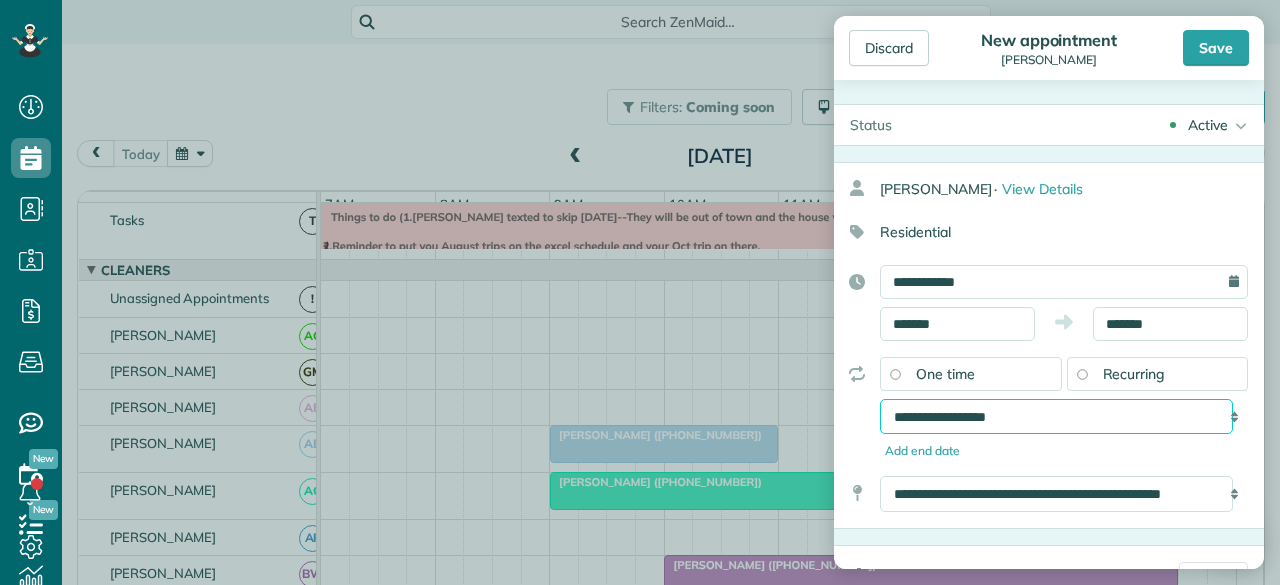 click on "**********" at bounding box center (1056, 416) 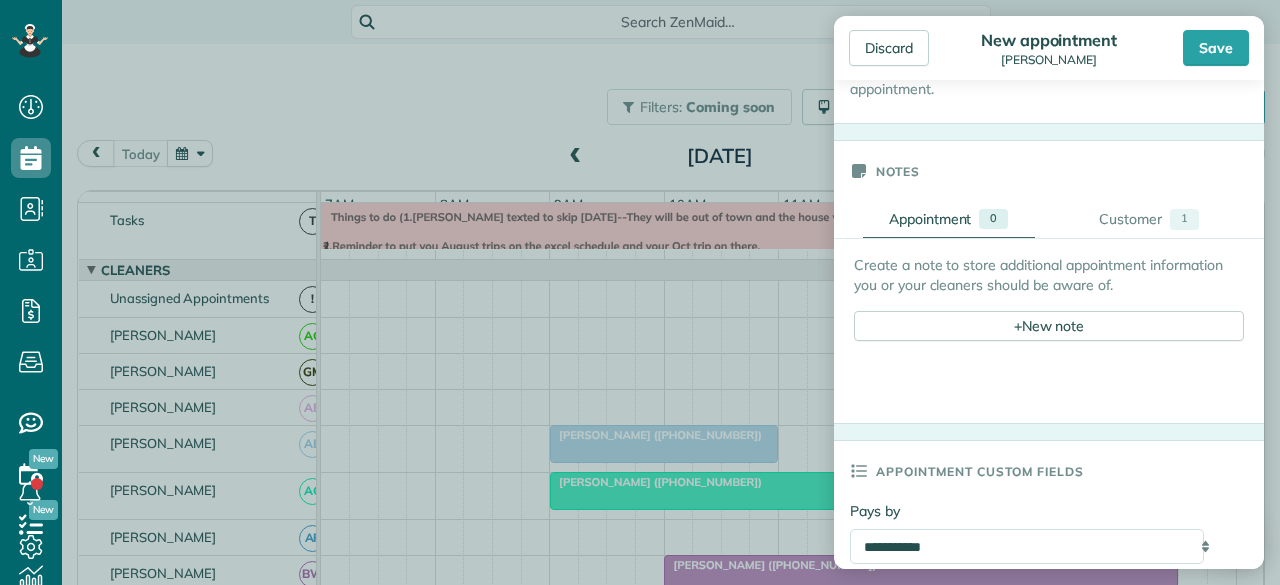 scroll, scrollTop: 800, scrollLeft: 0, axis: vertical 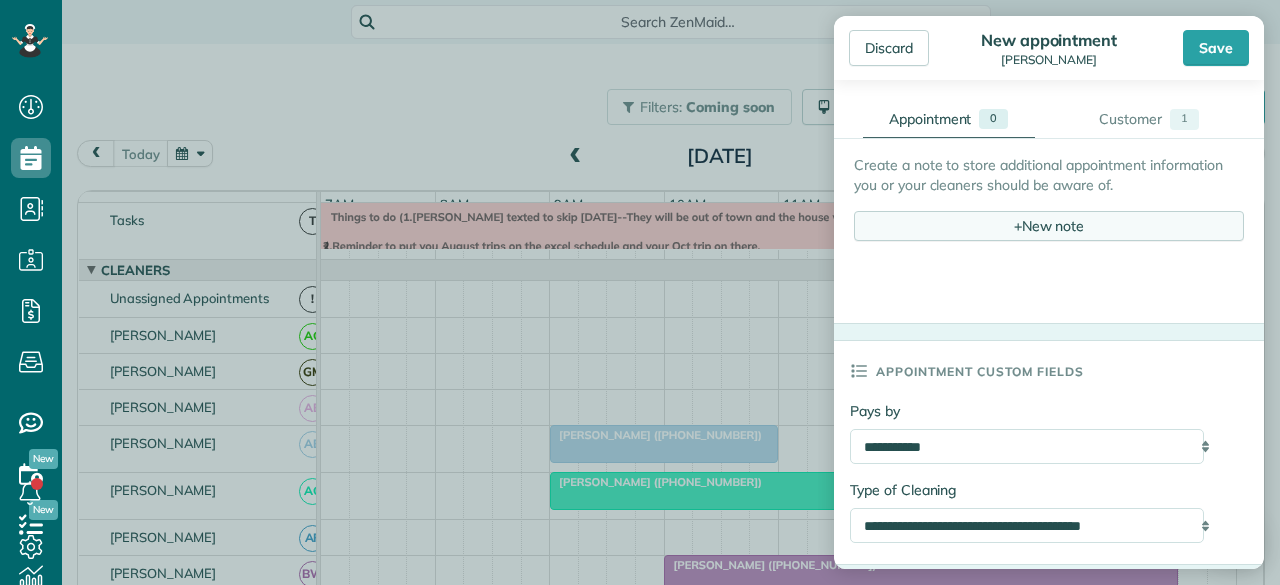 click on "+ New note" at bounding box center (1049, 226) 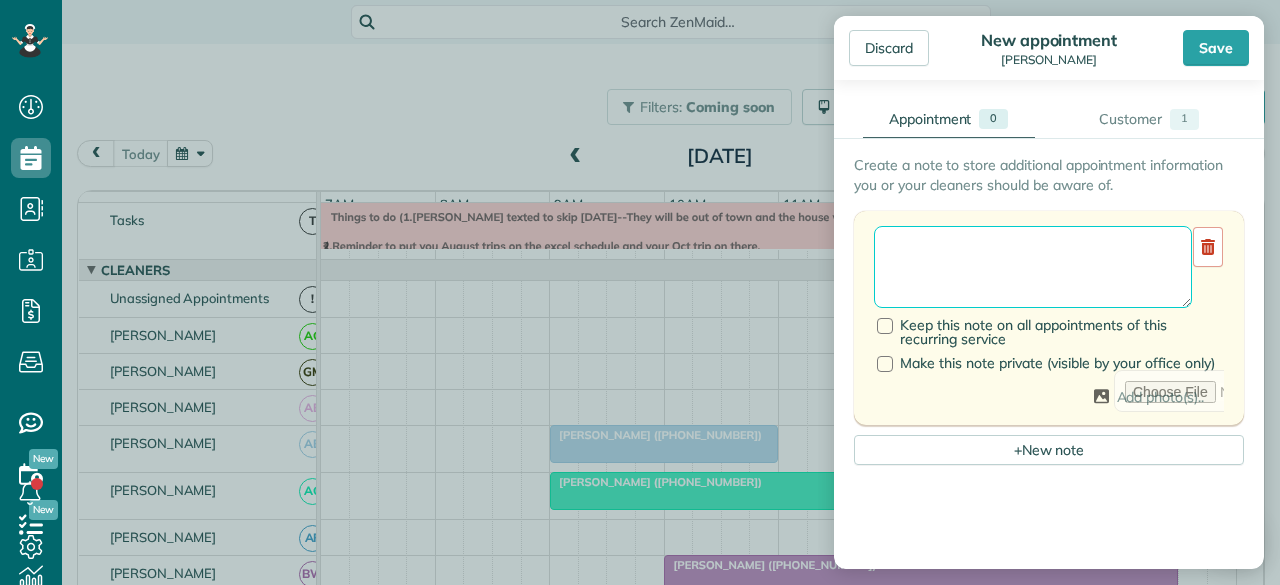 click at bounding box center [1033, 267] 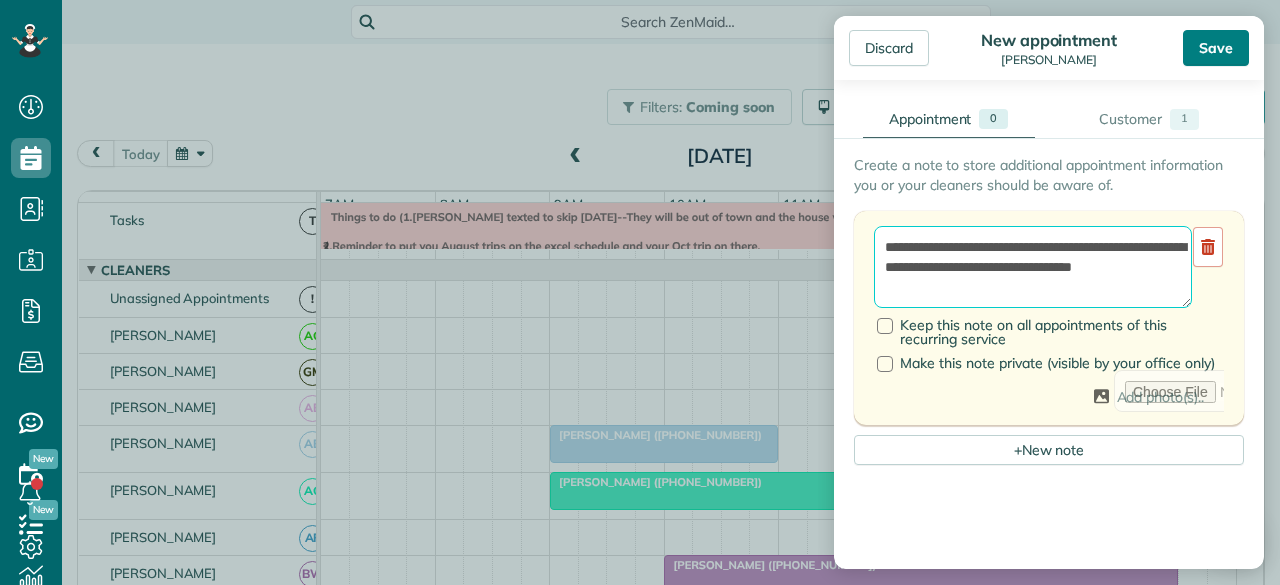 type on "**********" 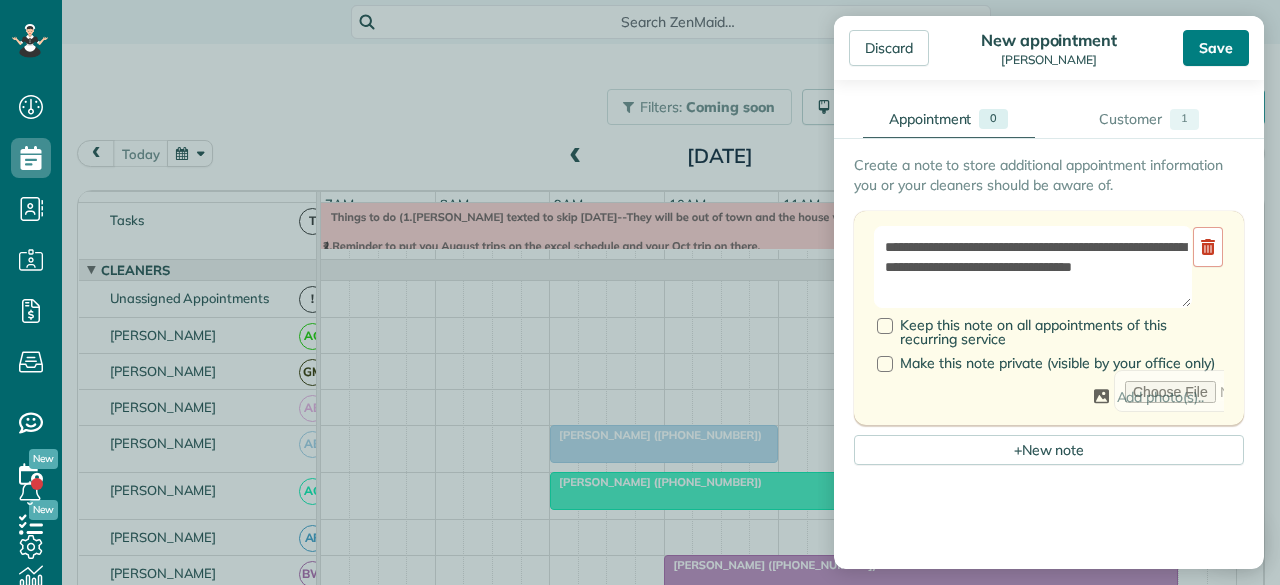 click on "Save" at bounding box center (1216, 48) 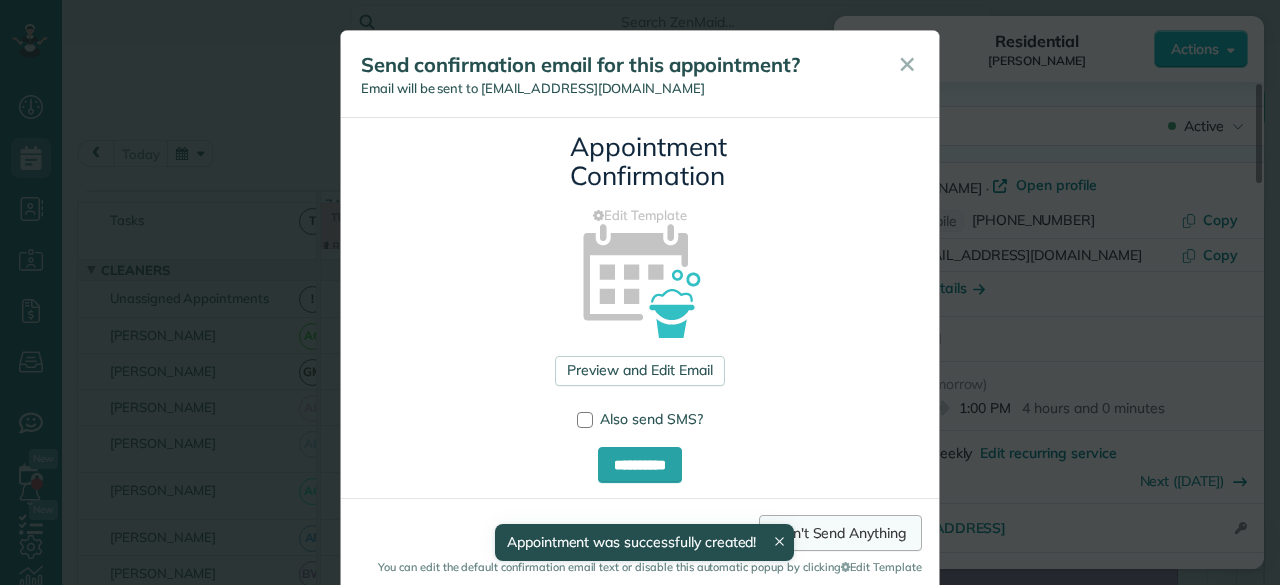 click on "Don't Send Anything" at bounding box center (840, 533) 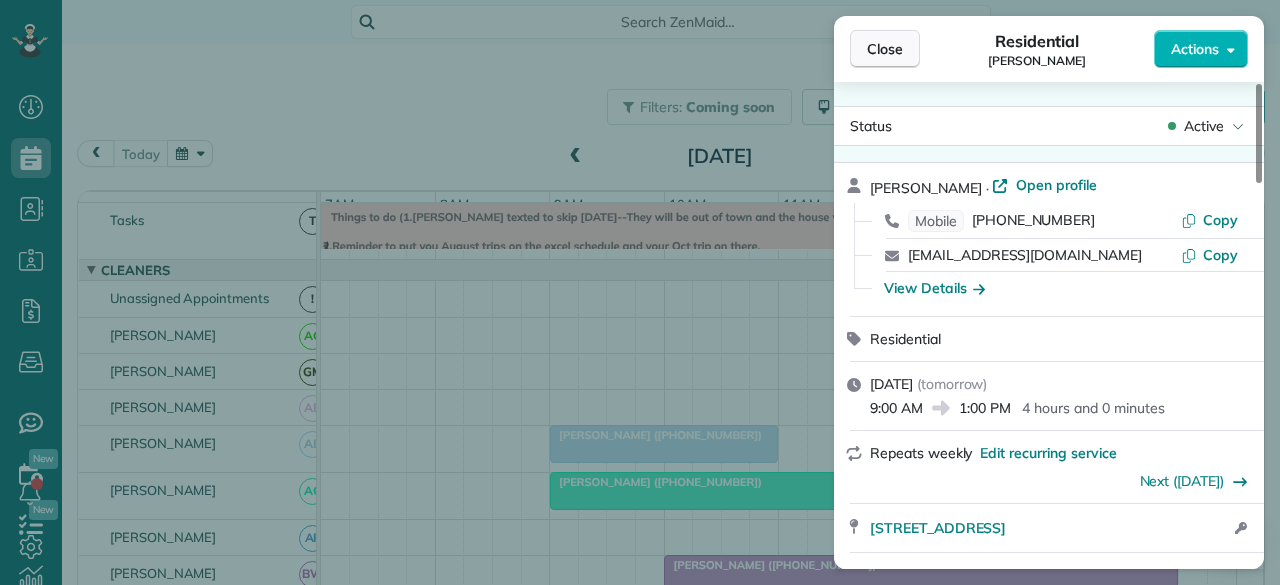 click on "Close" at bounding box center [885, 49] 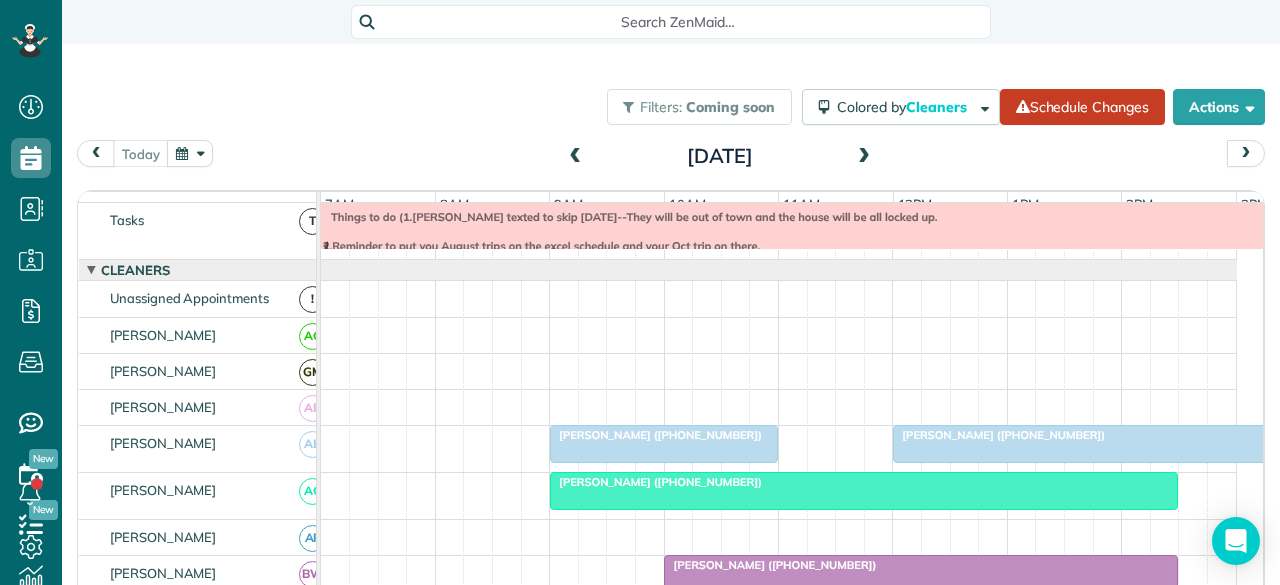 scroll, scrollTop: 126, scrollLeft: 0, axis: vertical 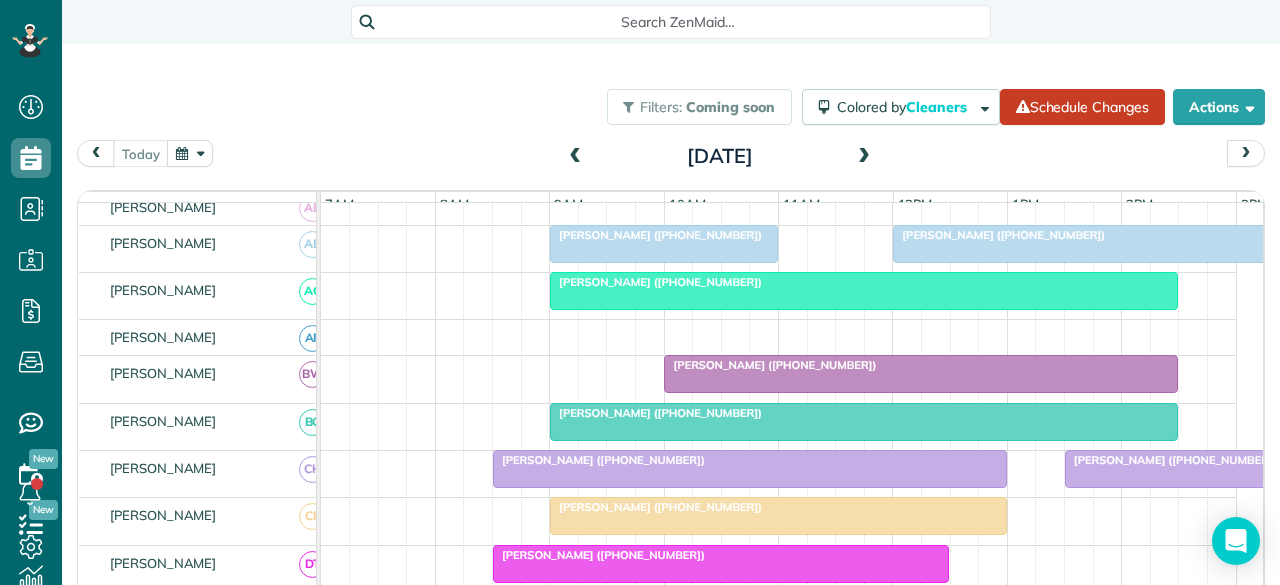 click at bounding box center (864, 157) 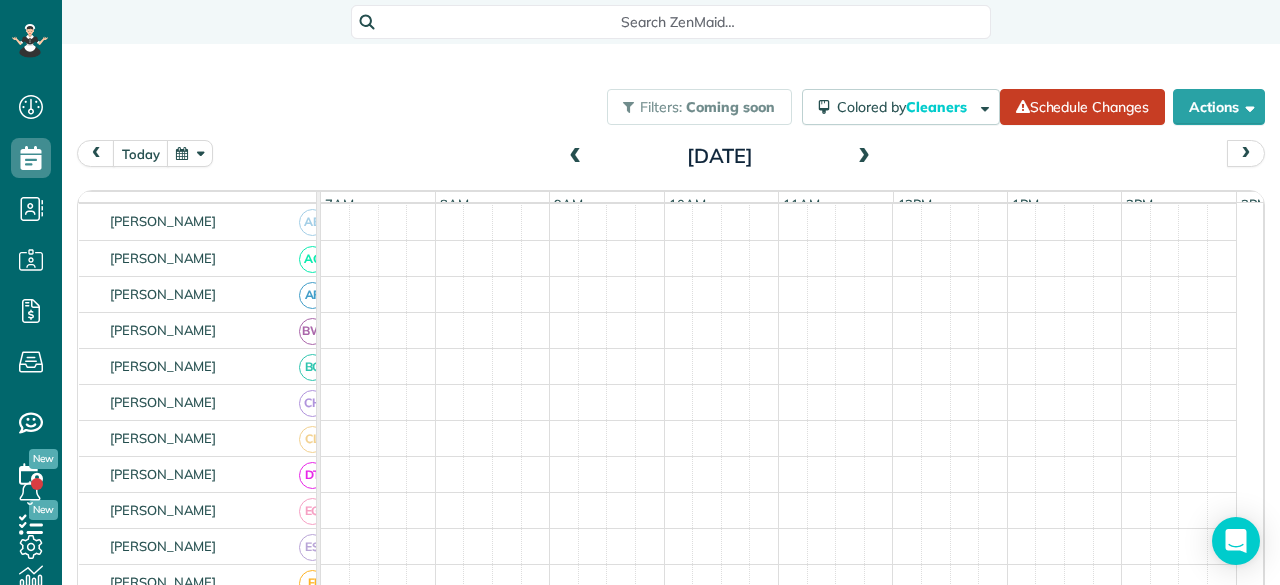 scroll, scrollTop: 200, scrollLeft: 0, axis: vertical 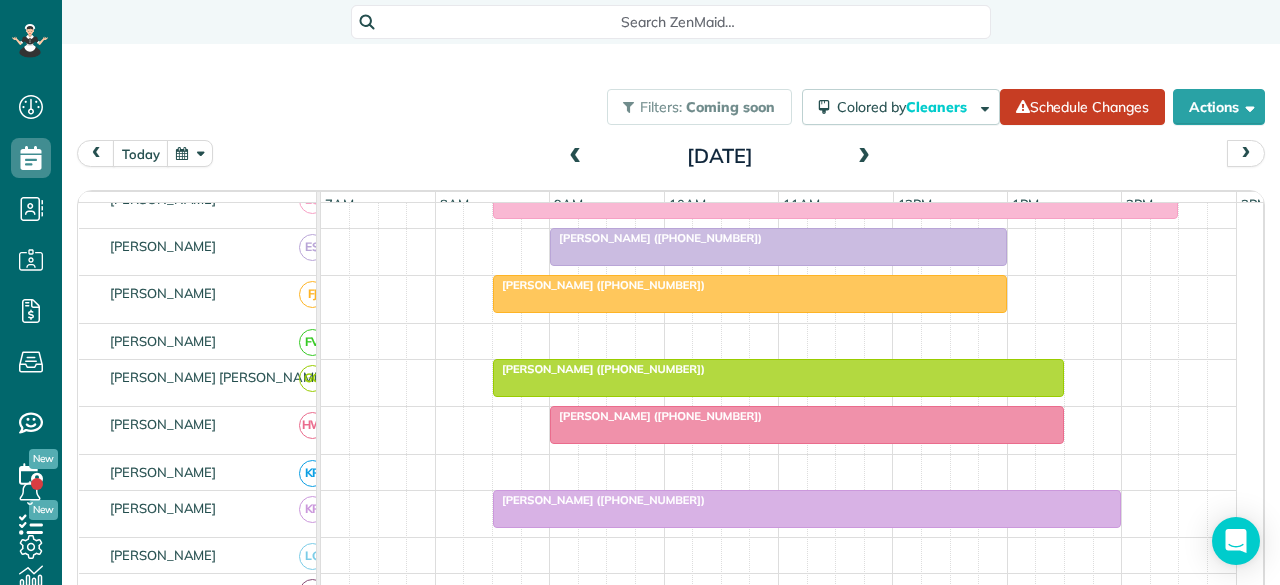 click at bounding box center [778, 247] 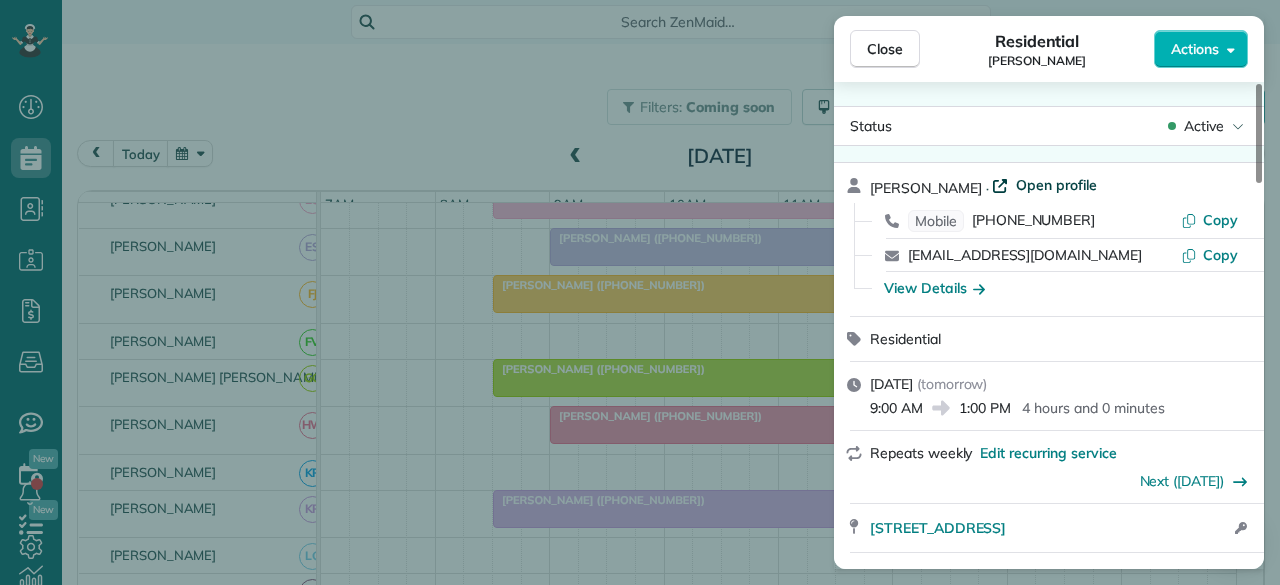 click on "Open profile" at bounding box center [1056, 185] 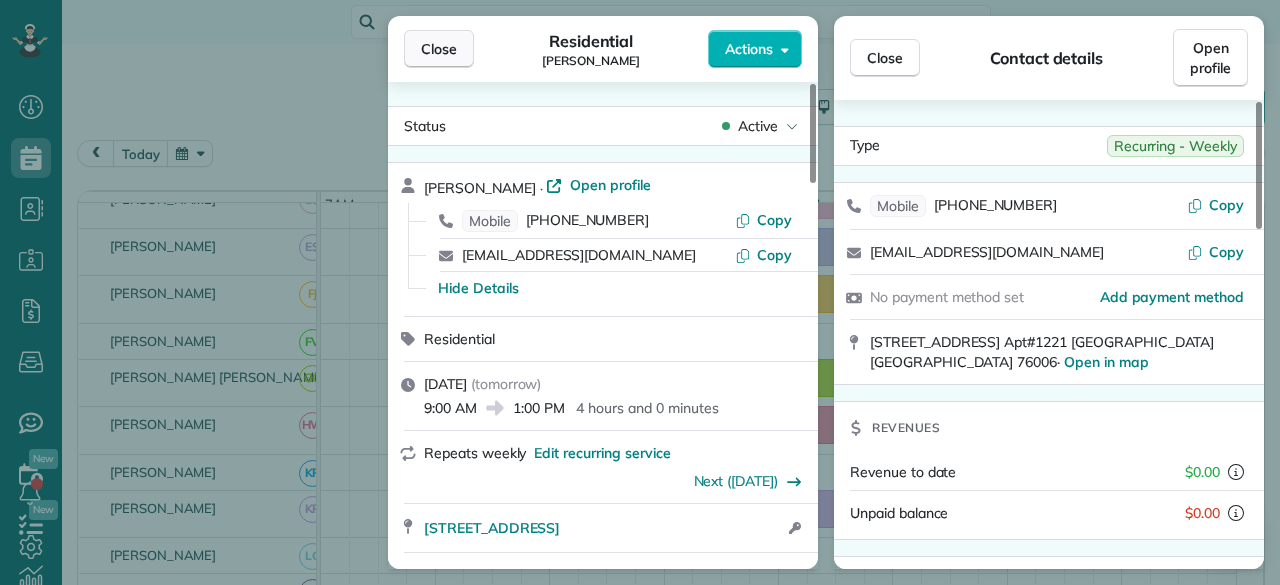 click on "Close" at bounding box center (439, 49) 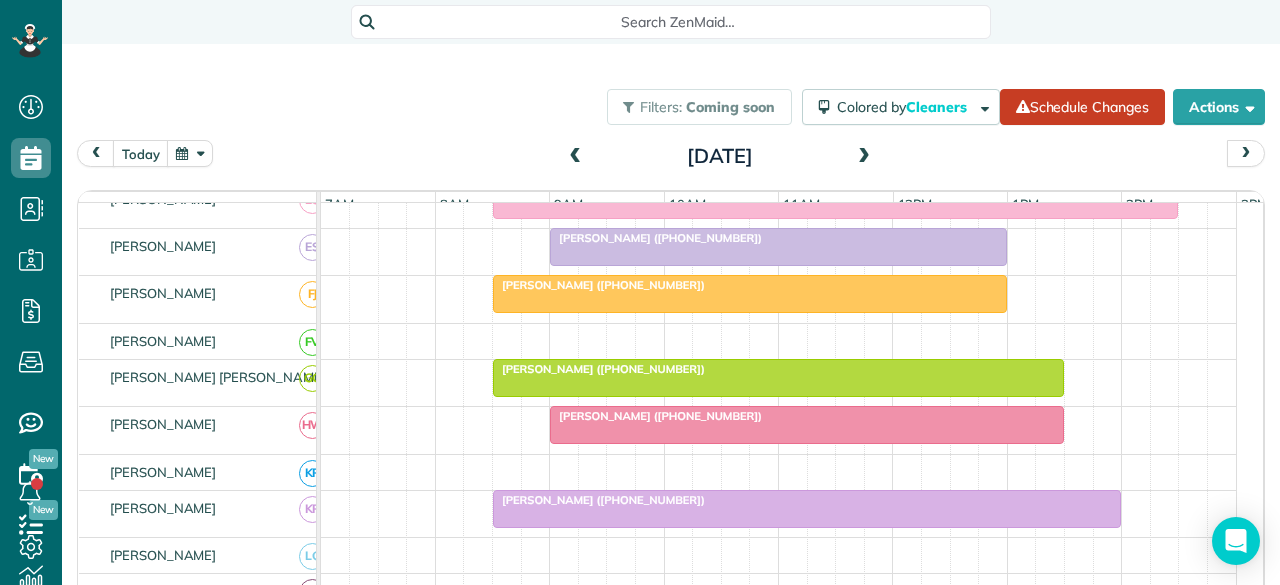 click at bounding box center [576, 157] 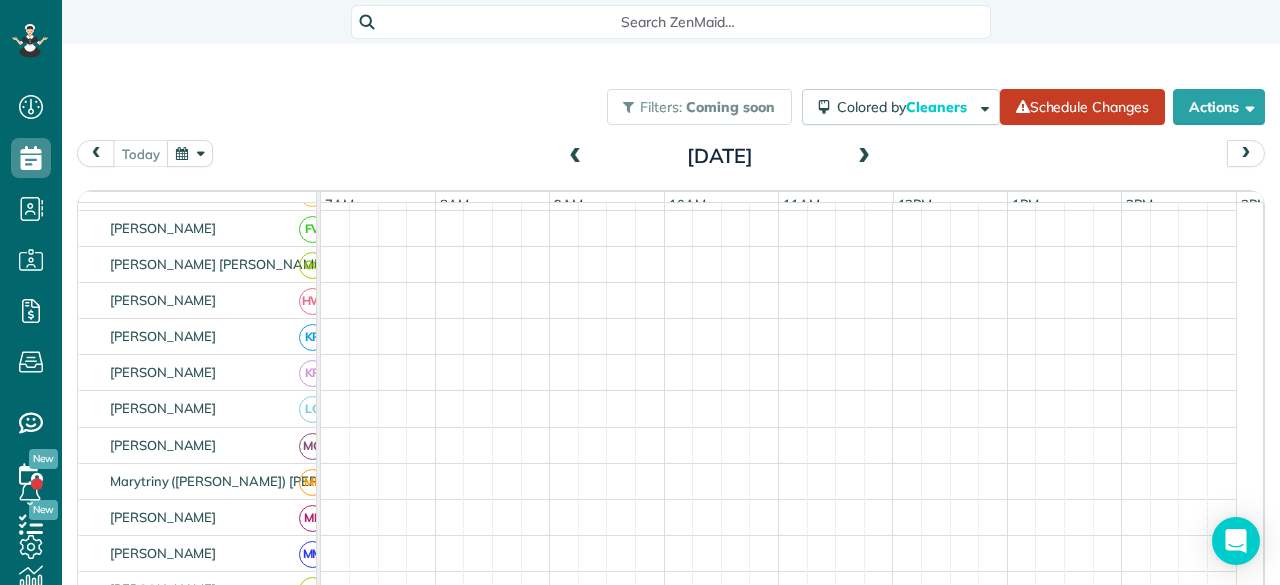 scroll, scrollTop: 521, scrollLeft: 0, axis: vertical 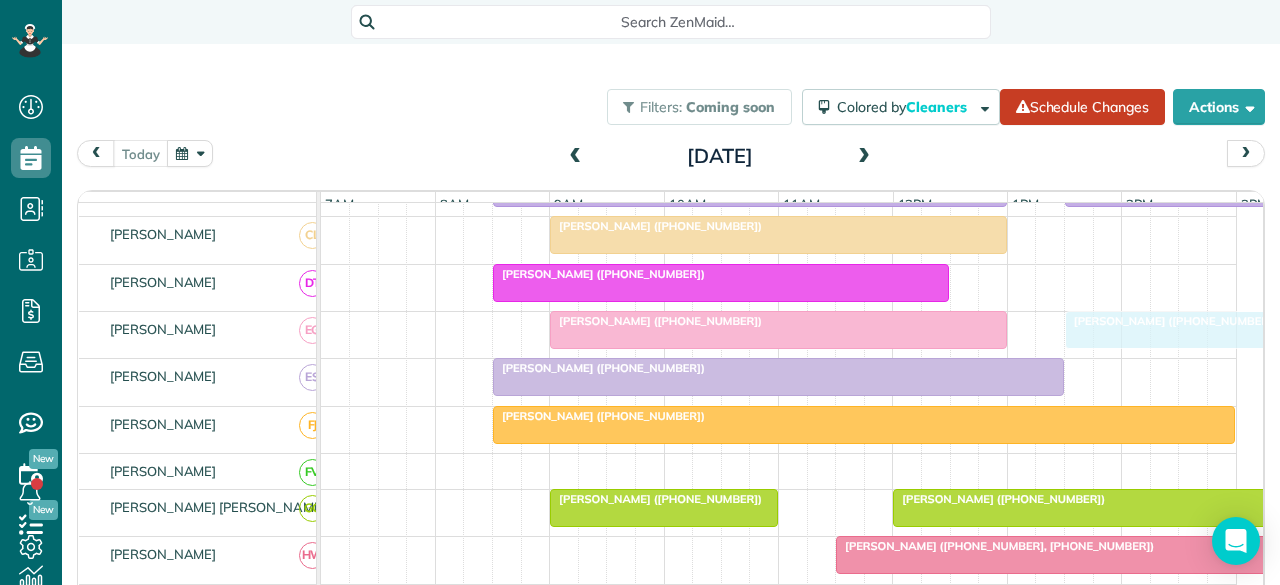 drag, startPoint x: 787, startPoint y: 289, endPoint x: 1128, endPoint y: 341, distance: 344.94202 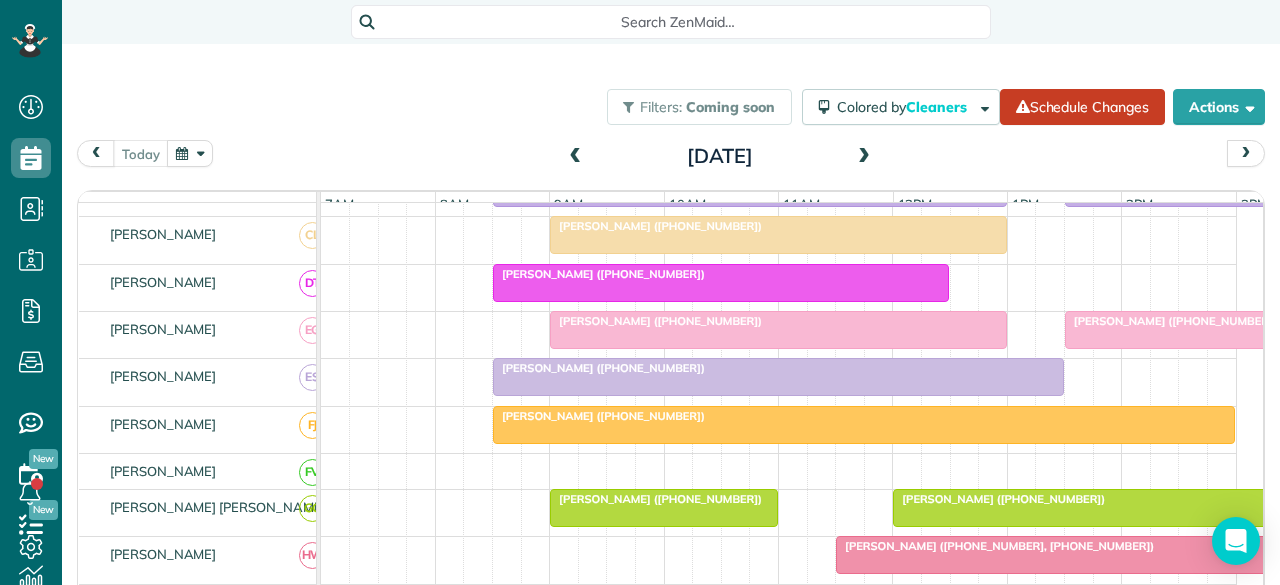 click at bounding box center (864, 157) 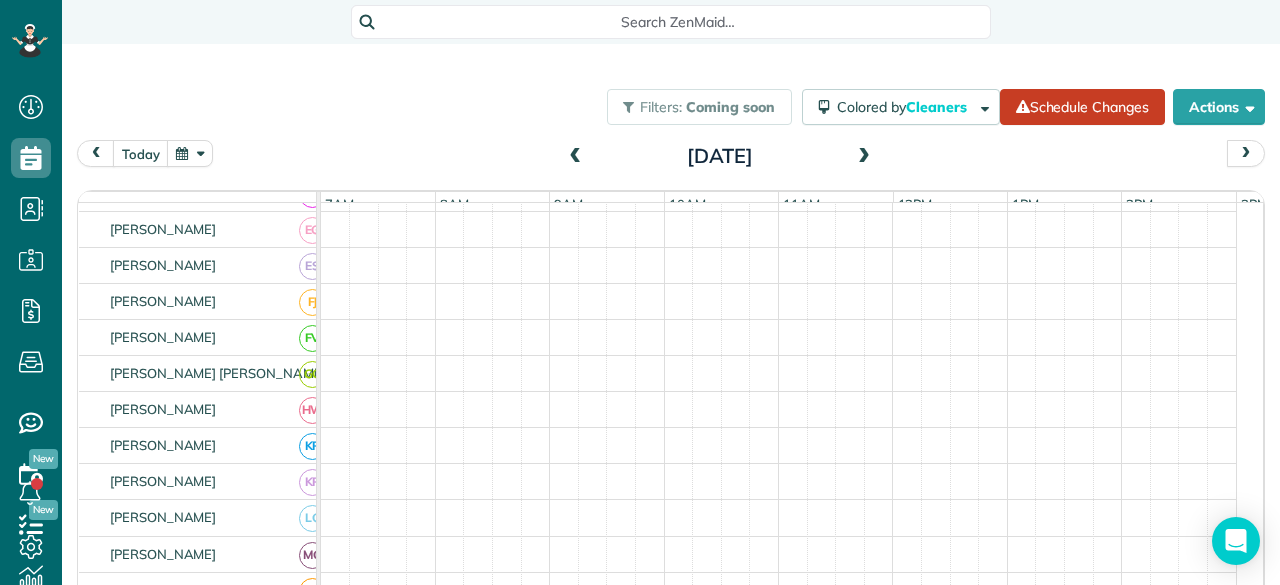 scroll, scrollTop: 424, scrollLeft: 0, axis: vertical 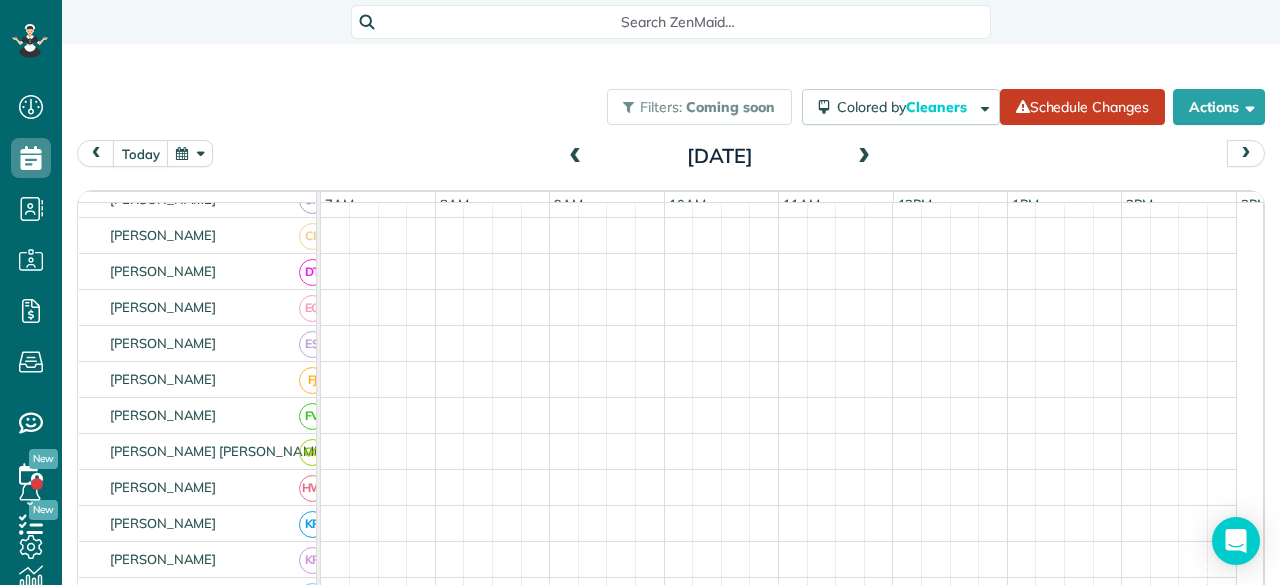click at bounding box center (864, 157) 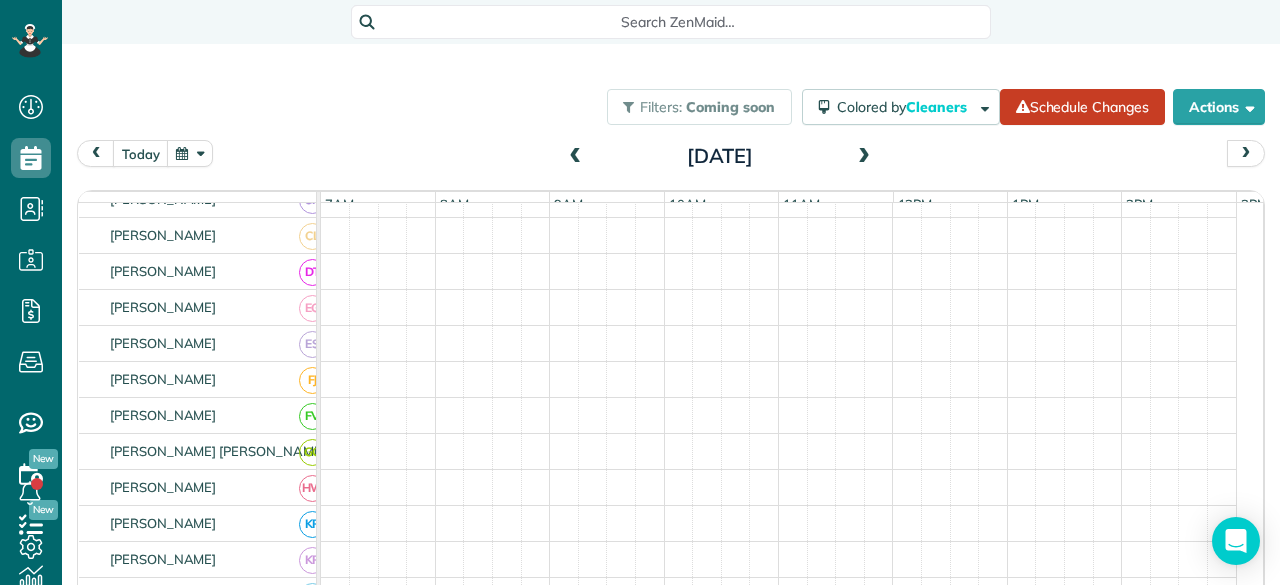 scroll, scrollTop: 720, scrollLeft: 0, axis: vertical 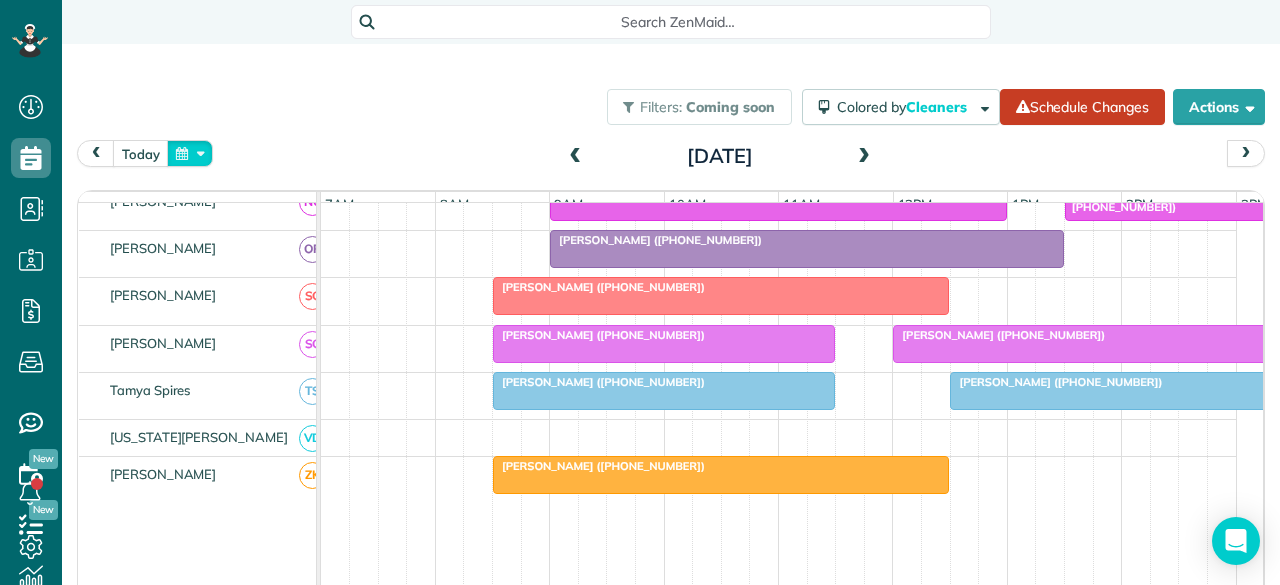 click at bounding box center [190, 153] 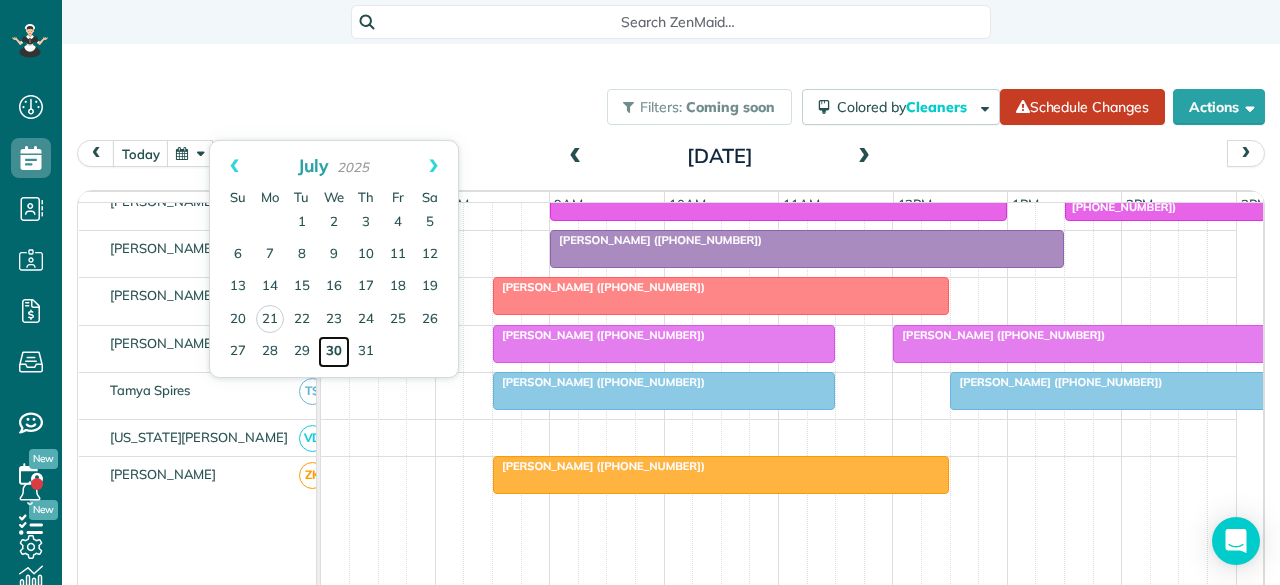 click on "30" at bounding box center (334, 352) 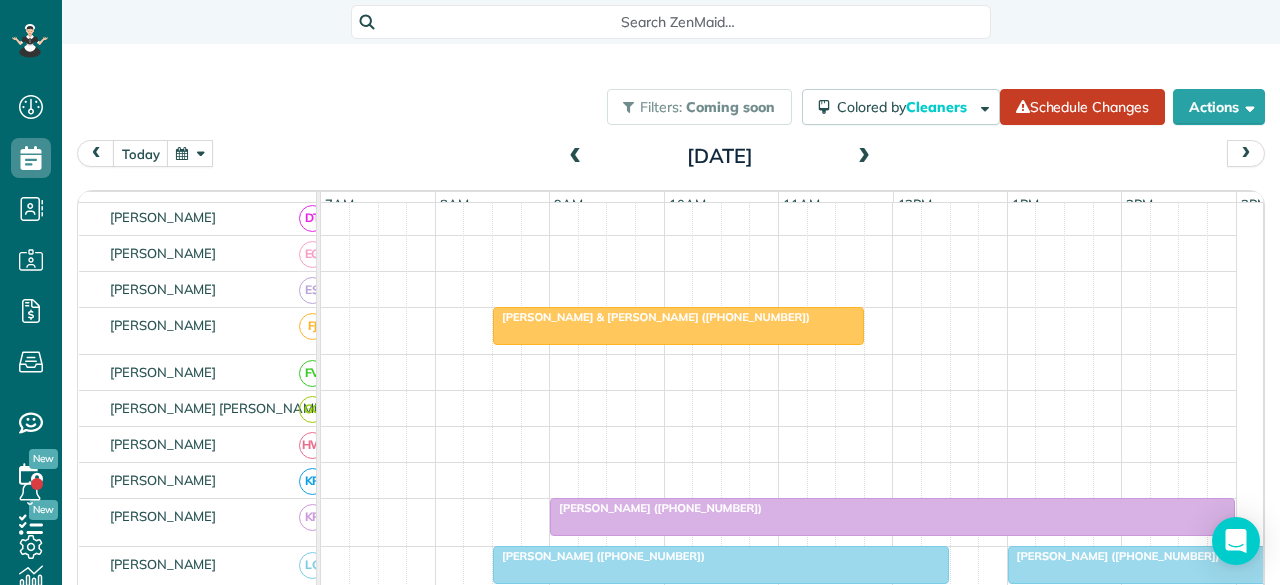 click at bounding box center [190, 153] 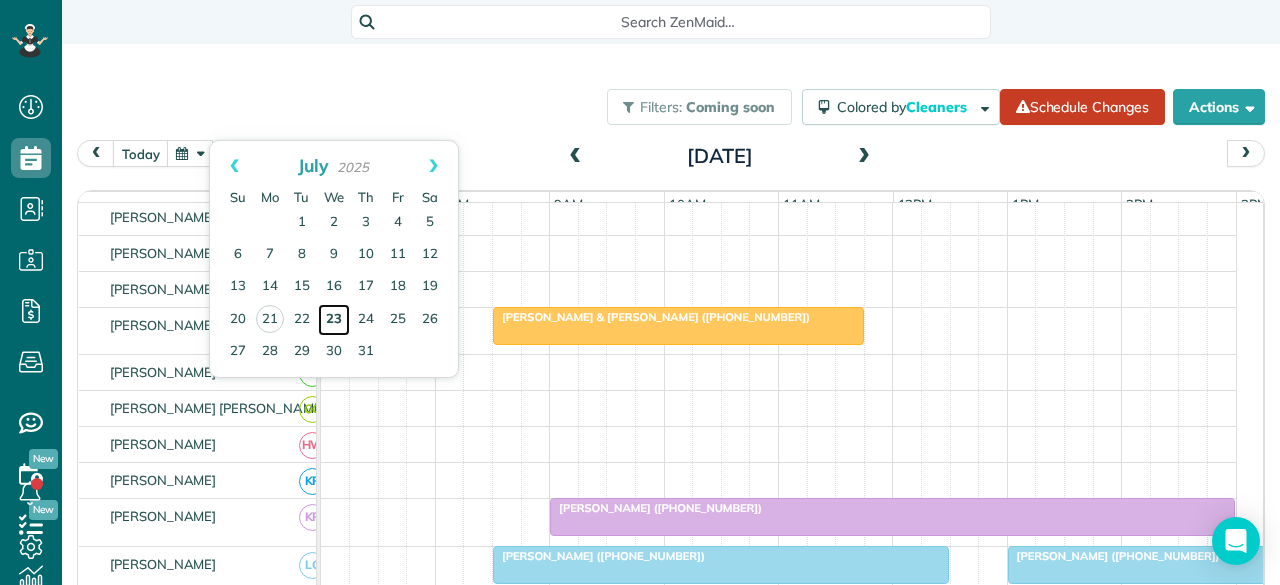 click on "23" at bounding box center (334, 320) 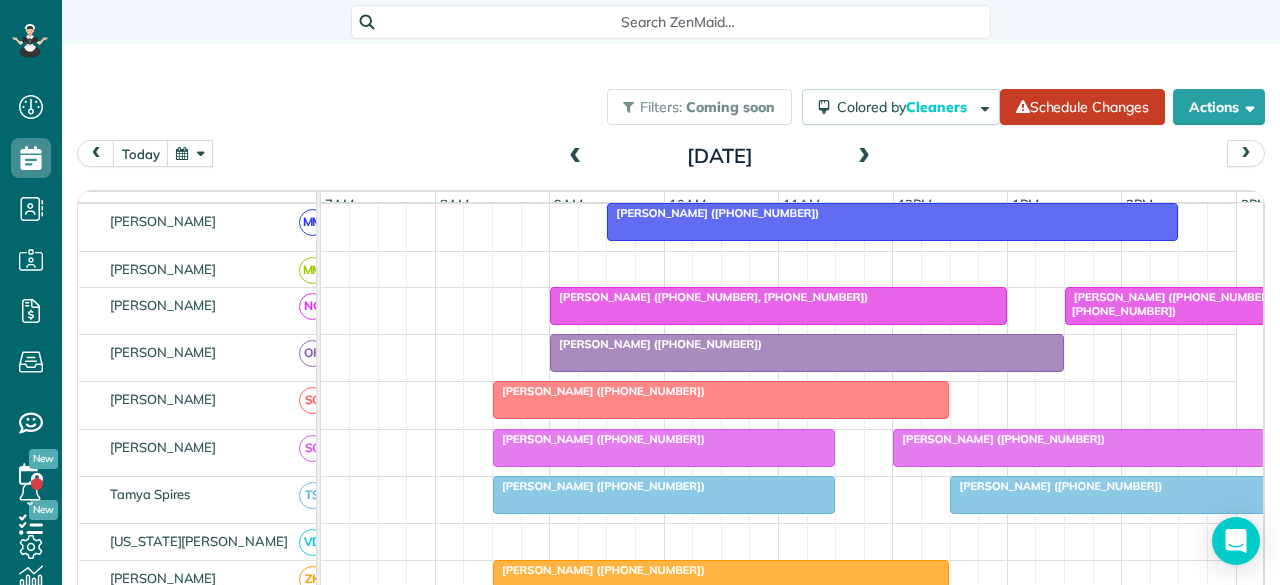 click at bounding box center (576, 157) 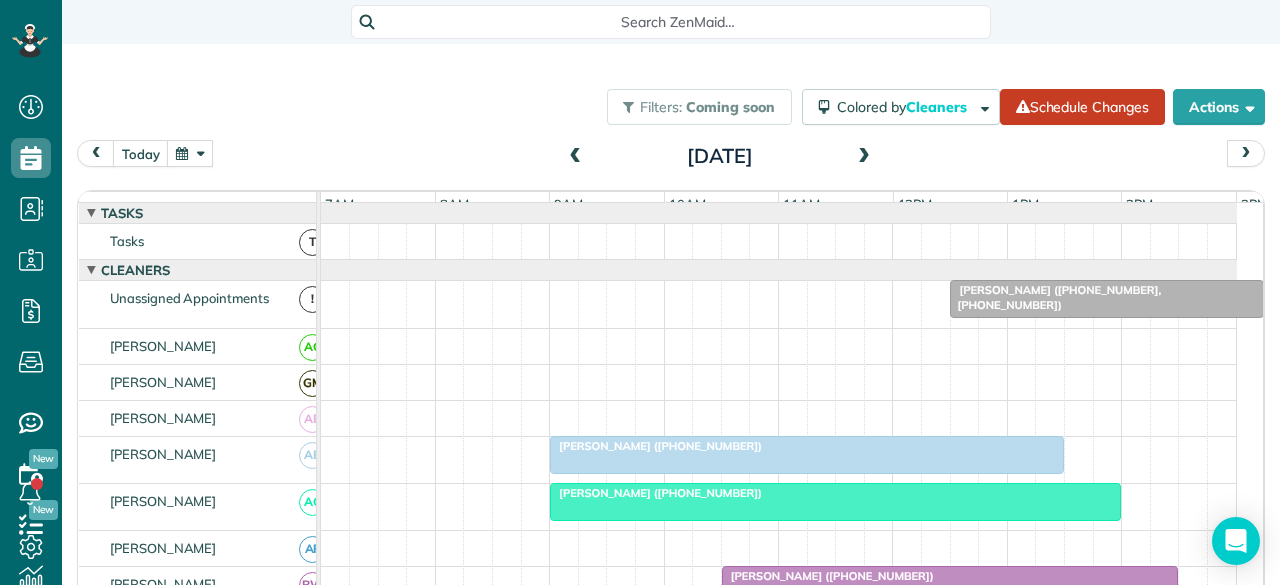click at bounding box center [864, 157] 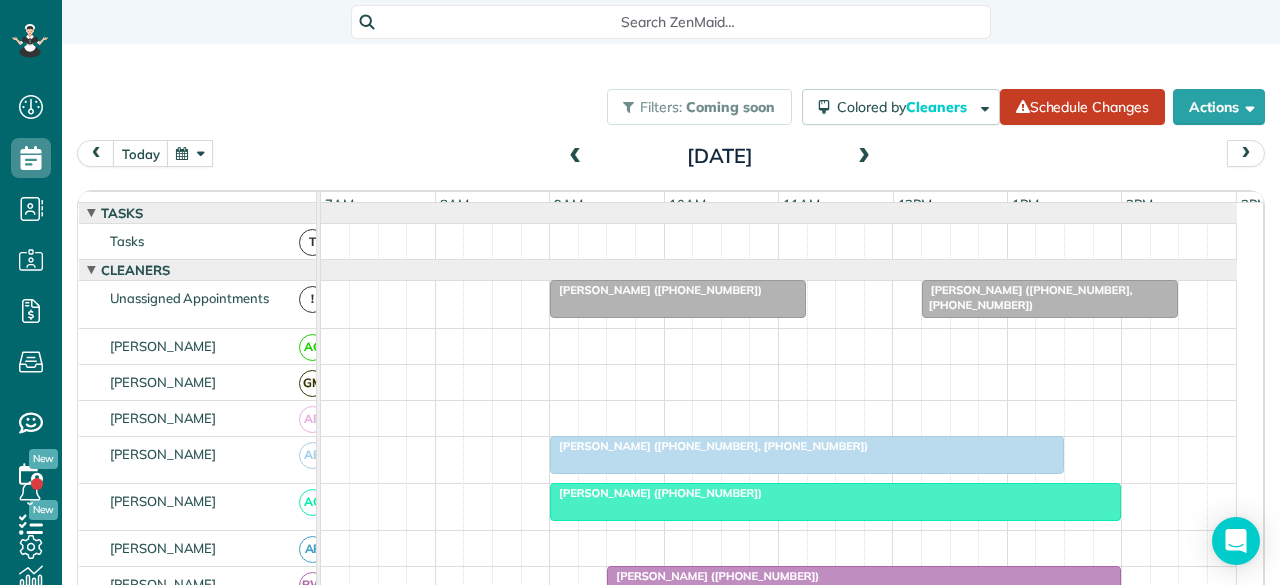 scroll, scrollTop: 76, scrollLeft: 0, axis: vertical 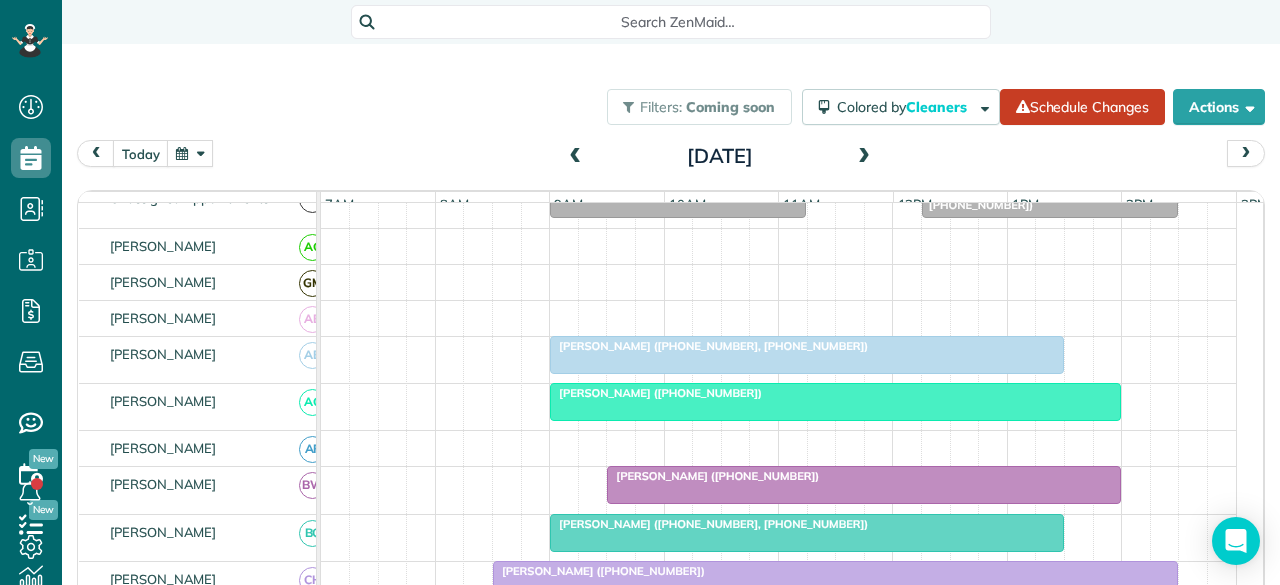 click at bounding box center (576, 157) 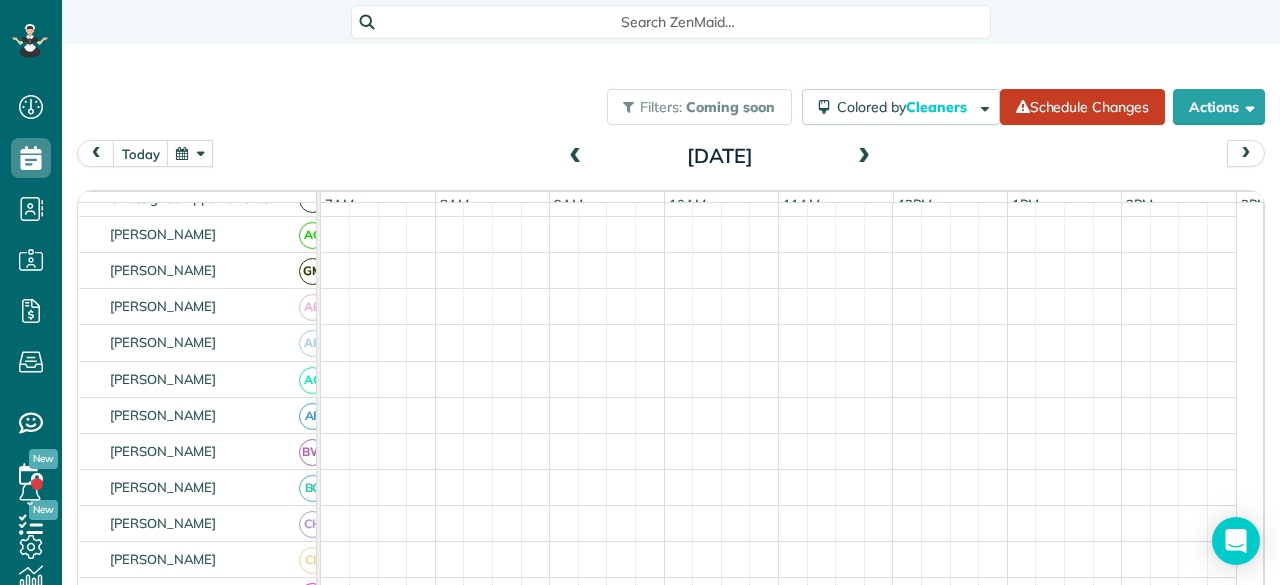 scroll, scrollTop: 88, scrollLeft: 0, axis: vertical 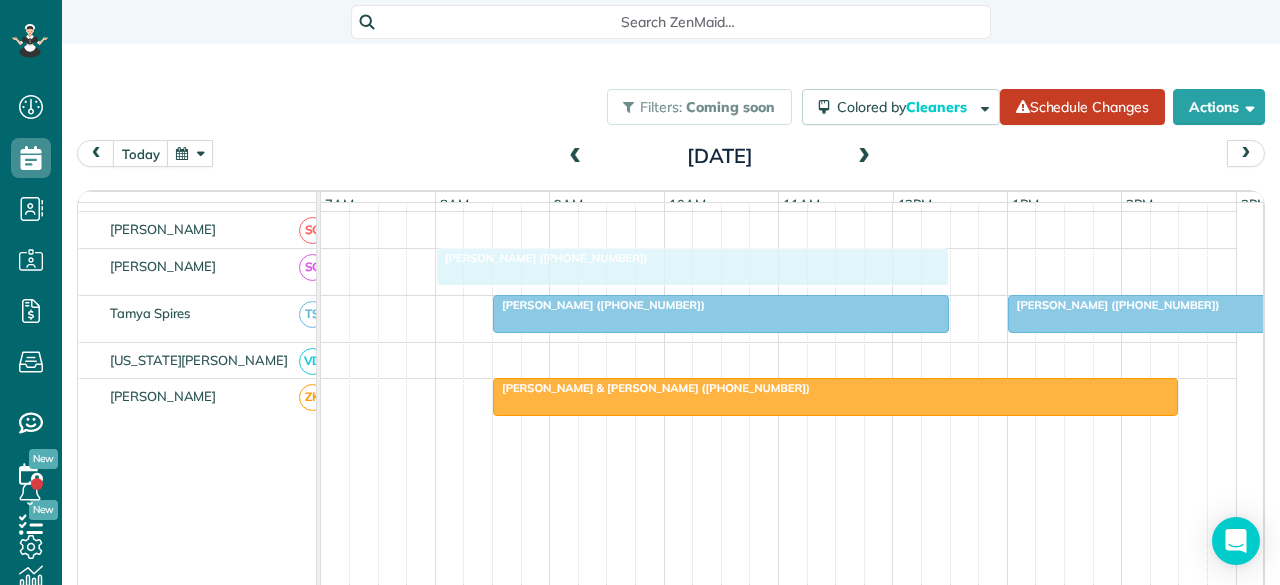 drag, startPoint x: 676, startPoint y: 237, endPoint x: 626, endPoint y: 241, distance: 50.159744 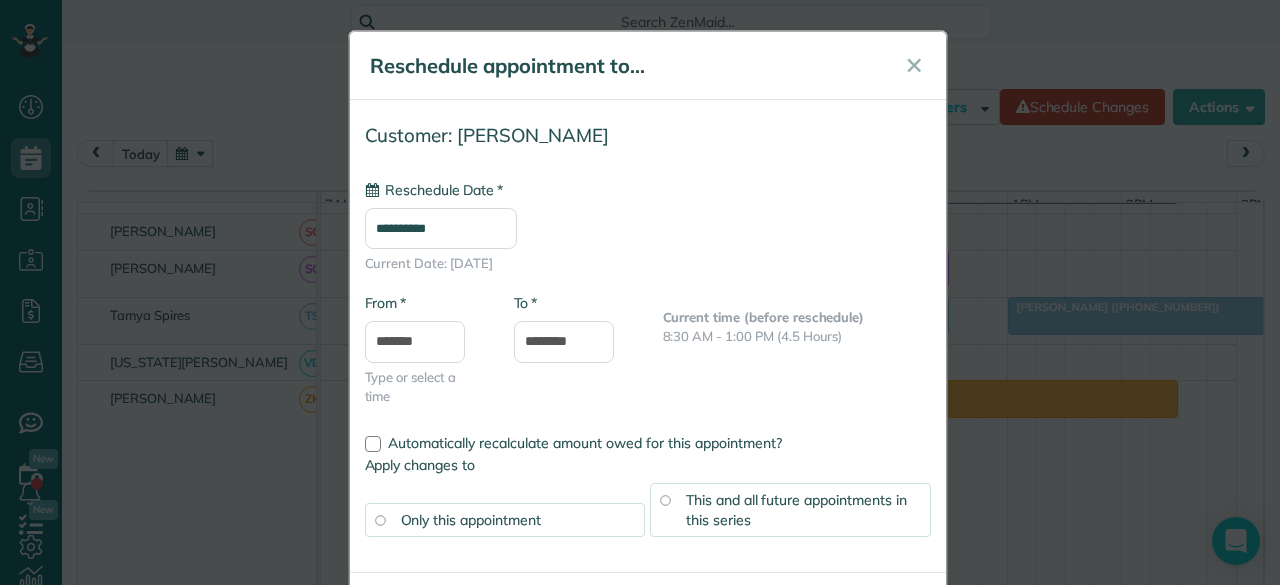 type on "**********" 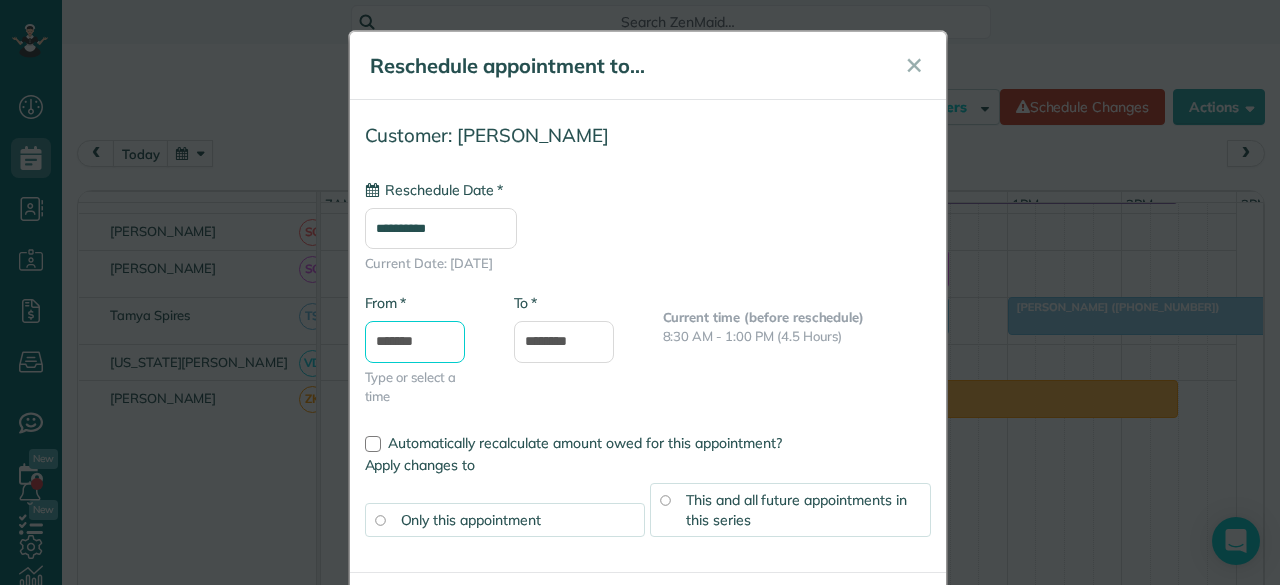 click on "*******" at bounding box center [415, 342] 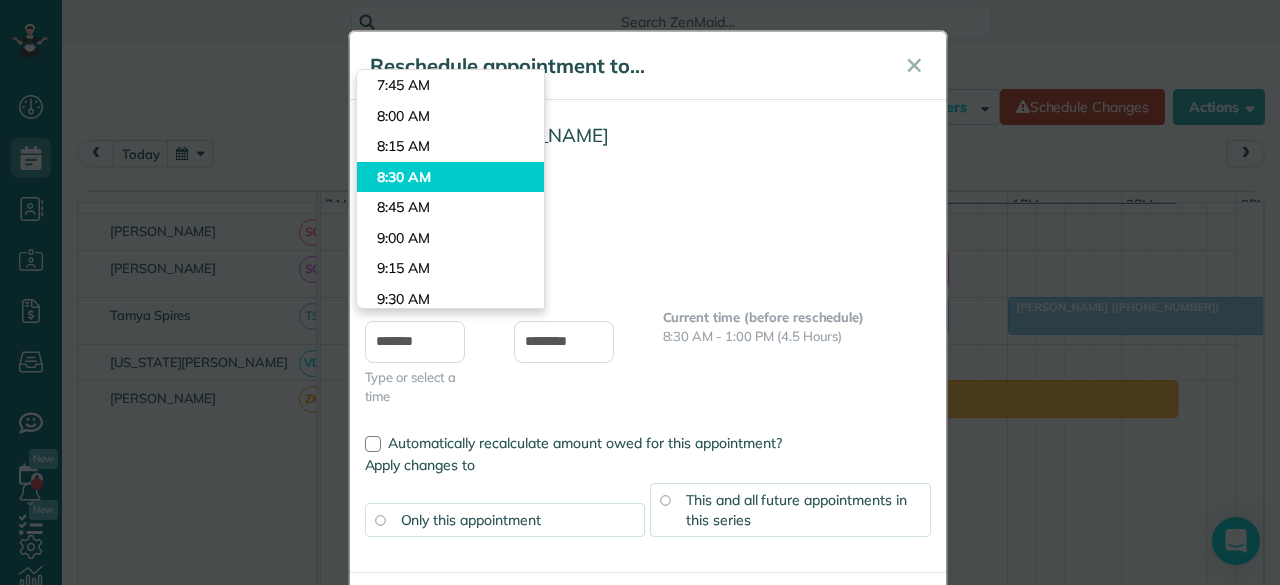 type on "*******" 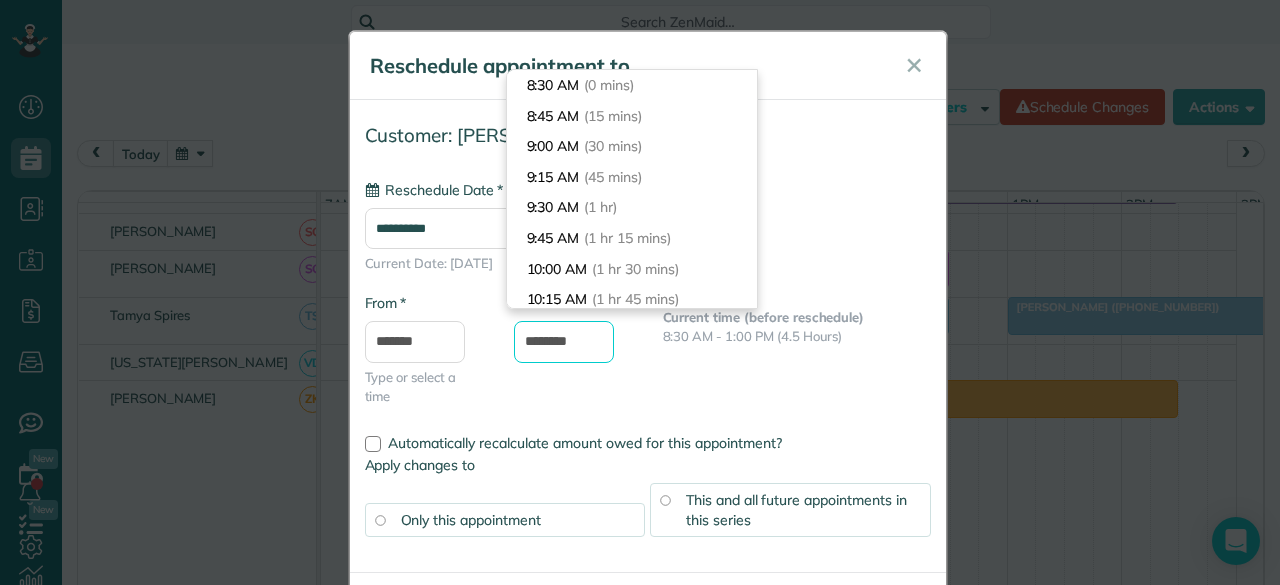 drag, startPoint x: 553, startPoint y: 344, endPoint x: 500, endPoint y: 343, distance: 53.009434 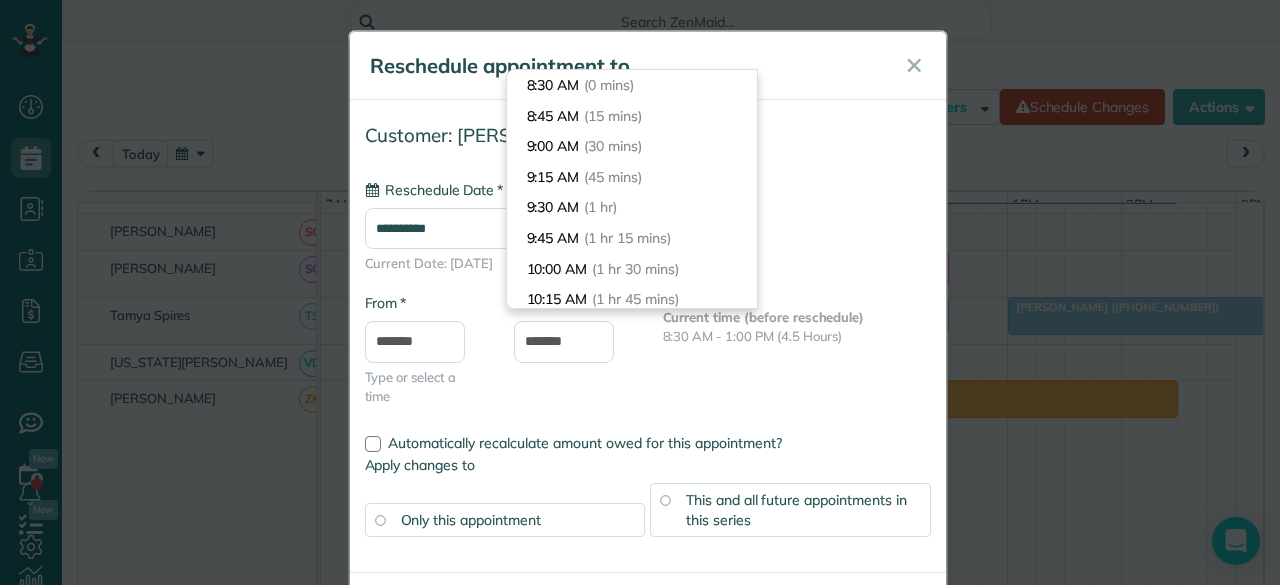 type on "********" 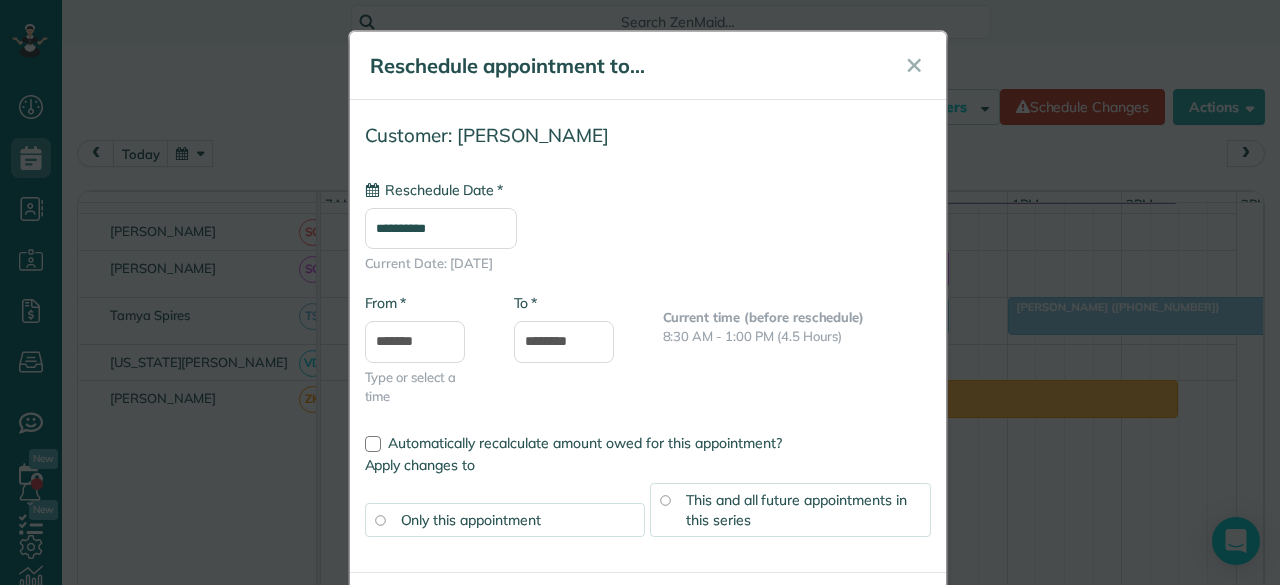 click on "**********" at bounding box center (648, 270) 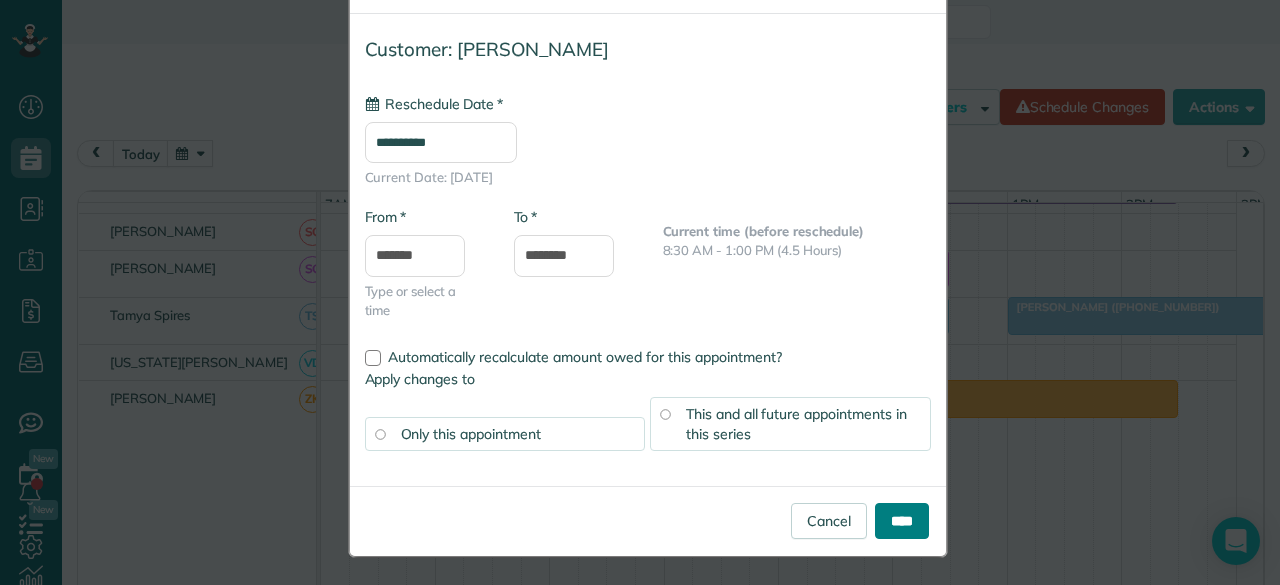 click on "****" at bounding box center [902, 521] 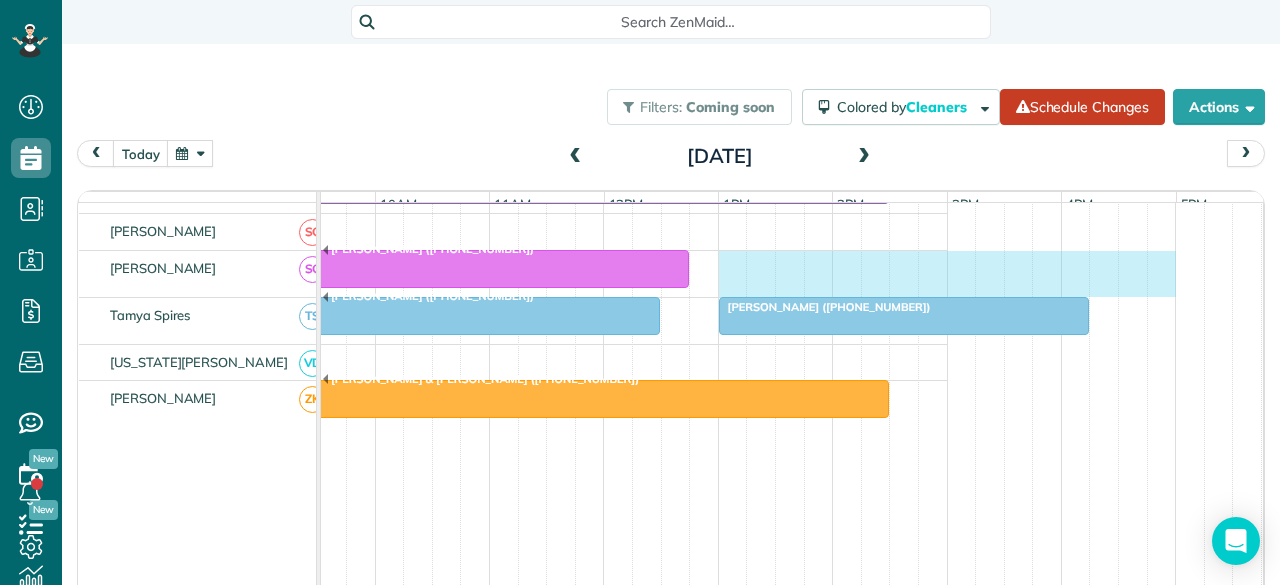 drag, startPoint x: 1010, startPoint y: 265, endPoint x: 1152, endPoint y: 272, distance: 142.17242 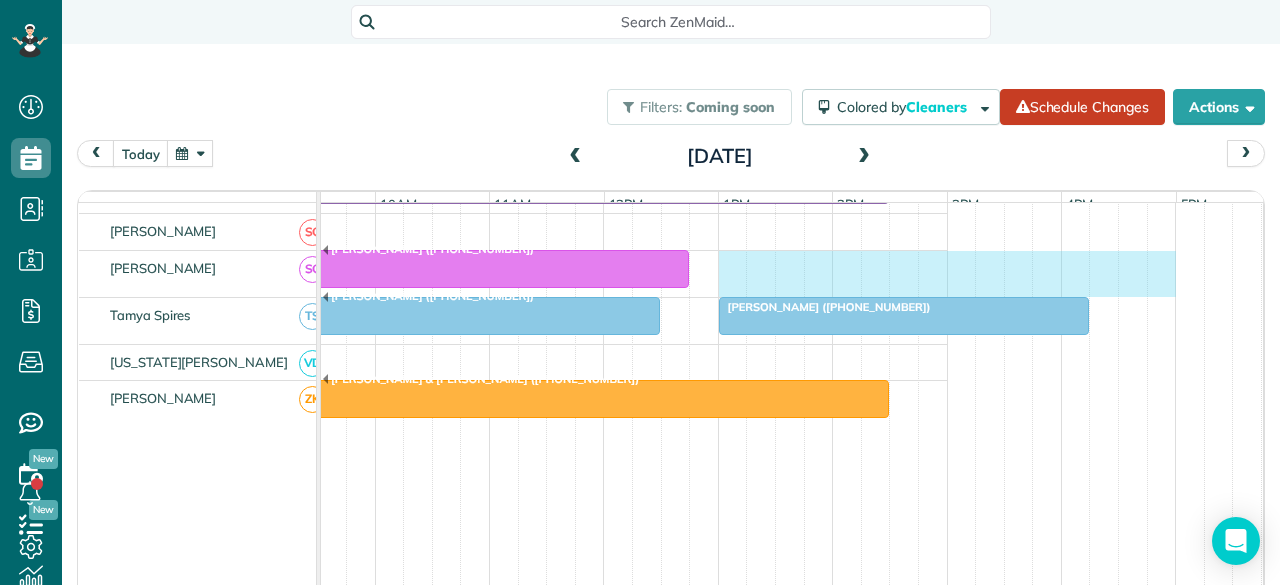 click on "Wendy Riley (+18179882786)" at bounding box center [490, 274] 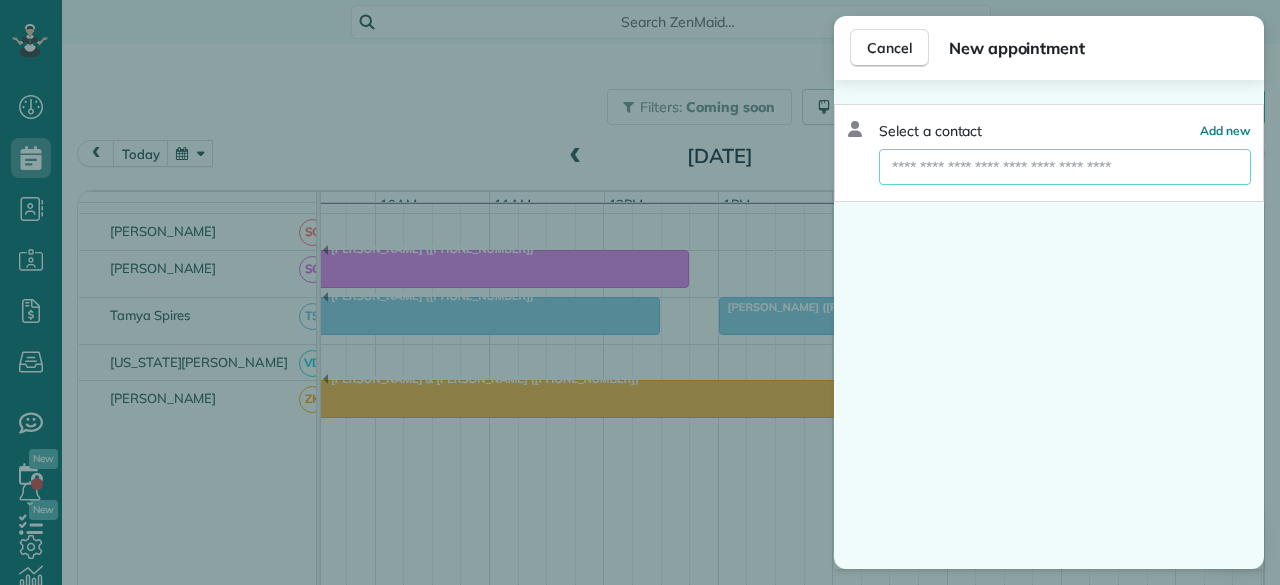 click at bounding box center [1065, 167] 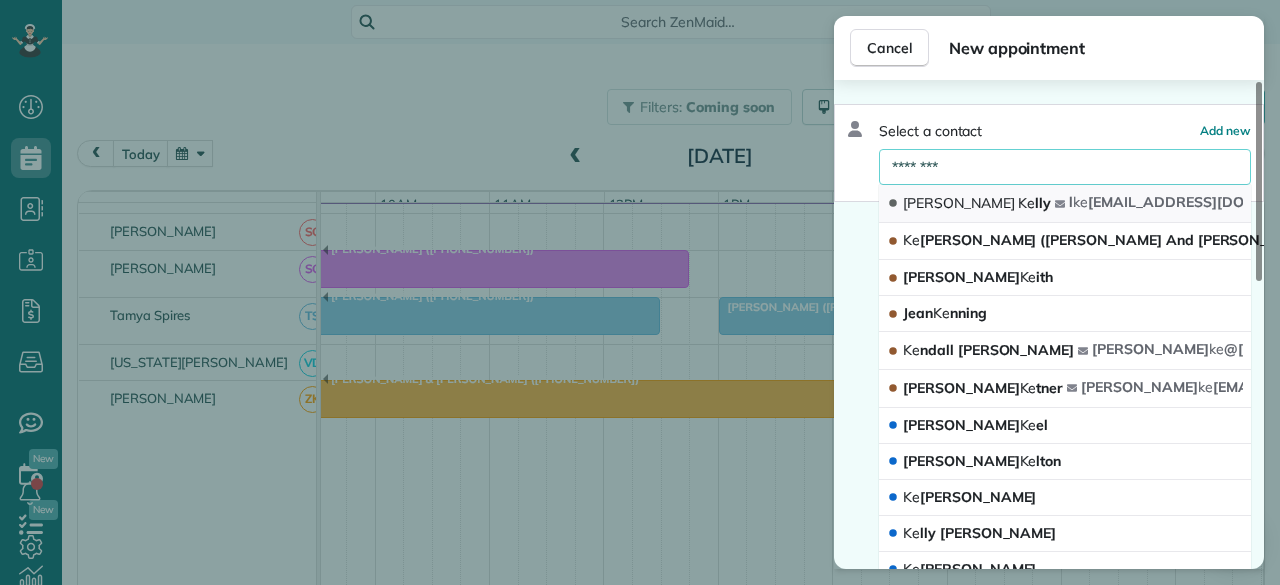 type on "********" 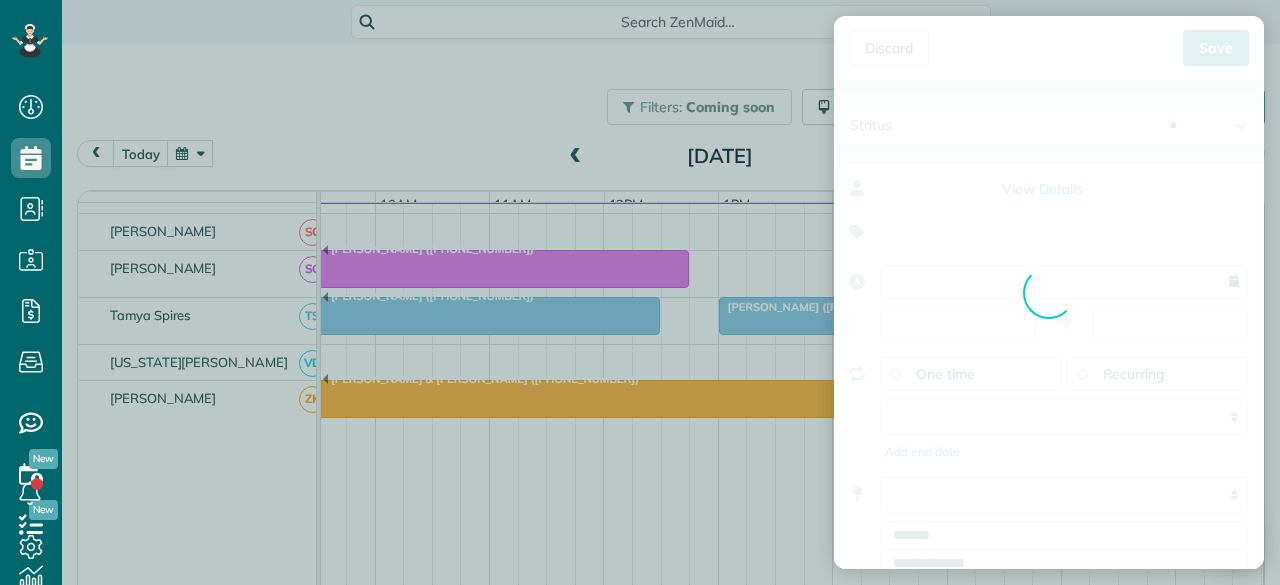 type on "**********" 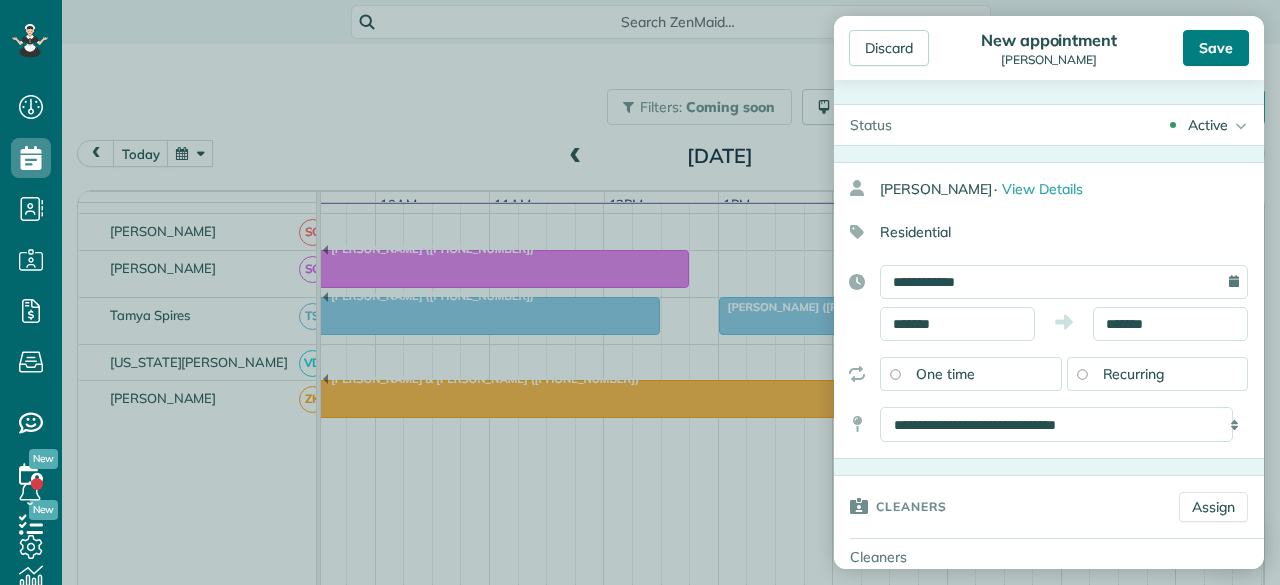 click on "Save" at bounding box center [1216, 48] 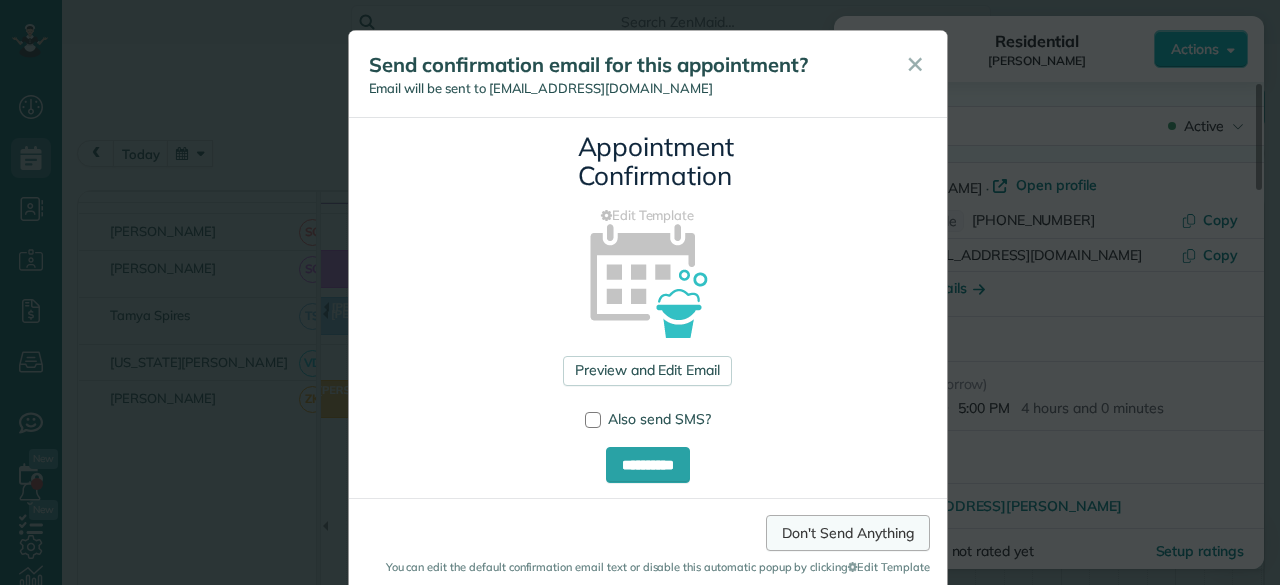 click on "Don't Send Anything" at bounding box center (847, 533) 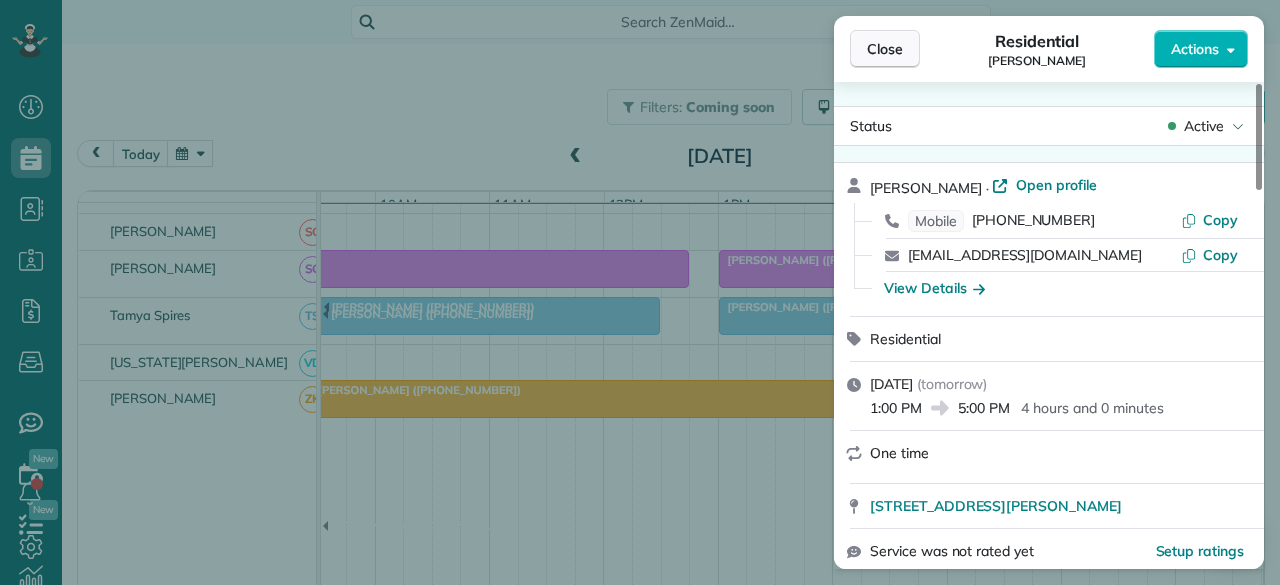 click on "Close" at bounding box center [885, 49] 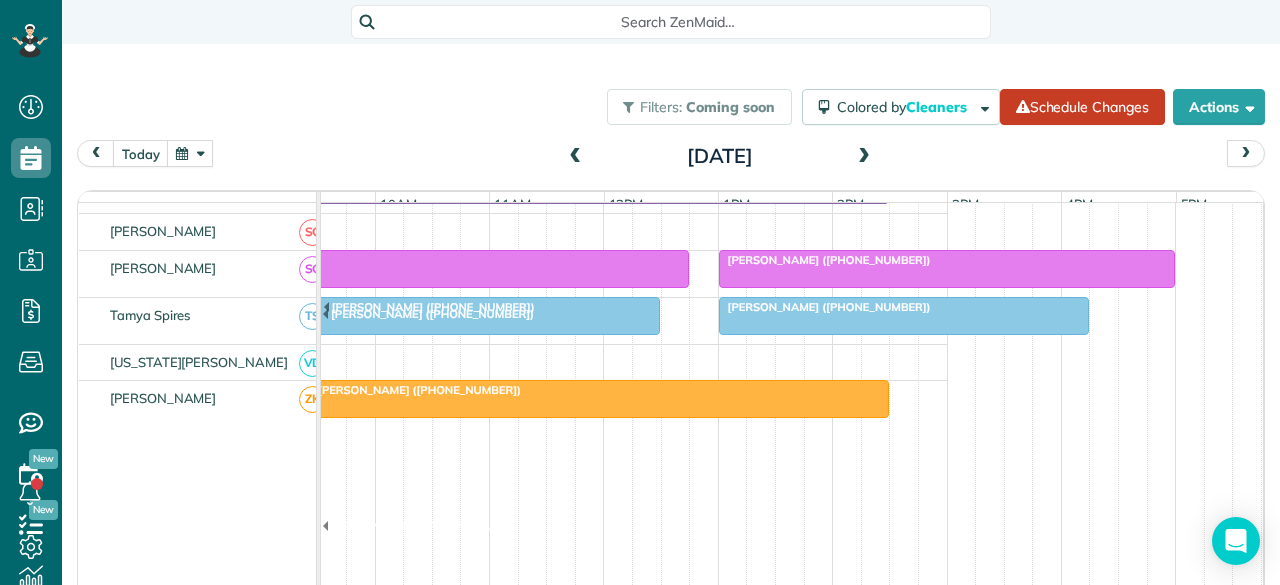 scroll, scrollTop: 1310, scrollLeft: 289, axis: both 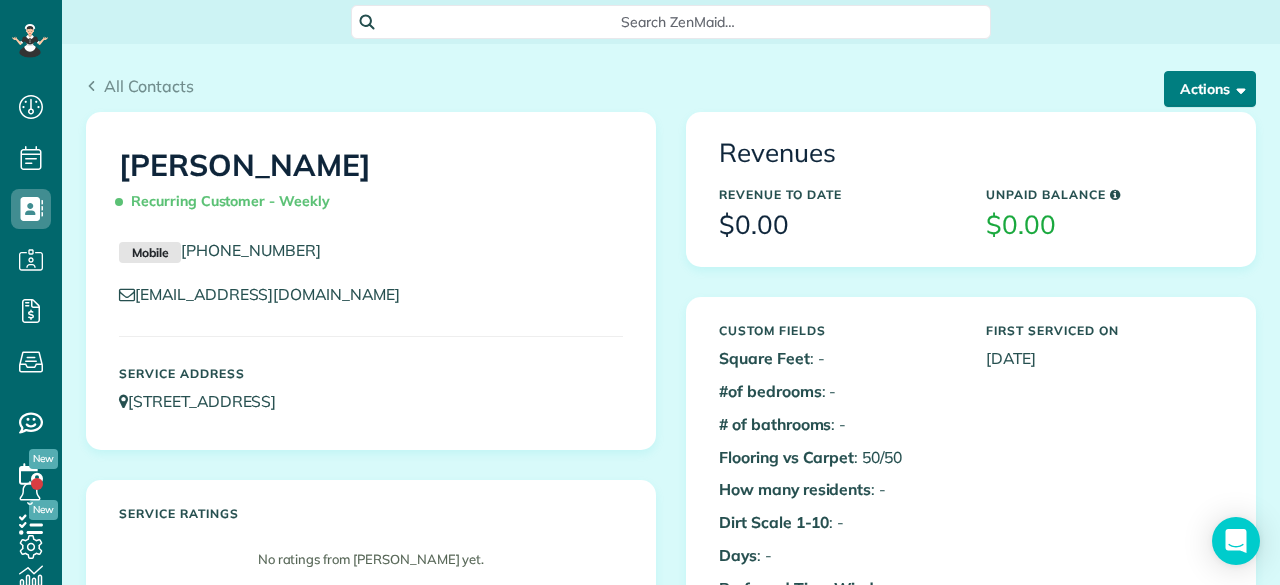 click on "Actions" at bounding box center [1210, 89] 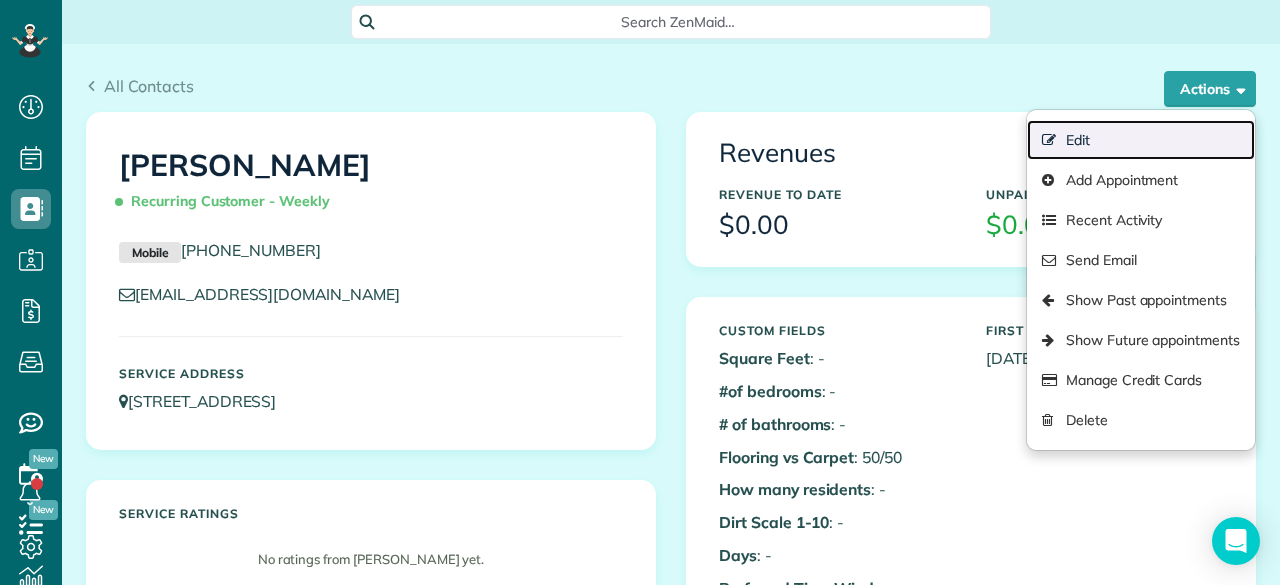 click on "Edit" at bounding box center (1141, 140) 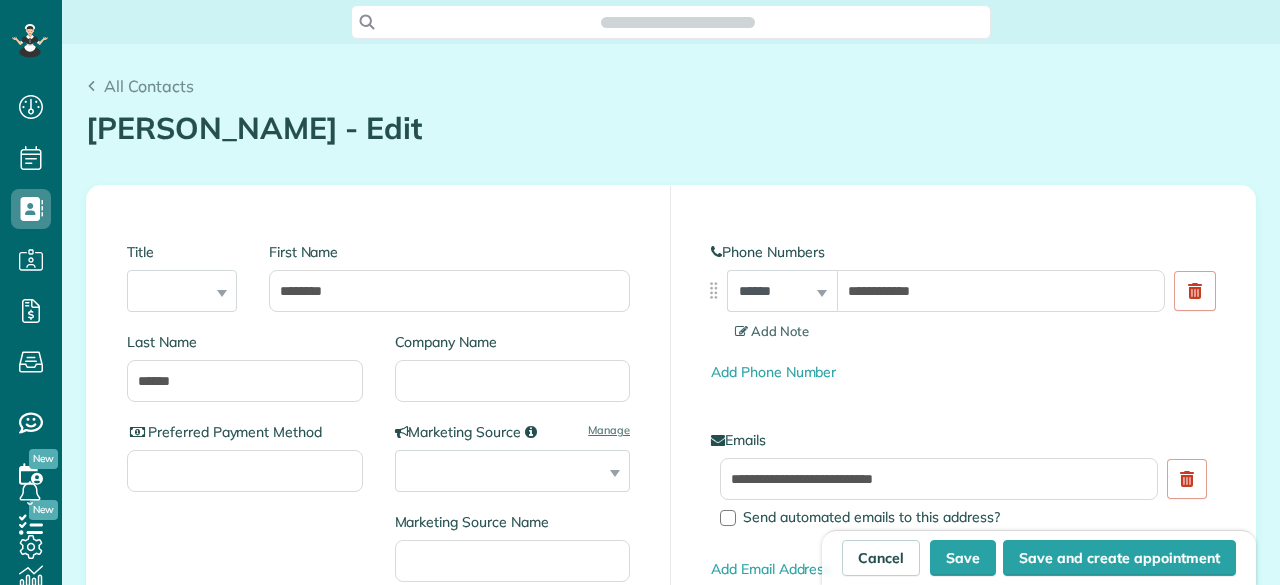 scroll, scrollTop: 0, scrollLeft: 0, axis: both 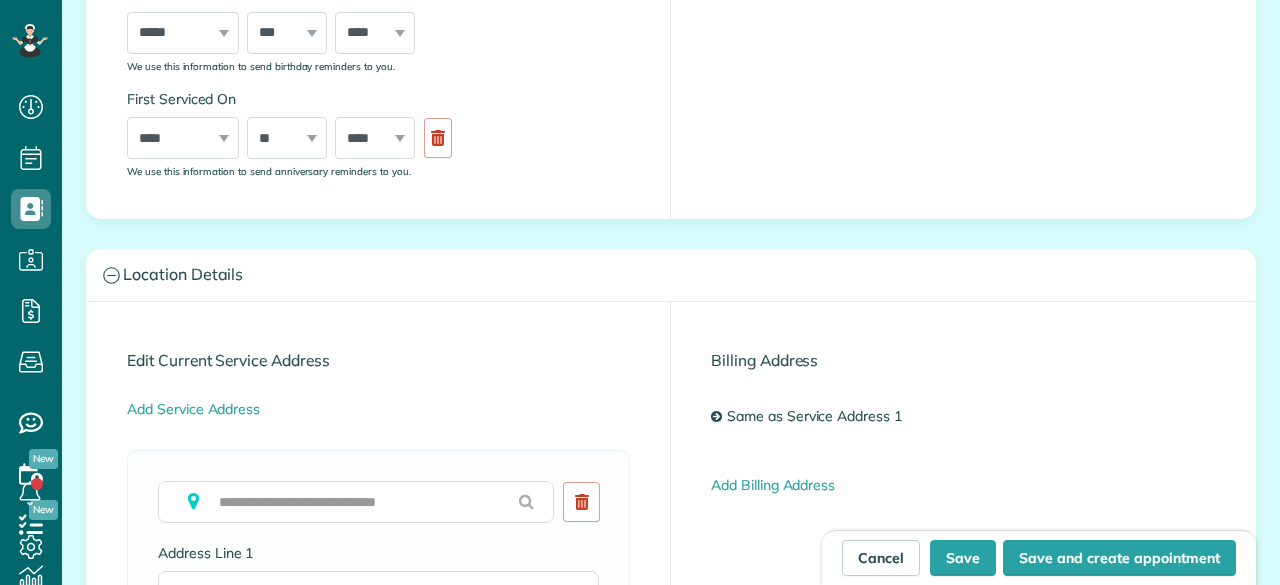 type on "**********" 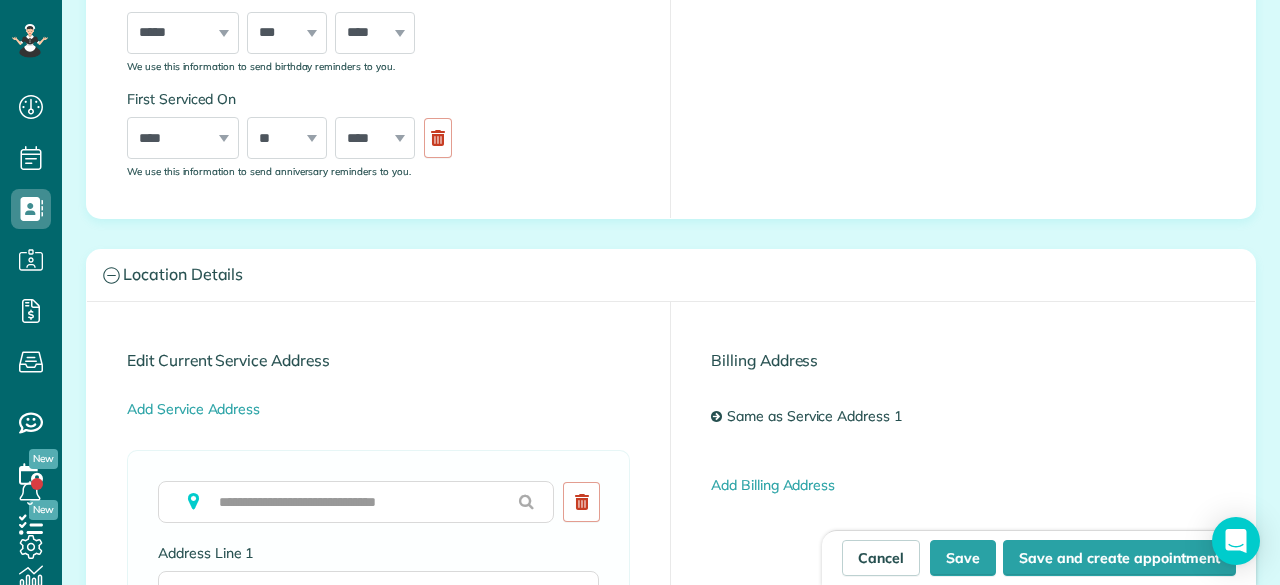 scroll, scrollTop: 1506, scrollLeft: 0, axis: vertical 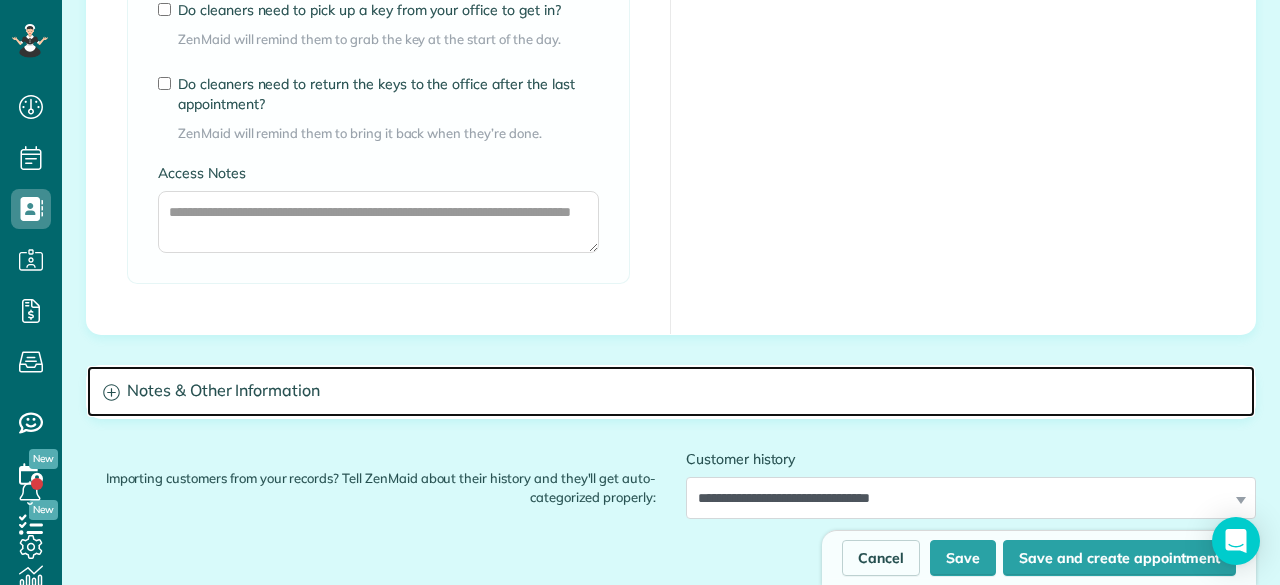 click on "Notes & Other Information" at bounding box center [671, 391] 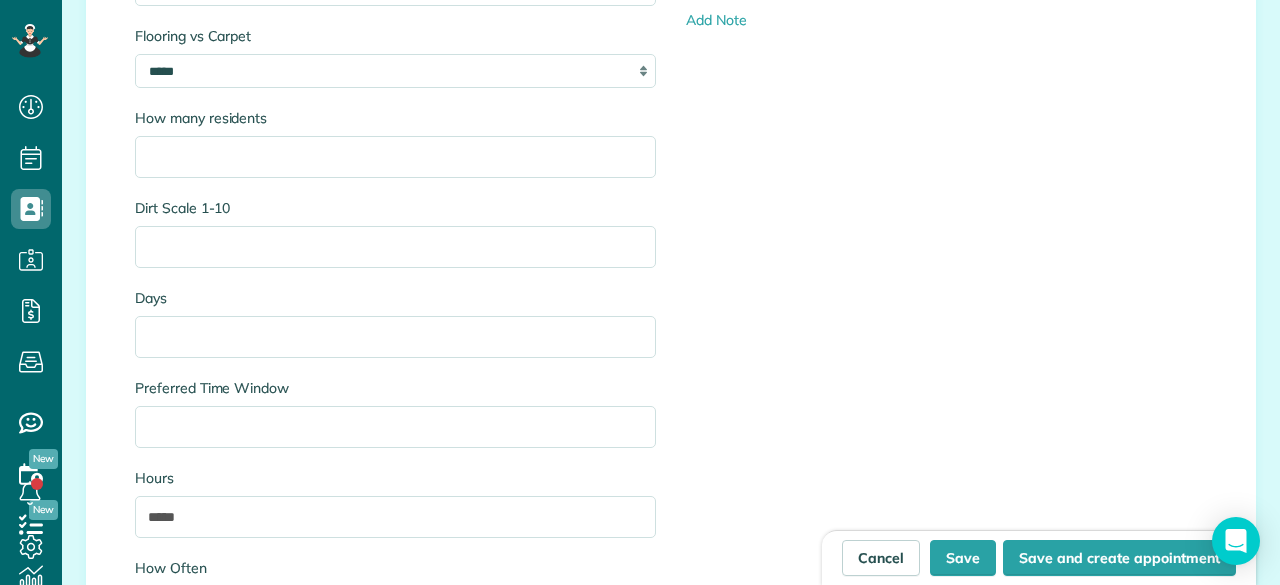 scroll, scrollTop: 2300, scrollLeft: 0, axis: vertical 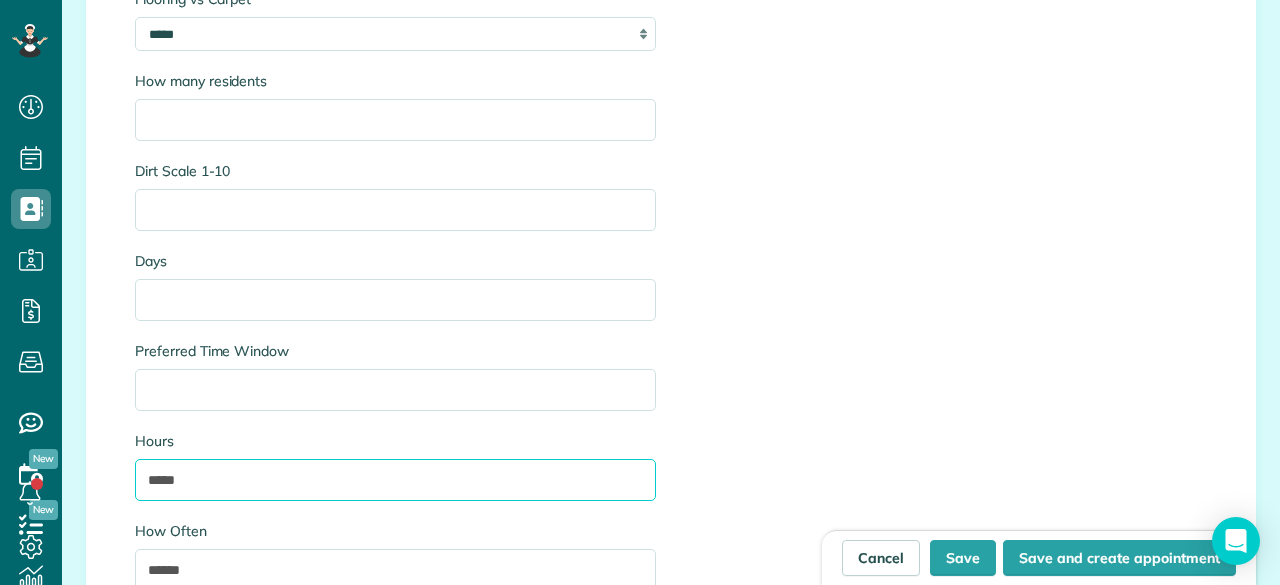 click on "*****" at bounding box center [395, 480] 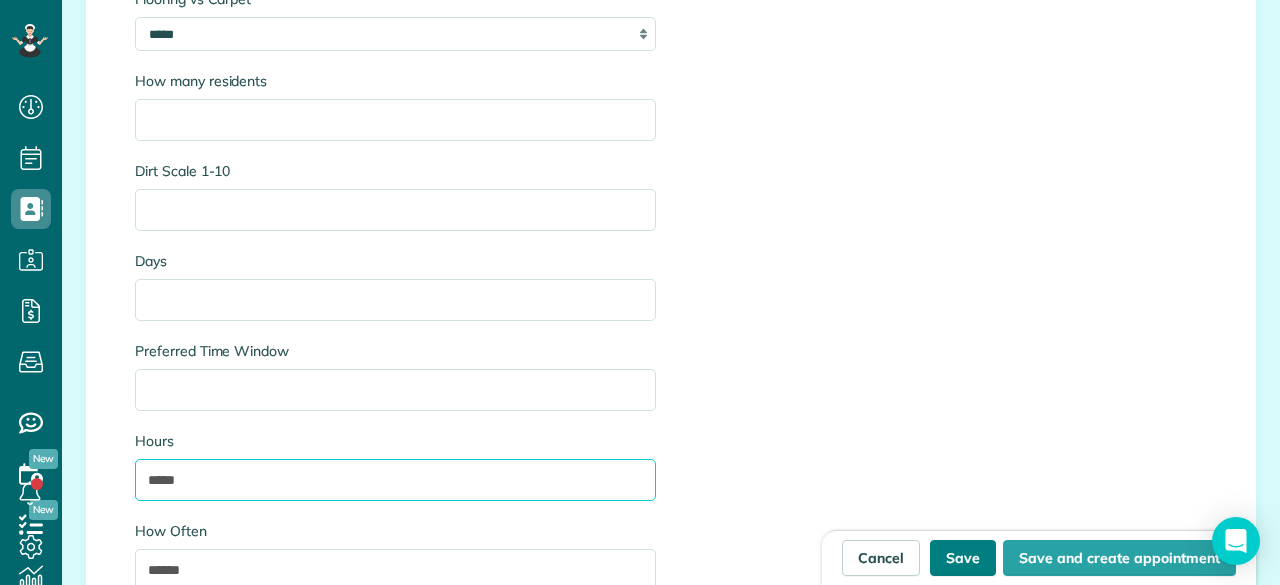 type on "*****" 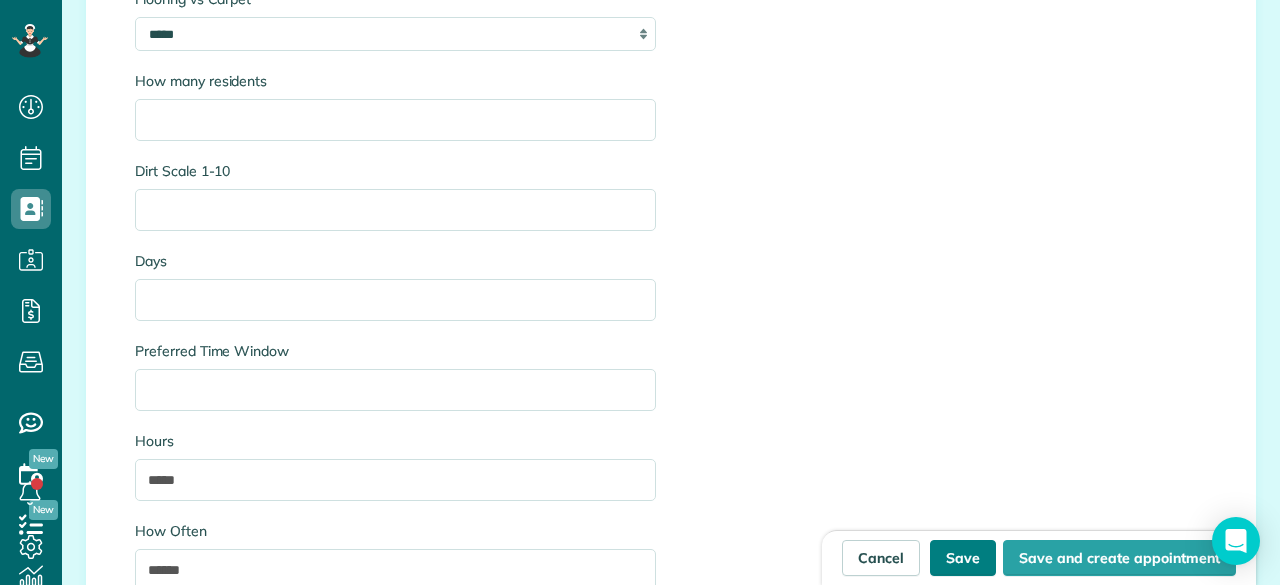 click on "Save" at bounding box center [963, 558] 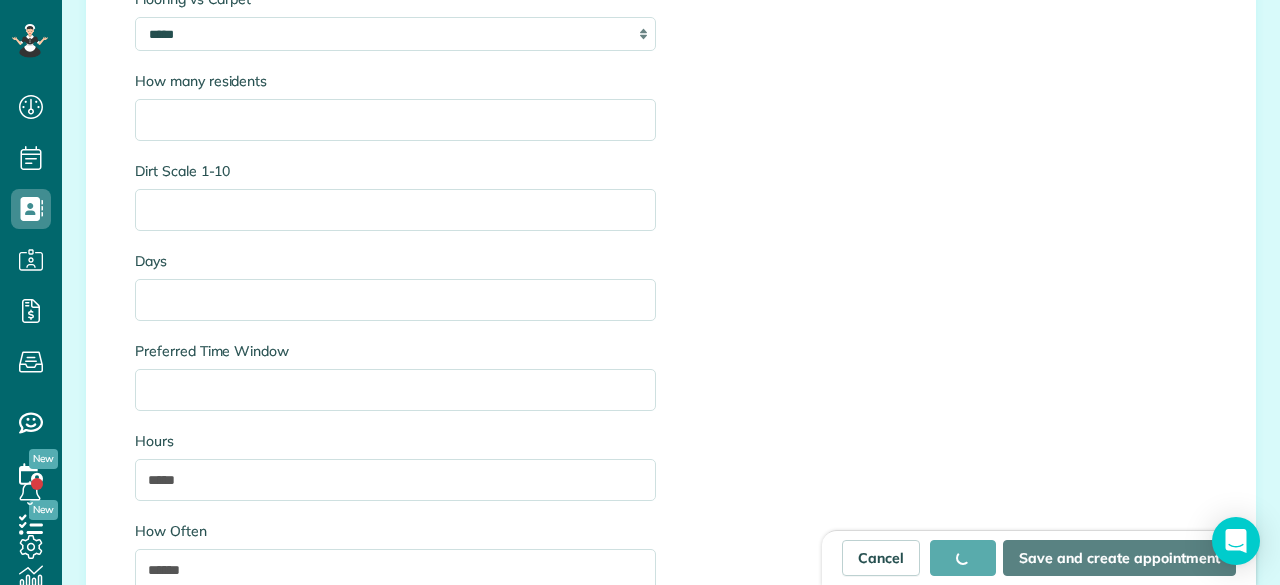 type on "**********" 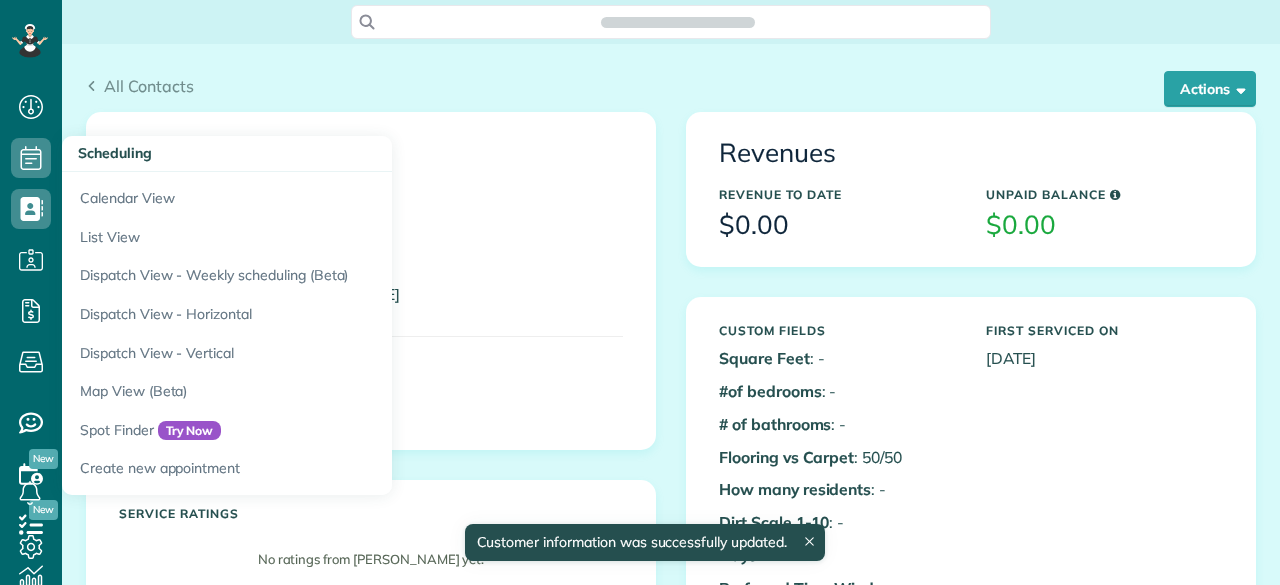 scroll, scrollTop: 0, scrollLeft: 0, axis: both 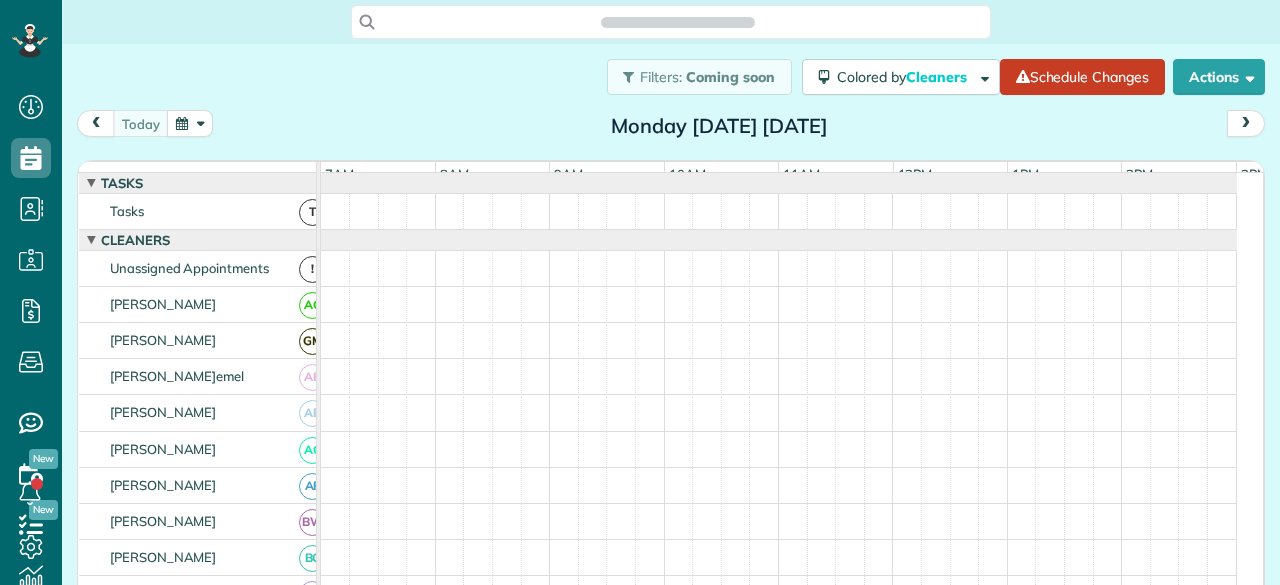 click at bounding box center [1246, 123] 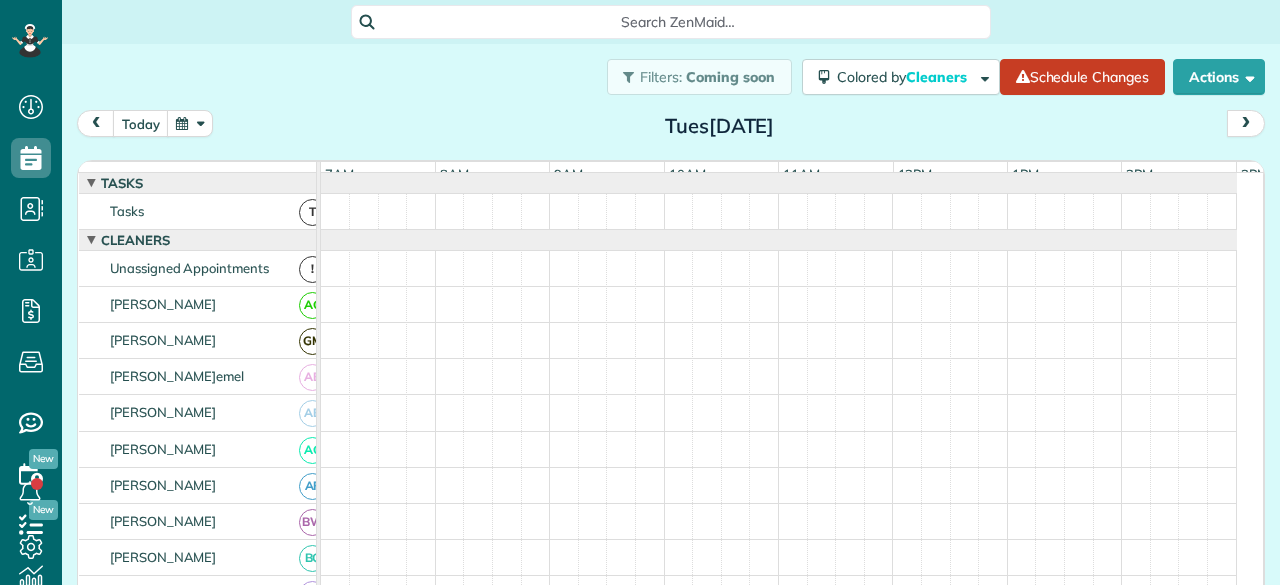 scroll, scrollTop: 0, scrollLeft: 0, axis: both 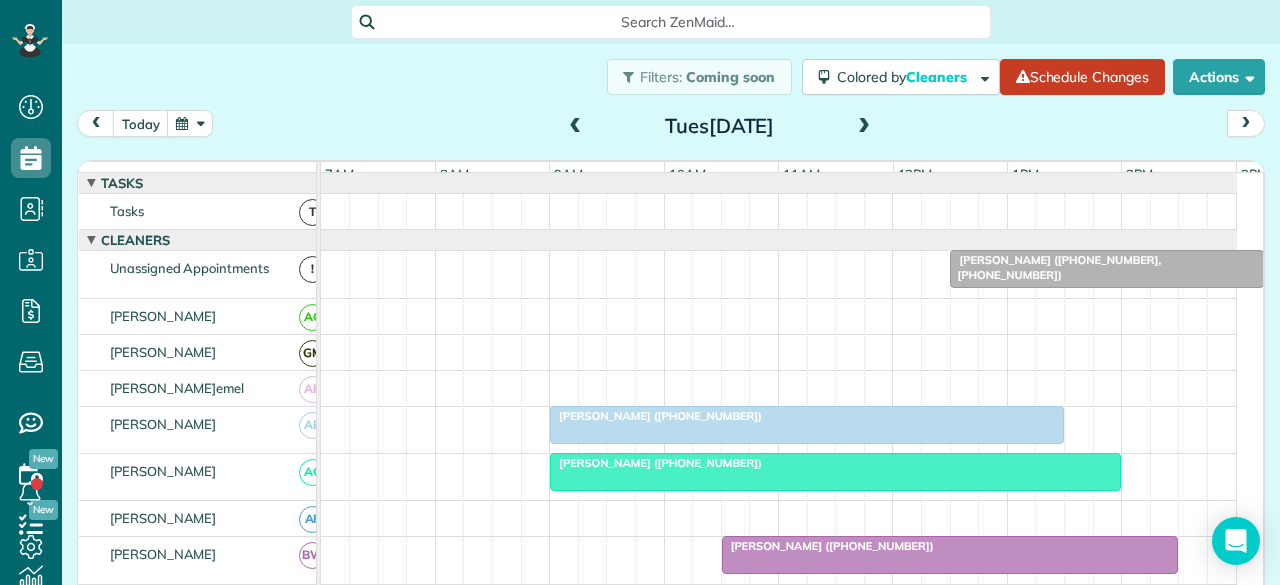 click on "Isabelle Williams (+18175630441, +18179030441)" at bounding box center (1055, 267) 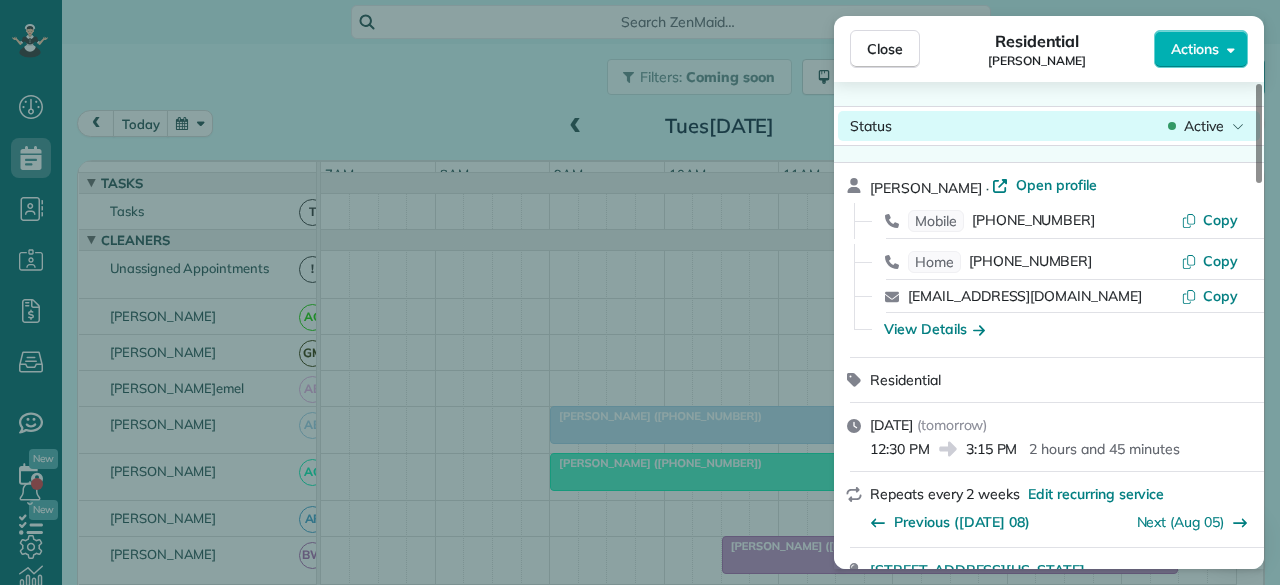 click on "Active" at bounding box center [1204, 126] 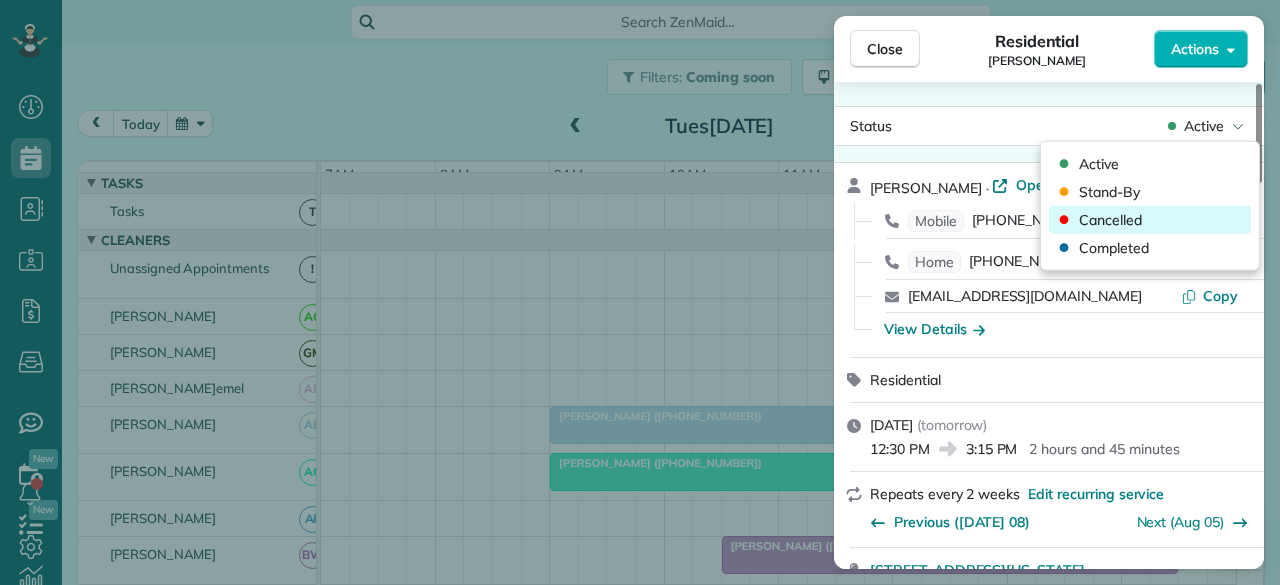 drag, startPoint x: 1106, startPoint y: 221, endPoint x: 1096, endPoint y: 219, distance: 10.198039 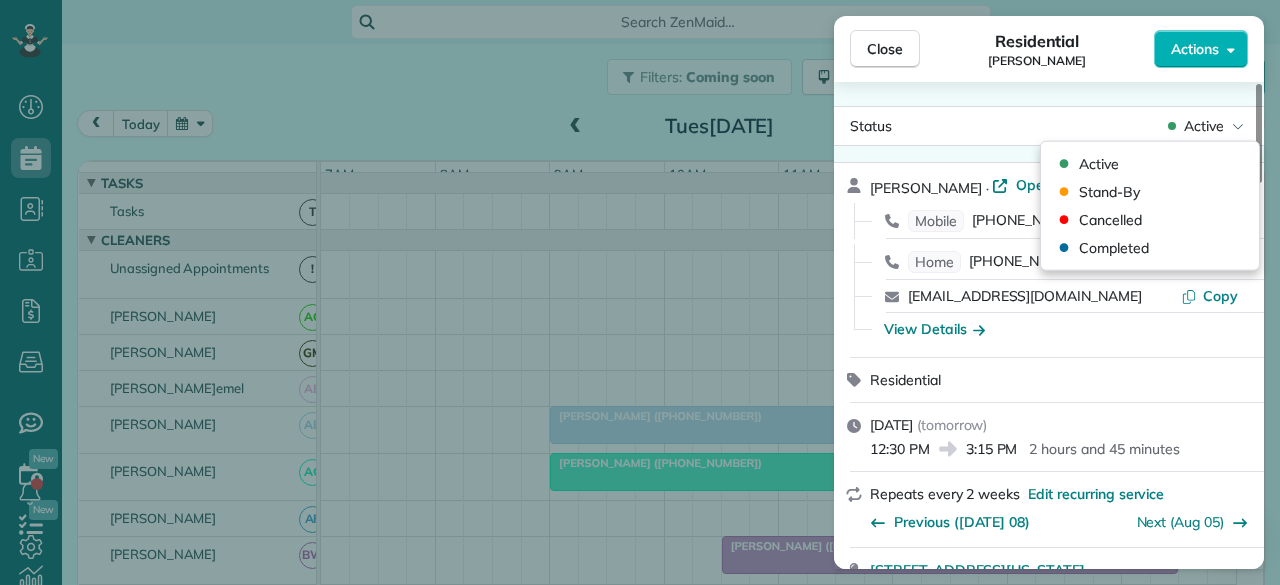 click on "Cancelled" at bounding box center [1110, 220] 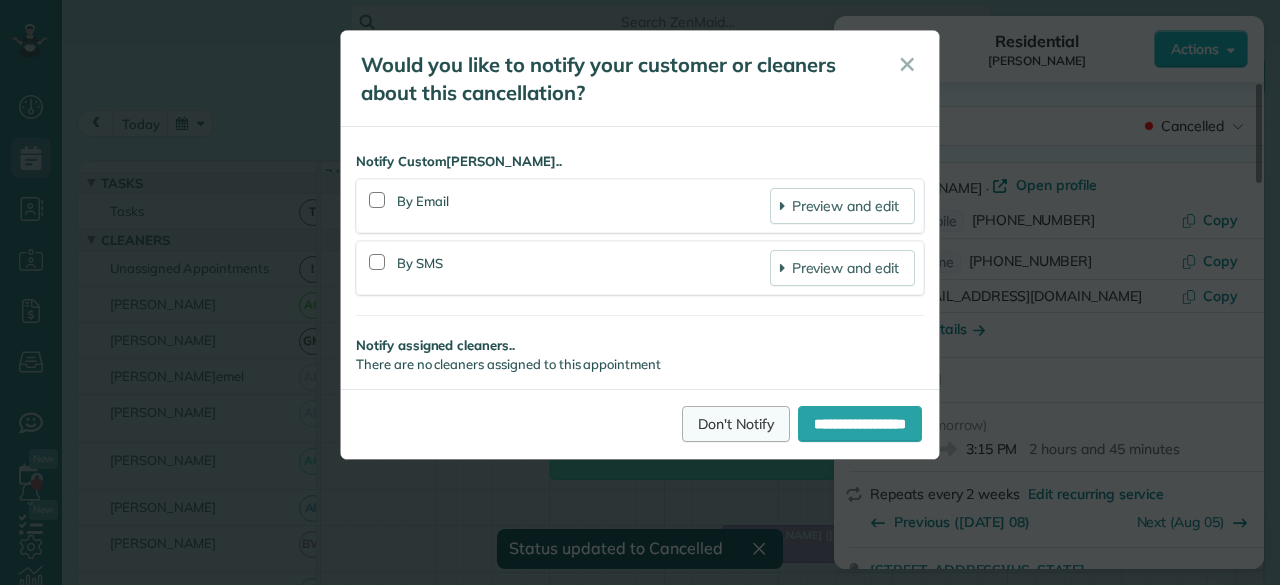 click on "Don't Notify" at bounding box center (736, 424) 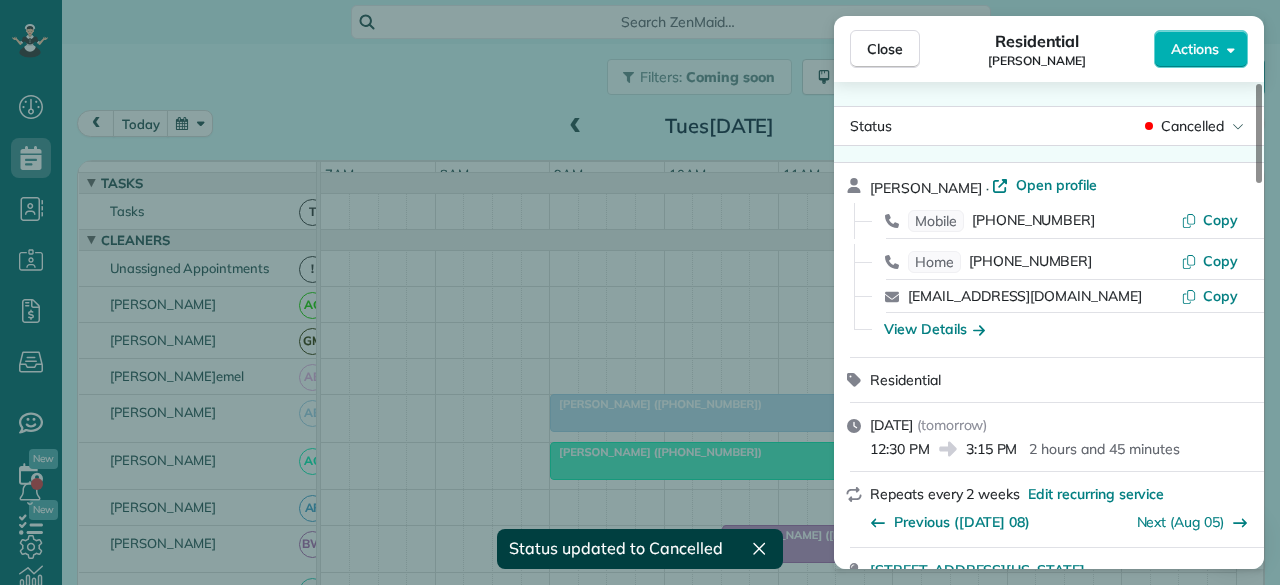 drag, startPoint x: 892, startPoint y: 49, endPoint x: 717, endPoint y: 251, distance: 267.26205 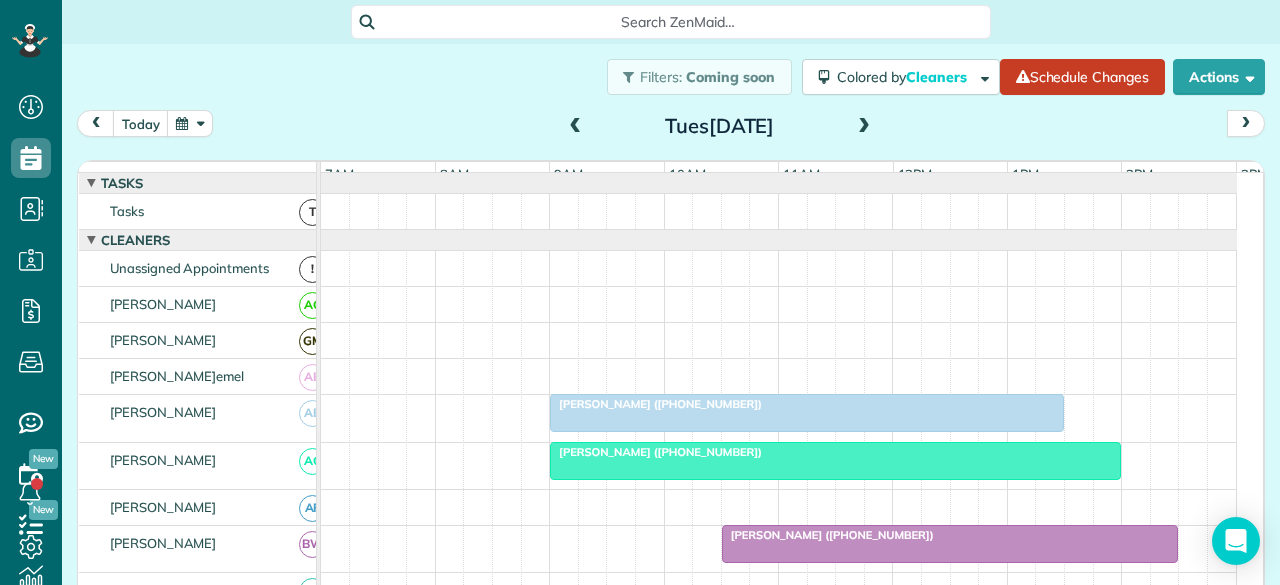 scroll, scrollTop: 98, scrollLeft: 0, axis: vertical 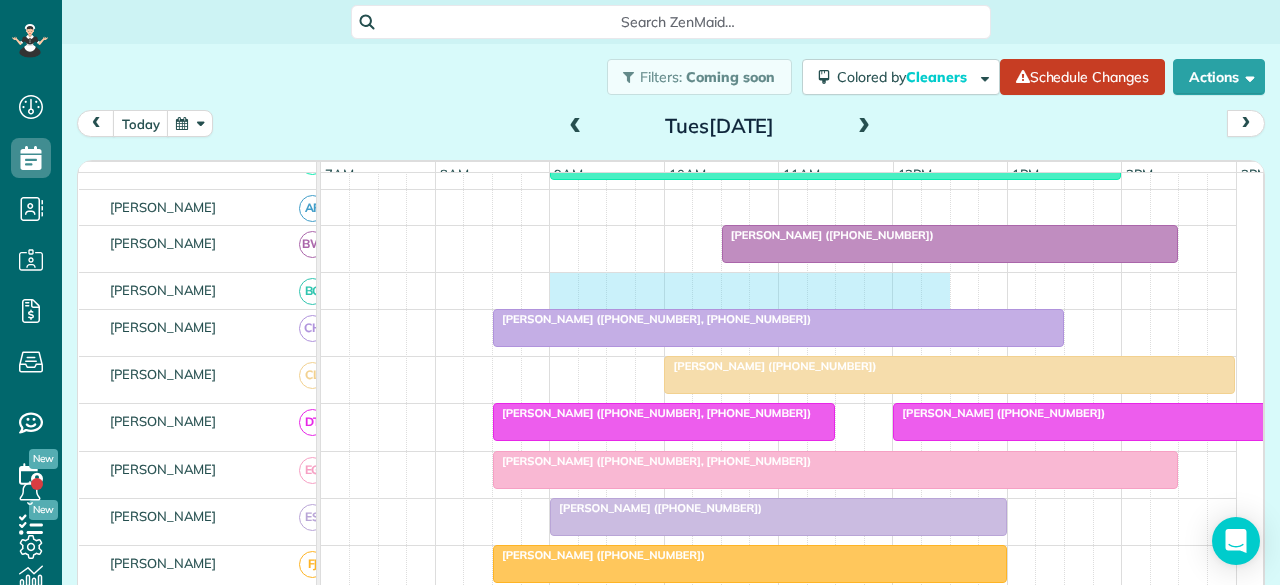 drag, startPoint x: 560, startPoint y: 297, endPoint x: 926, endPoint y: 271, distance: 366.92233 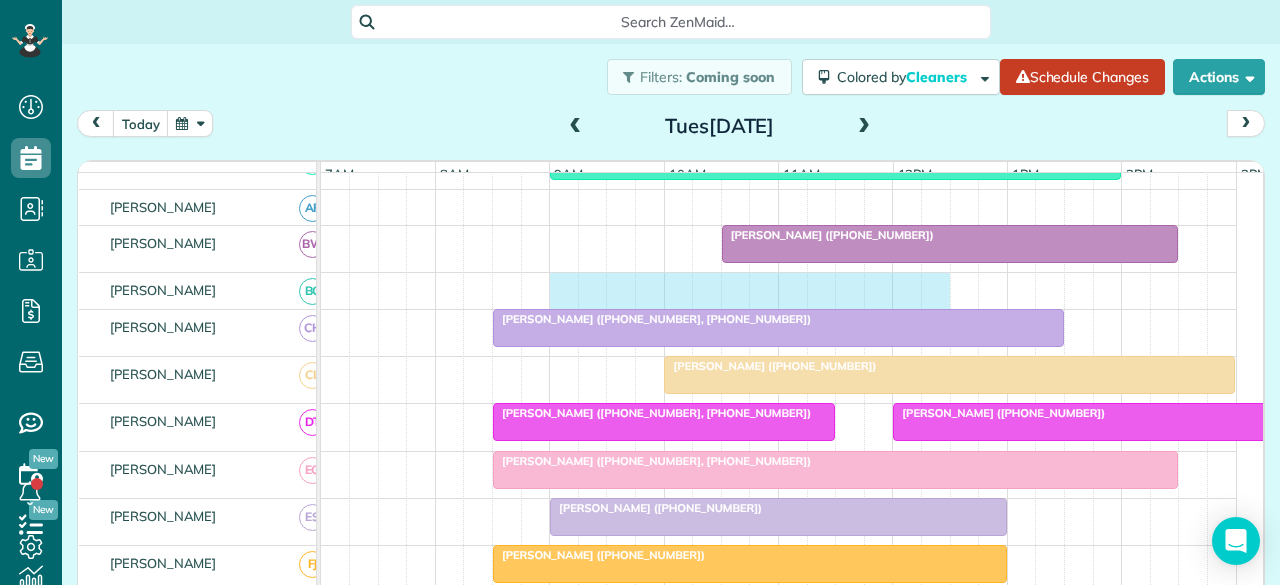 click on "Danielle Sullivan (+16822265416)         Denise Smith (+18172335028)                 Faron Stauffer (+18066839616)                 David Russell (+19727400153, +12148507162)         Fred Gilbert (+18179995645)         Howard Vr Meer (+18173291258, +18503055573) Kristie Lum (+16504306043)         Julie Reed (+18174859731, +18173071438)         Marianne Larios (+16824163382)         Micki Canfield (+16823517770)                 Christina Ridings (+18174555155)         Natalie Knopp (+18137161268)                 Ellen Pulliam (+18177063168)                         Amy Cole (+16824336476) Terry Skipworth (+19728417599)         Nadia Ehtesham (+16158280497)         Ken Brown (+18172013338)                         April Webb (+18178212311)                 Wendy Riley (+18179882786) Liane Kelly (+13174136628)         Amy Cole (+16824336476) Sherri Boyd (+12142327361)                 Rahul & Erin Banerjee (+12142129675)" at bounding box center (779, 760) 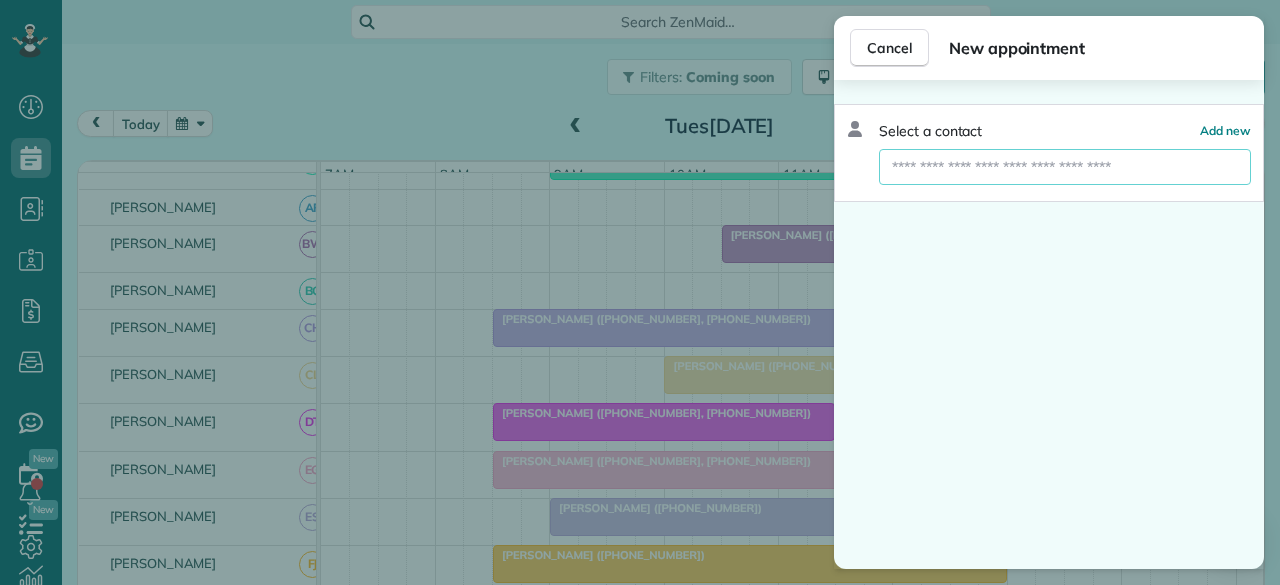 click at bounding box center (1065, 167) 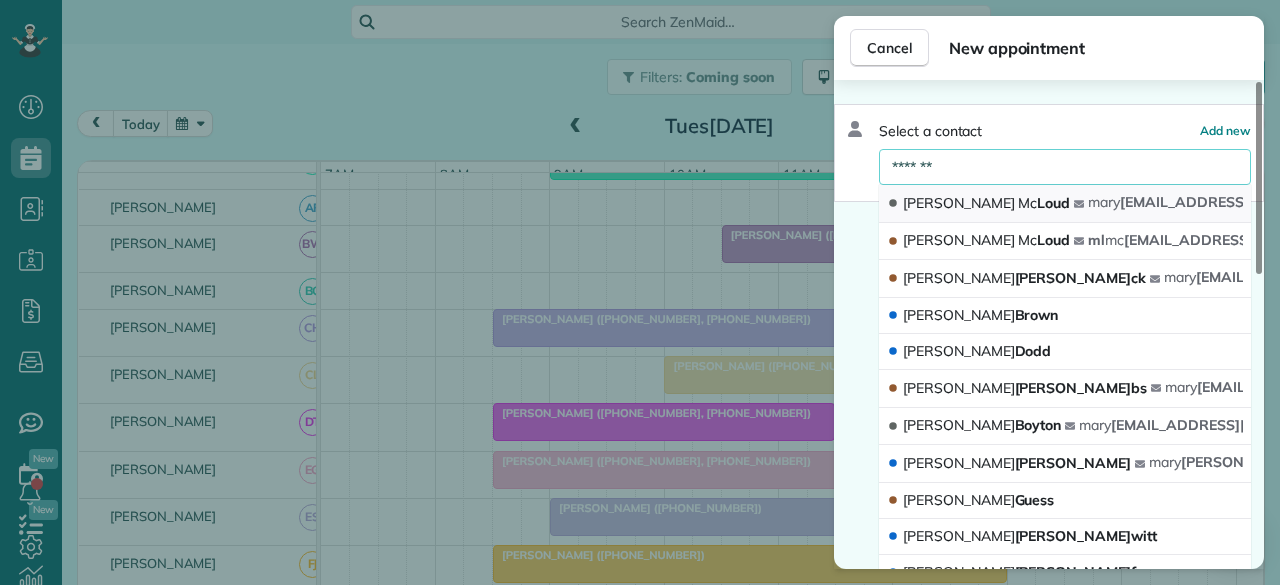 type on "*******" 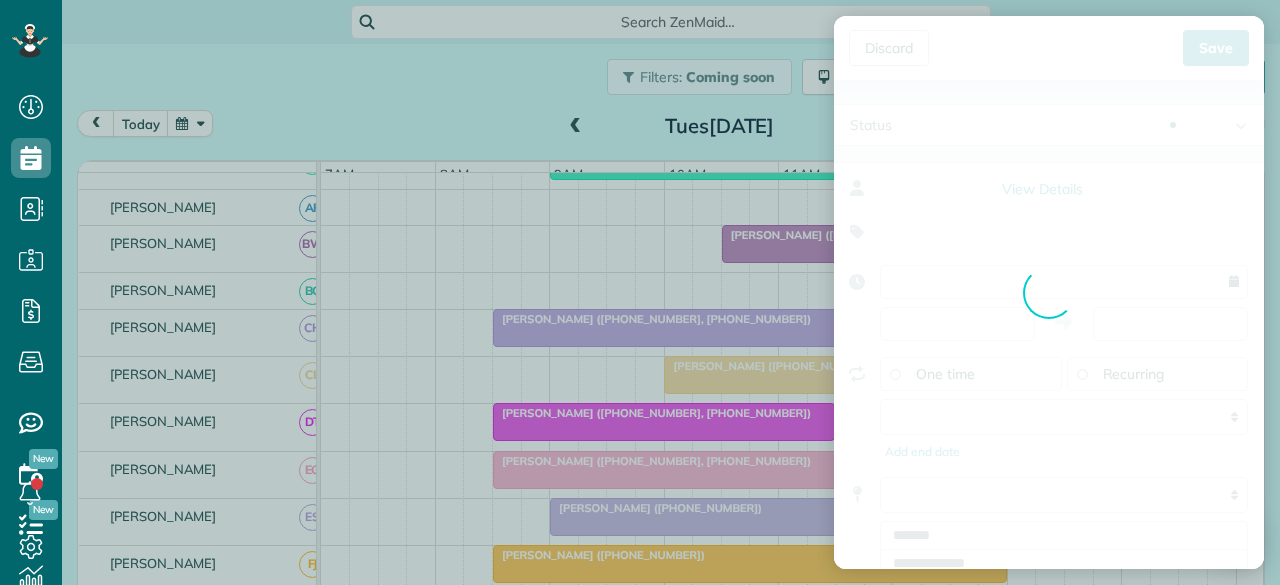 type on "**********" 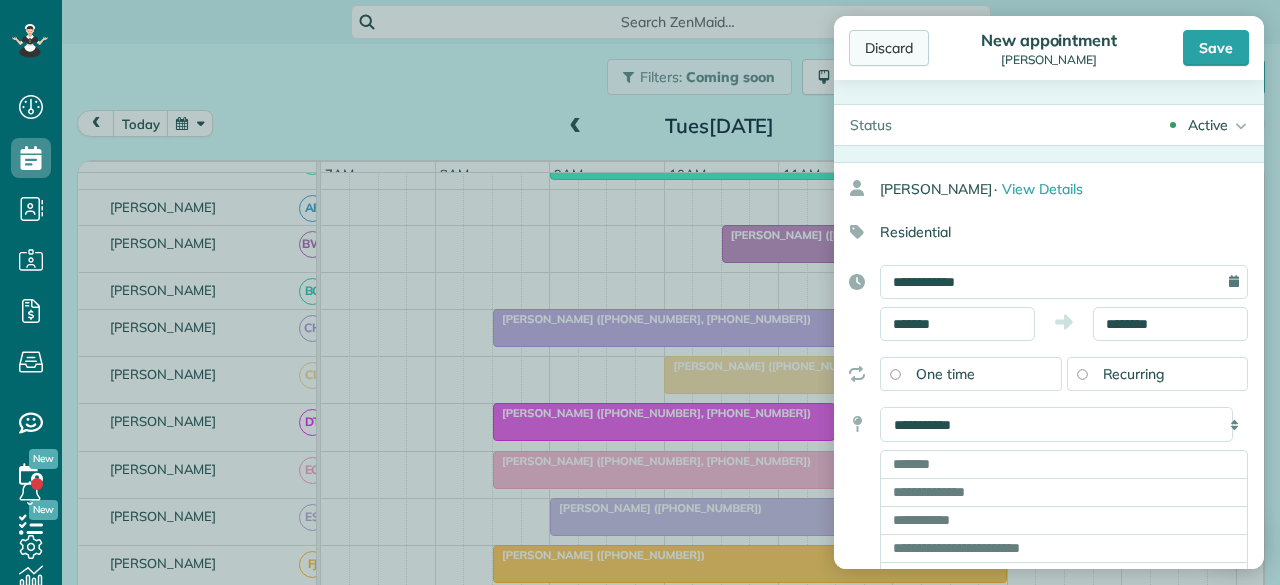click on "Discard" at bounding box center [889, 48] 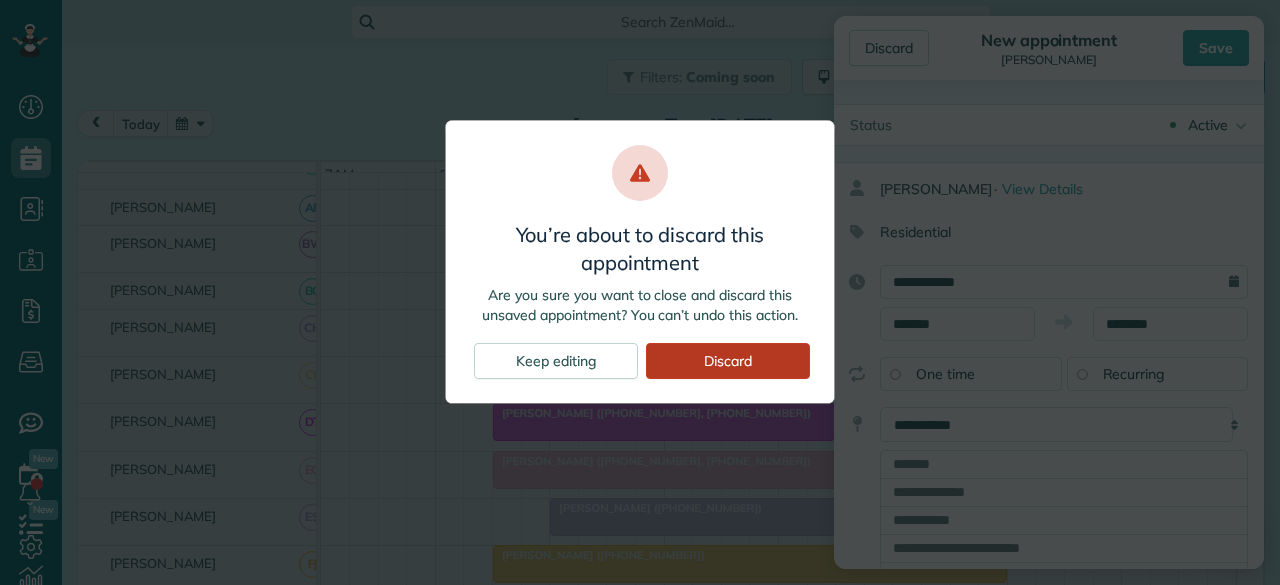 click on "Discard" at bounding box center (728, 361) 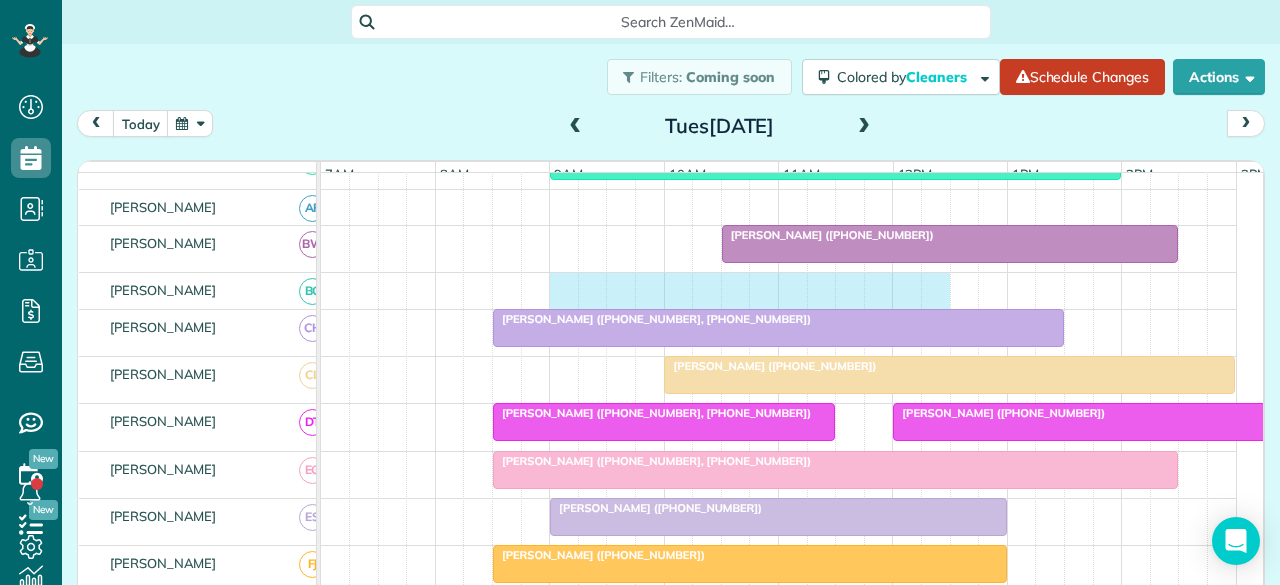 drag, startPoint x: 550, startPoint y: 295, endPoint x: 943, endPoint y: 219, distance: 400.28116 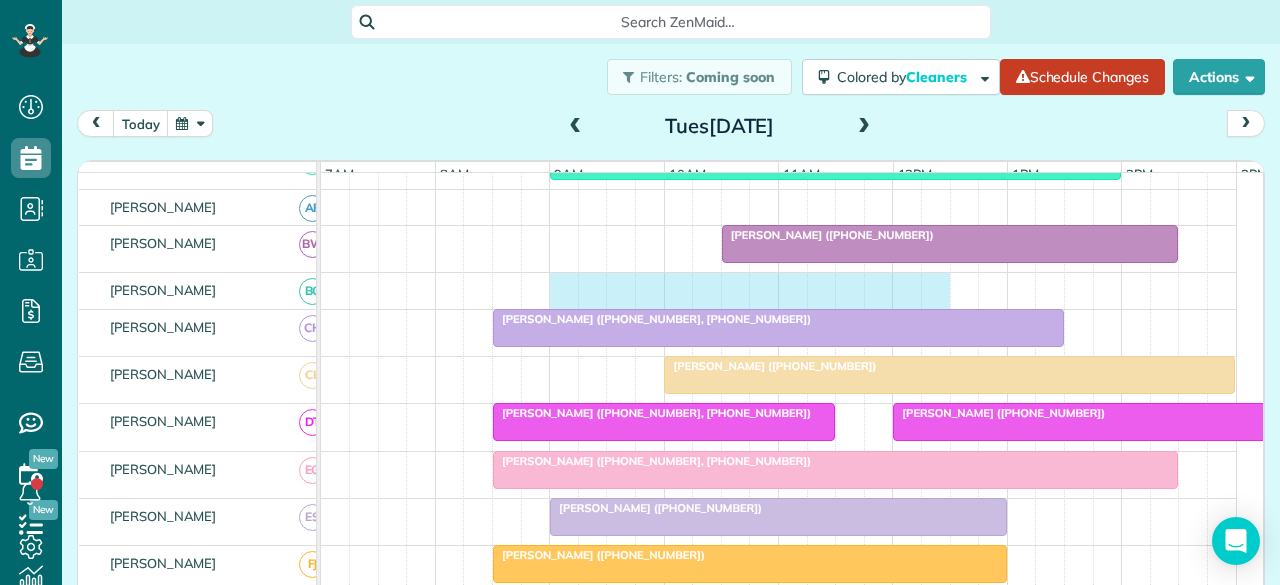click at bounding box center [779, 290] 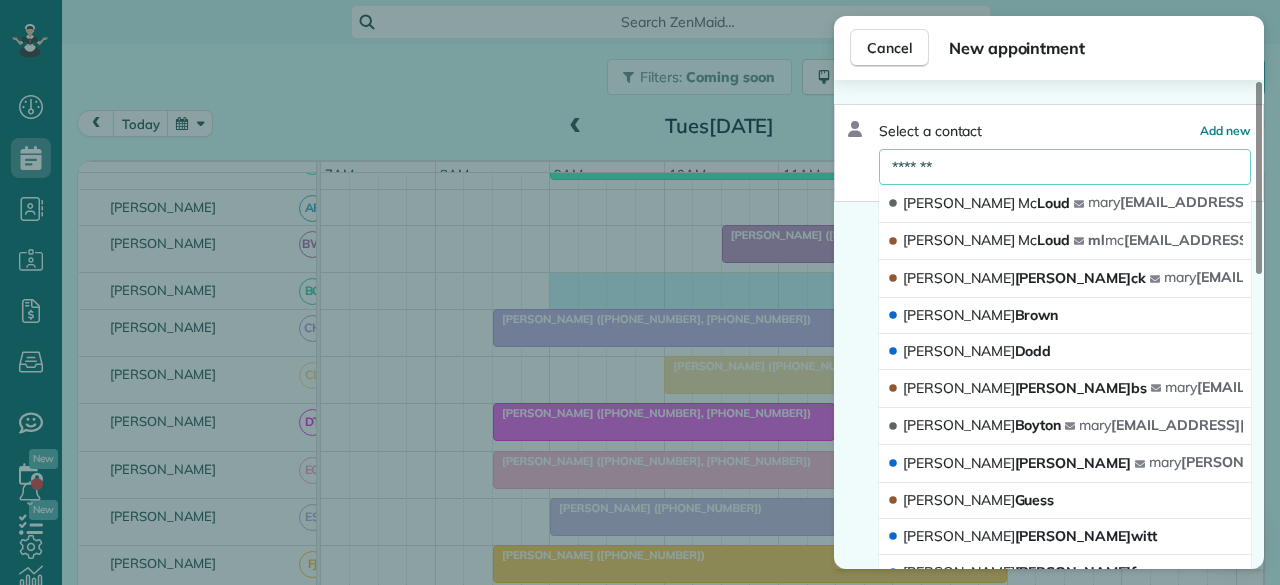 click on "*******" at bounding box center (1065, 167) 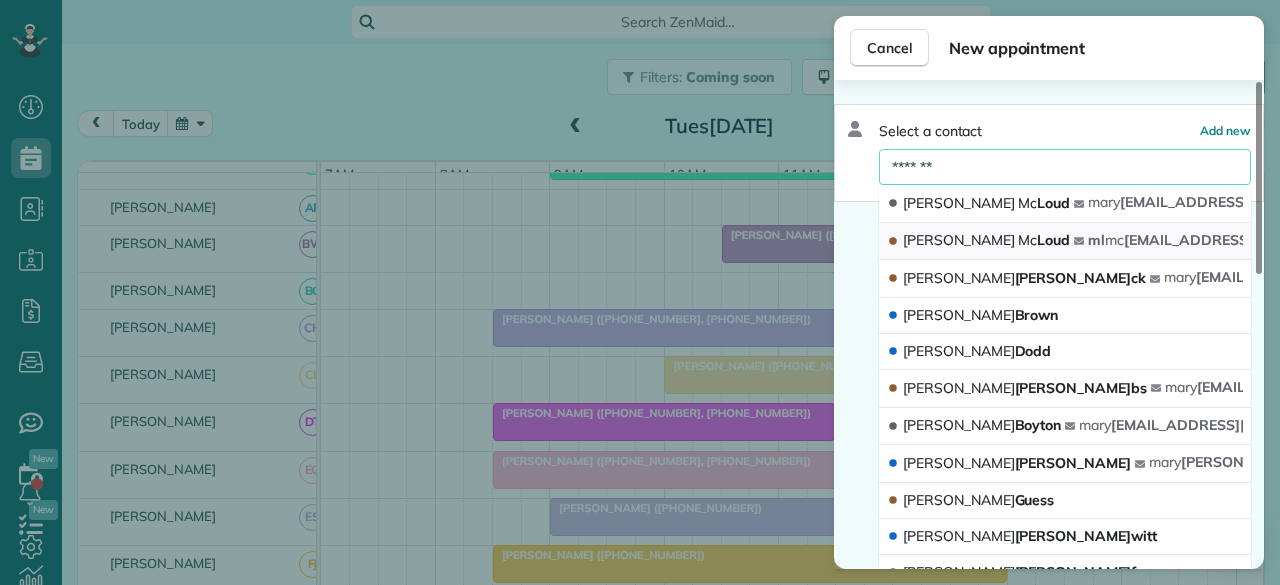 click on "Mary   Mc Loud" at bounding box center [986, 240] 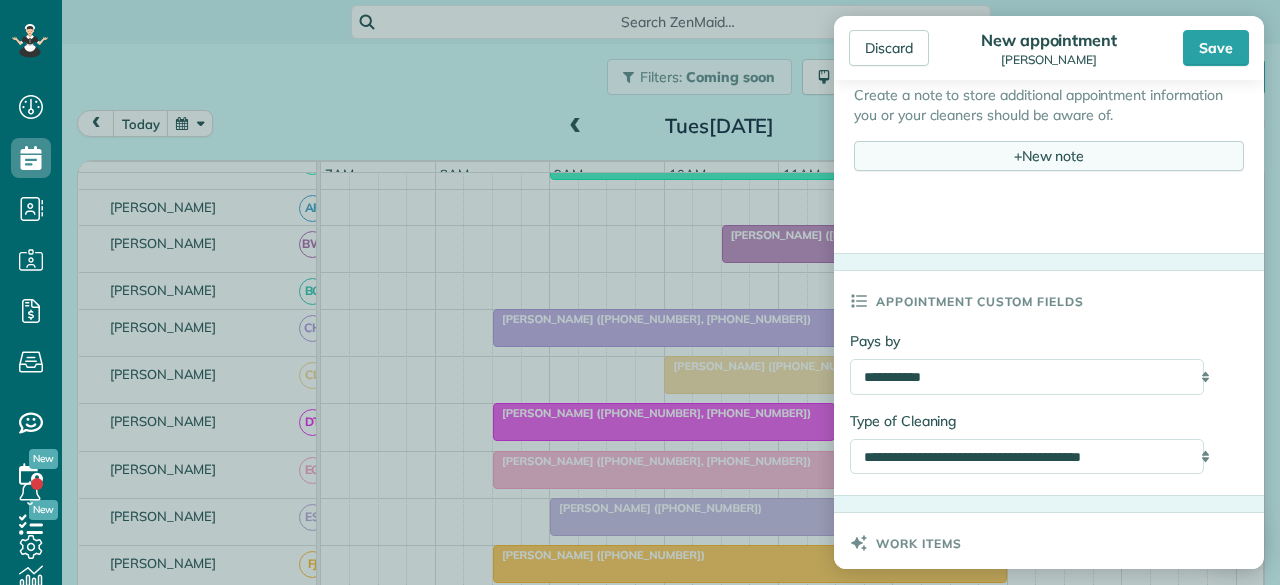 click on "+ New note" at bounding box center [1049, 156] 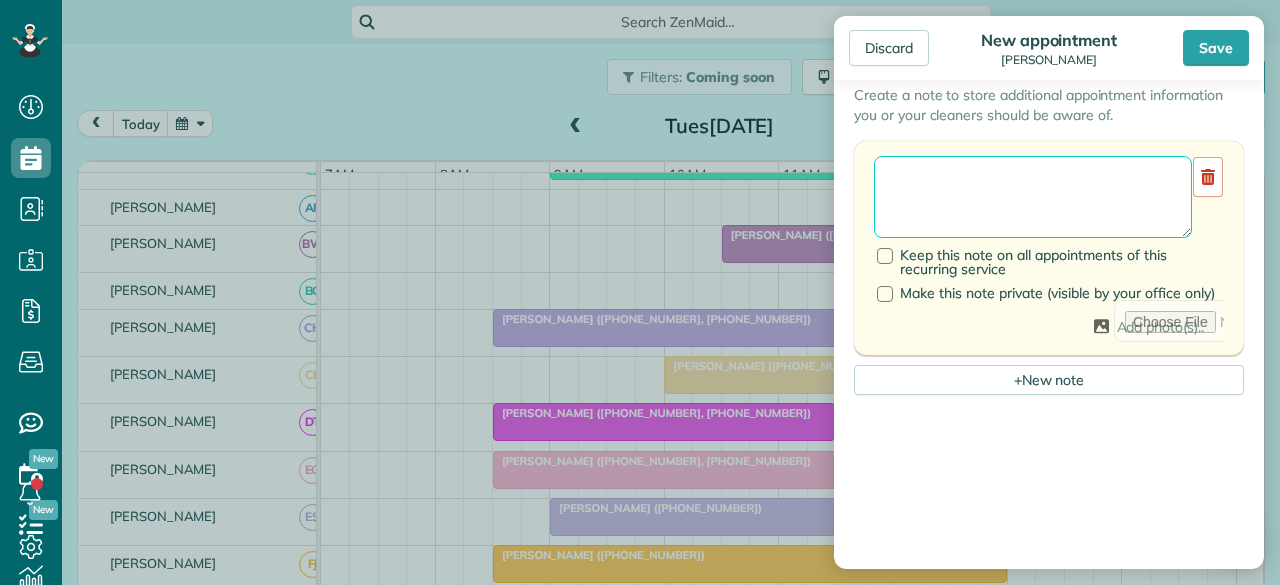 click at bounding box center [1033, 197] 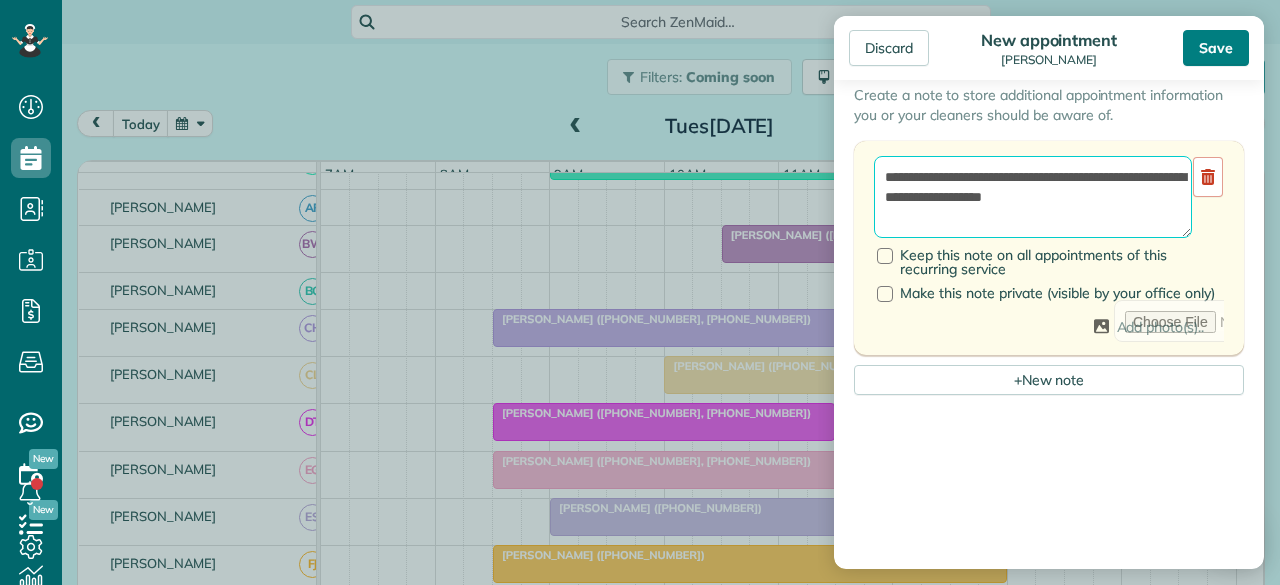 type on "**********" 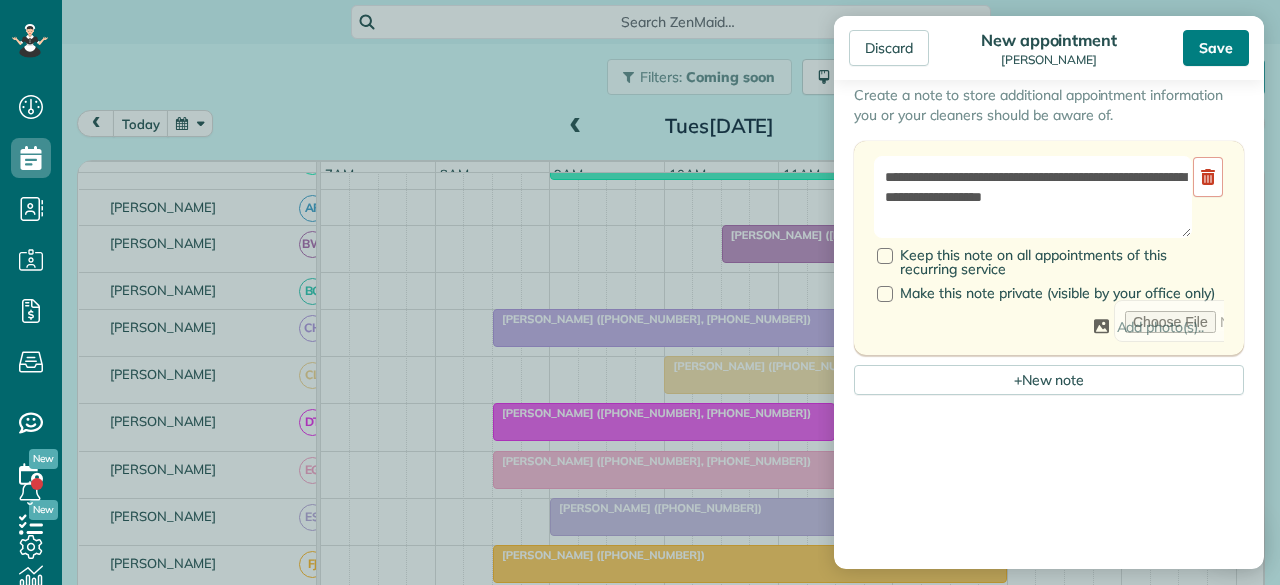 click on "Save" at bounding box center [1216, 48] 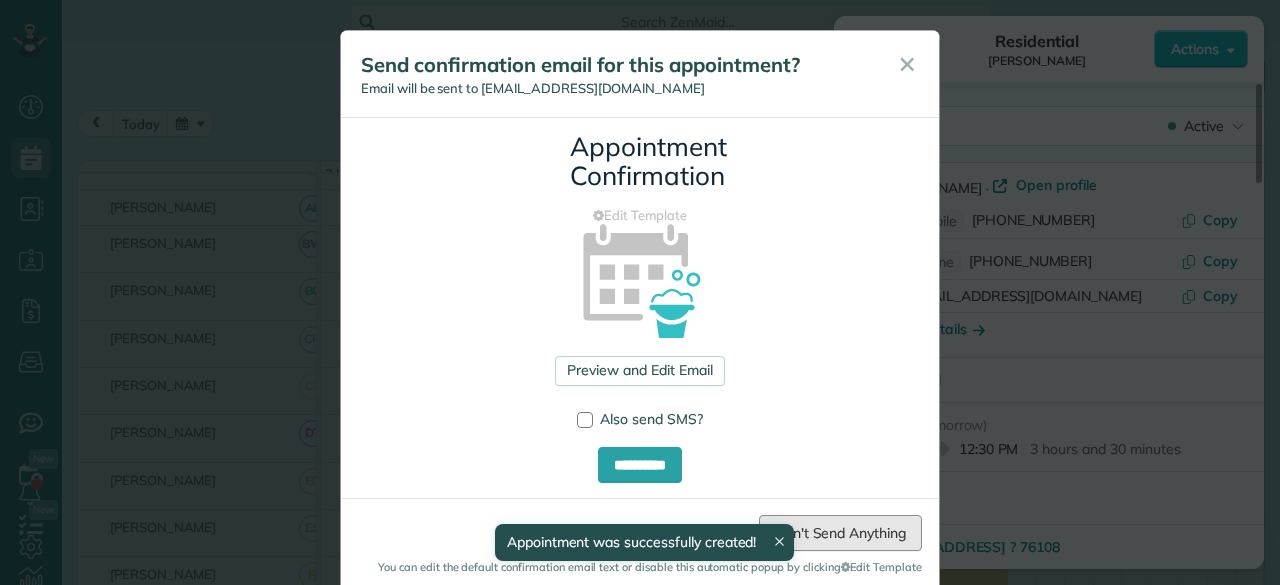 drag, startPoint x: 860, startPoint y: 535, endPoint x: 855, endPoint y: 325, distance: 210.05951 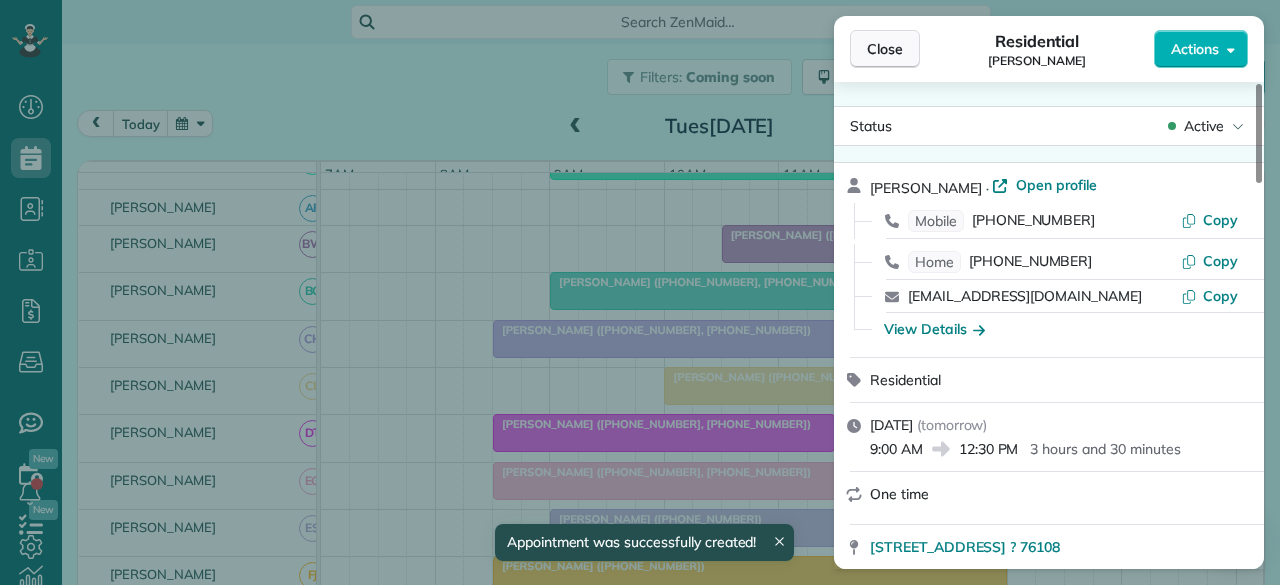 click on "Close" at bounding box center (885, 49) 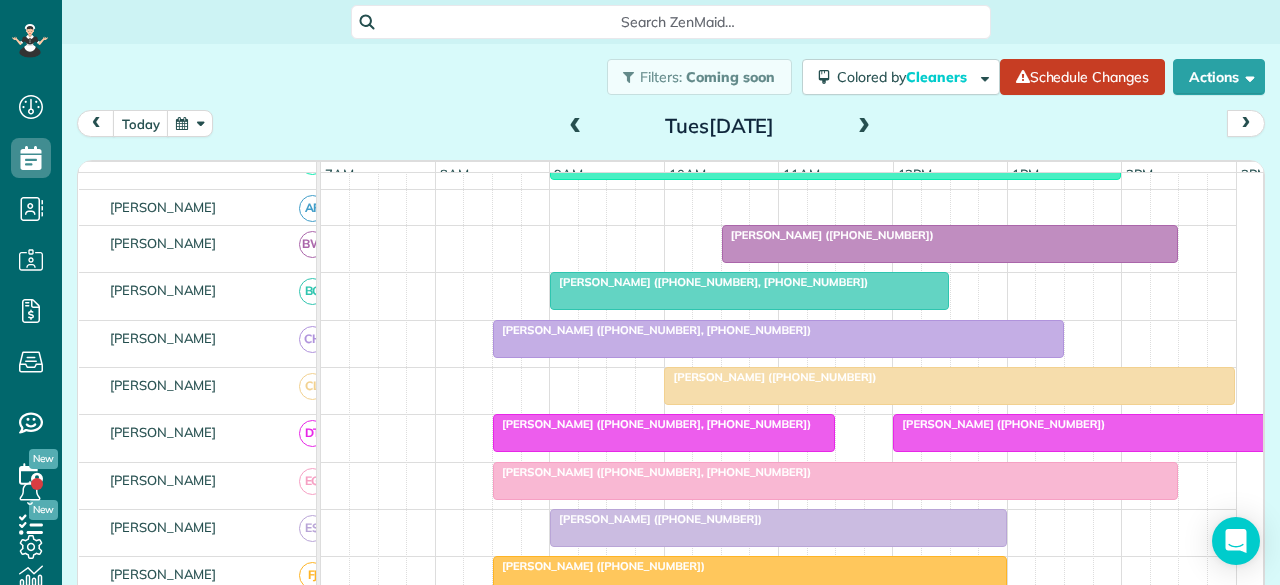 click at bounding box center [864, 127] 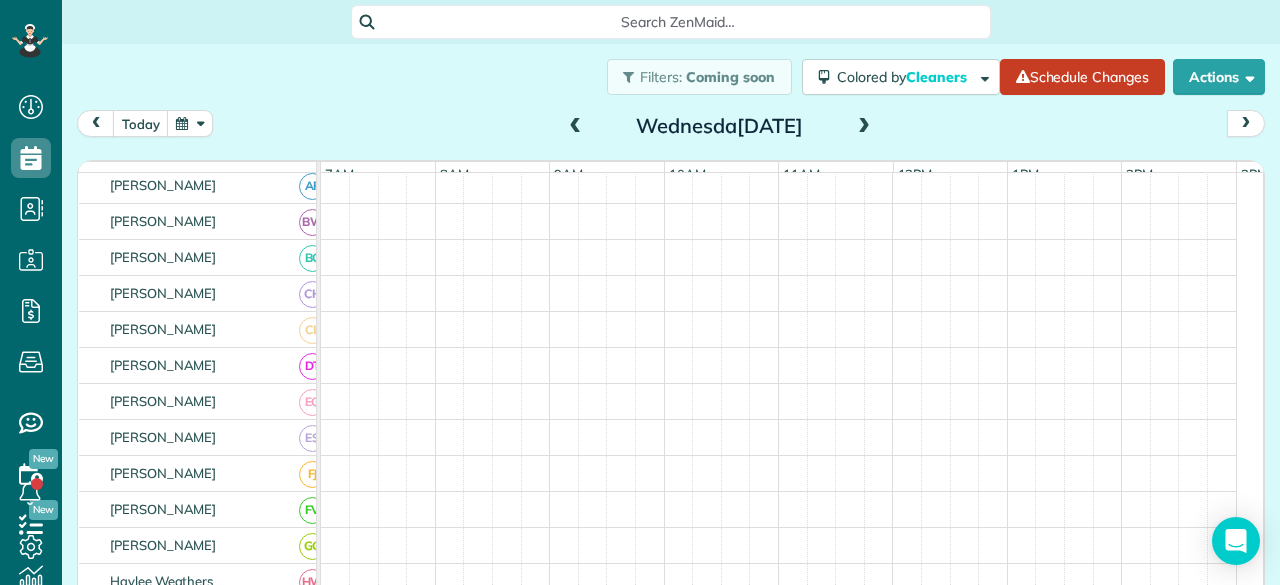 scroll, scrollTop: 277, scrollLeft: 0, axis: vertical 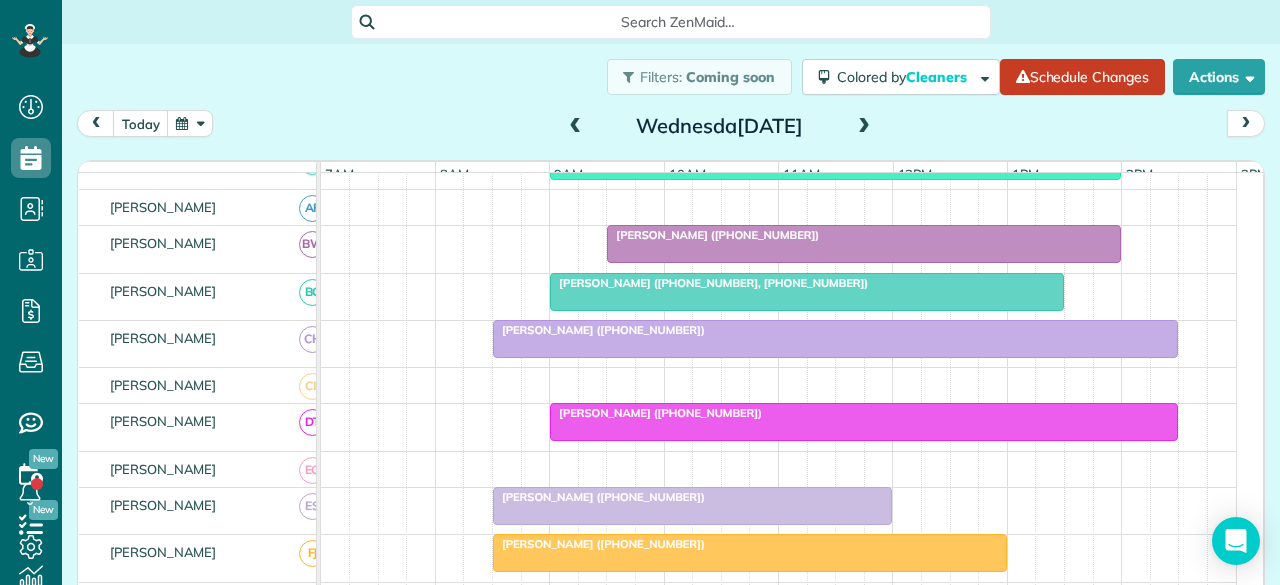 click at bounding box center [864, 127] 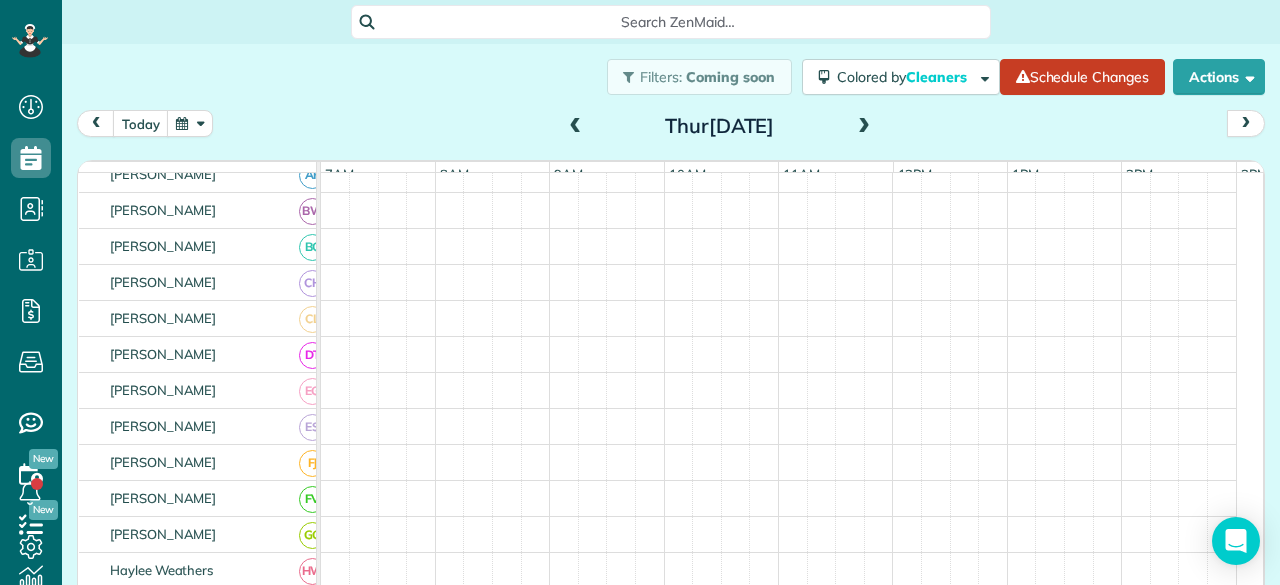 scroll, scrollTop: 277, scrollLeft: 0, axis: vertical 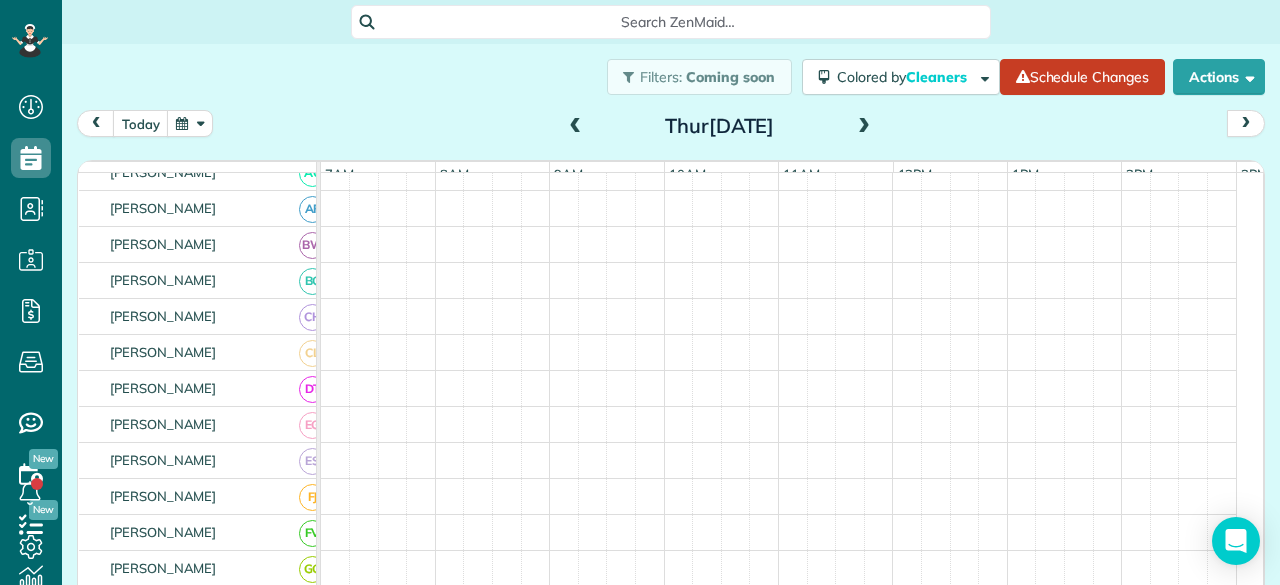 click at bounding box center (864, 127) 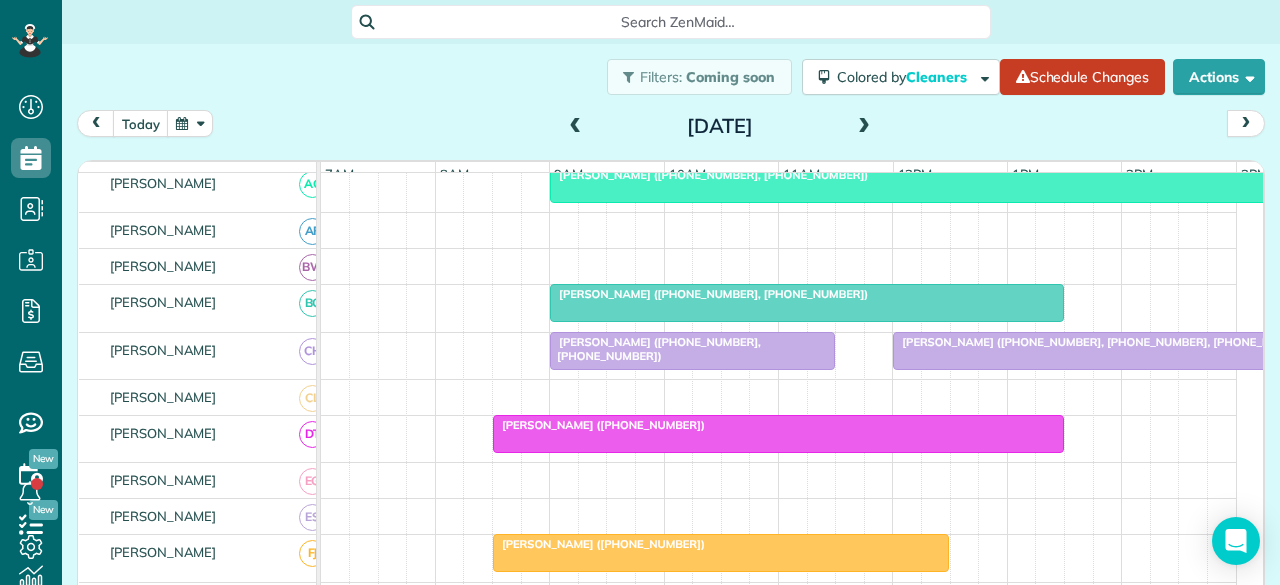scroll, scrollTop: 300, scrollLeft: 0, axis: vertical 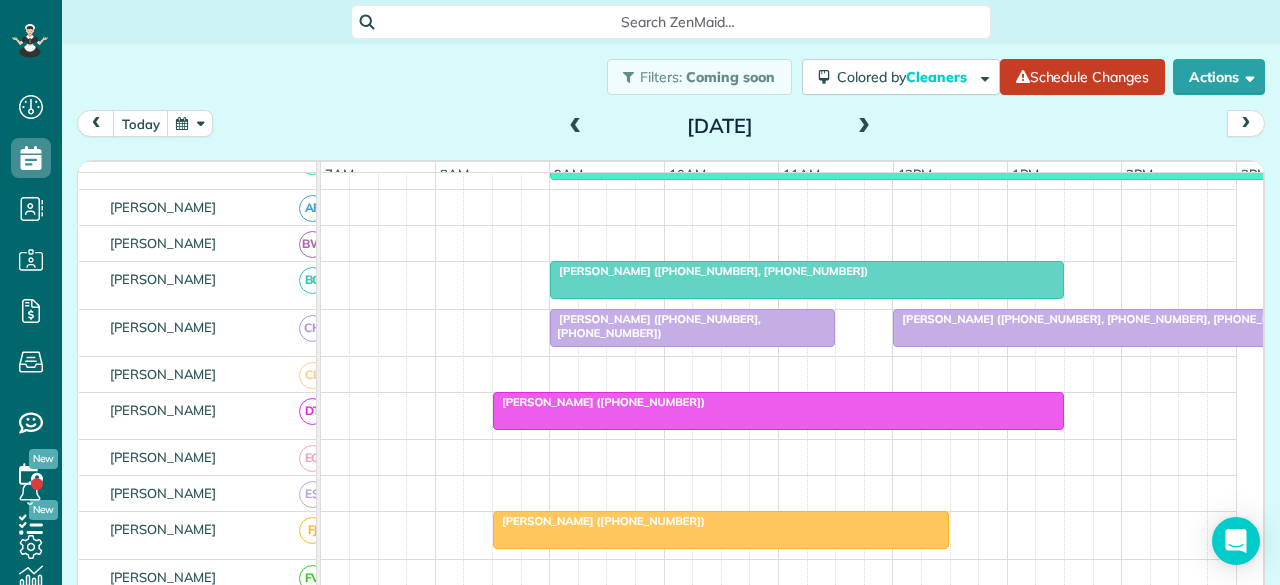 click at bounding box center [864, 127] 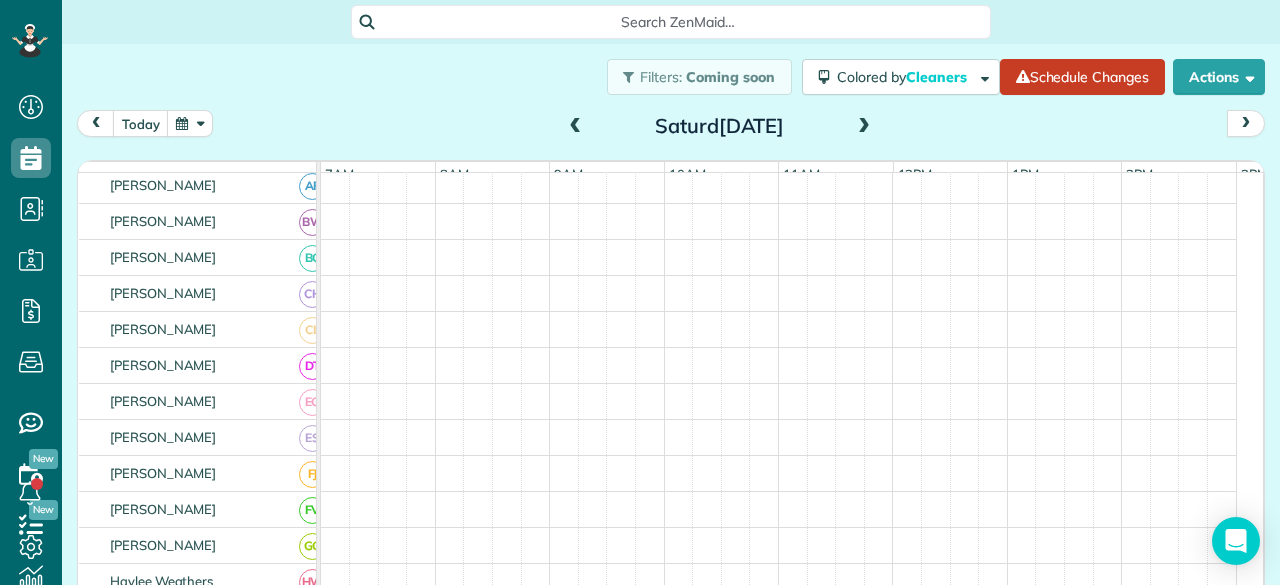 scroll, scrollTop: 277, scrollLeft: 0, axis: vertical 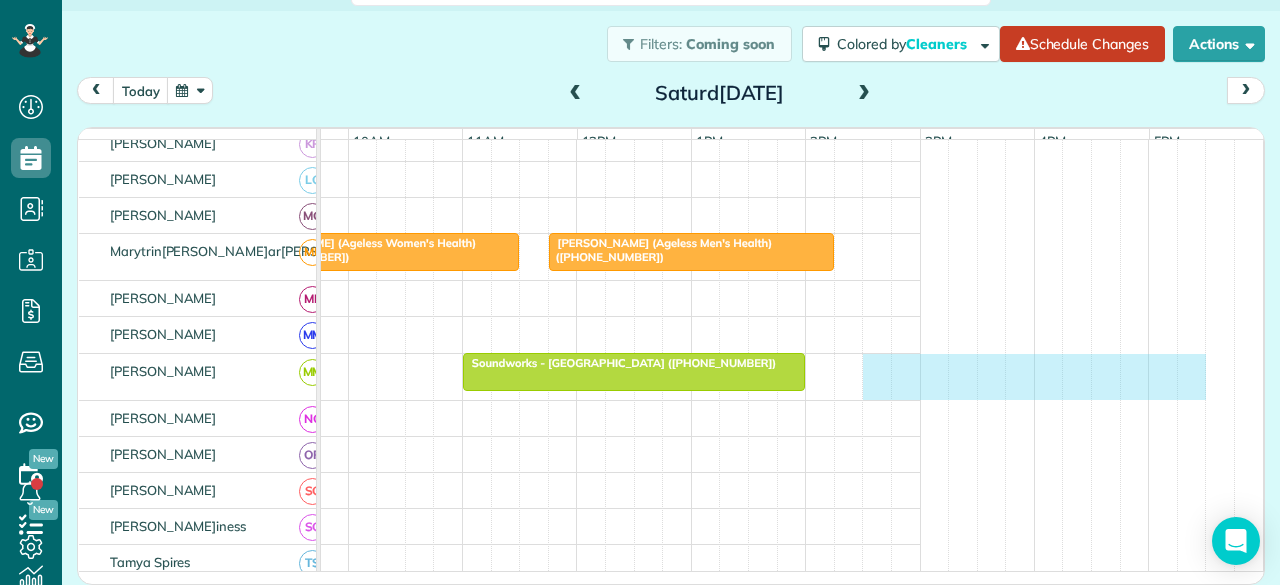 drag, startPoint x: 864, startPoint y: 375, endPoint x: 1196, endPoint y: 371, distance: 332.0241 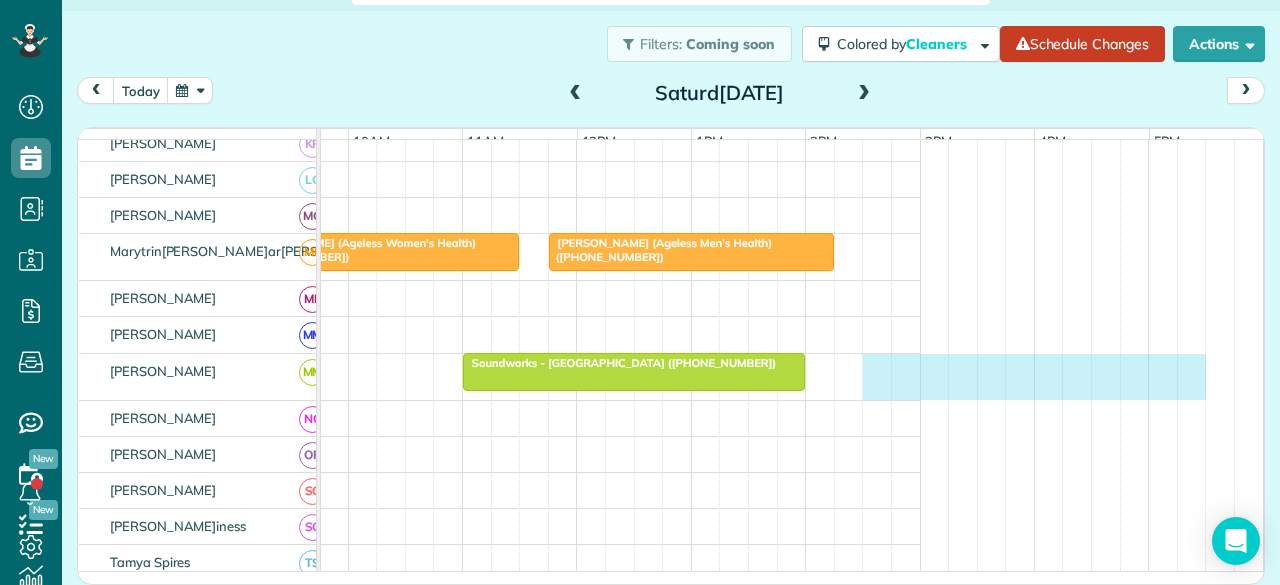 click on "Soundworks - Fort Worth (+18177358737)" at bounding box center [463, 377] 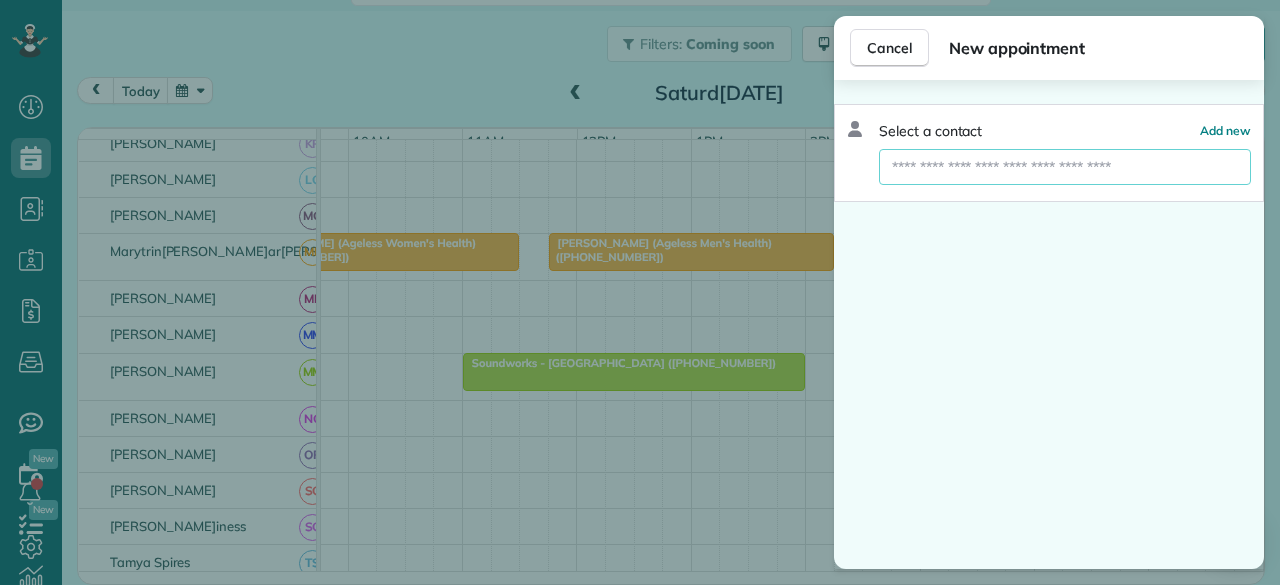 click at bounding box center (1065, 167) 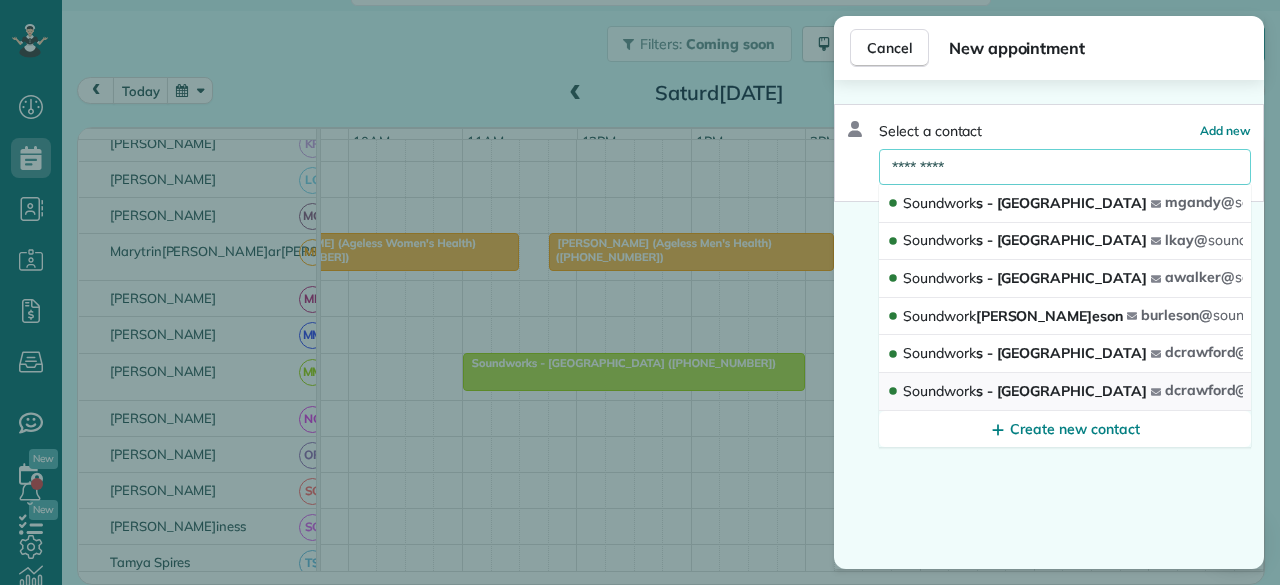 type on "*********" 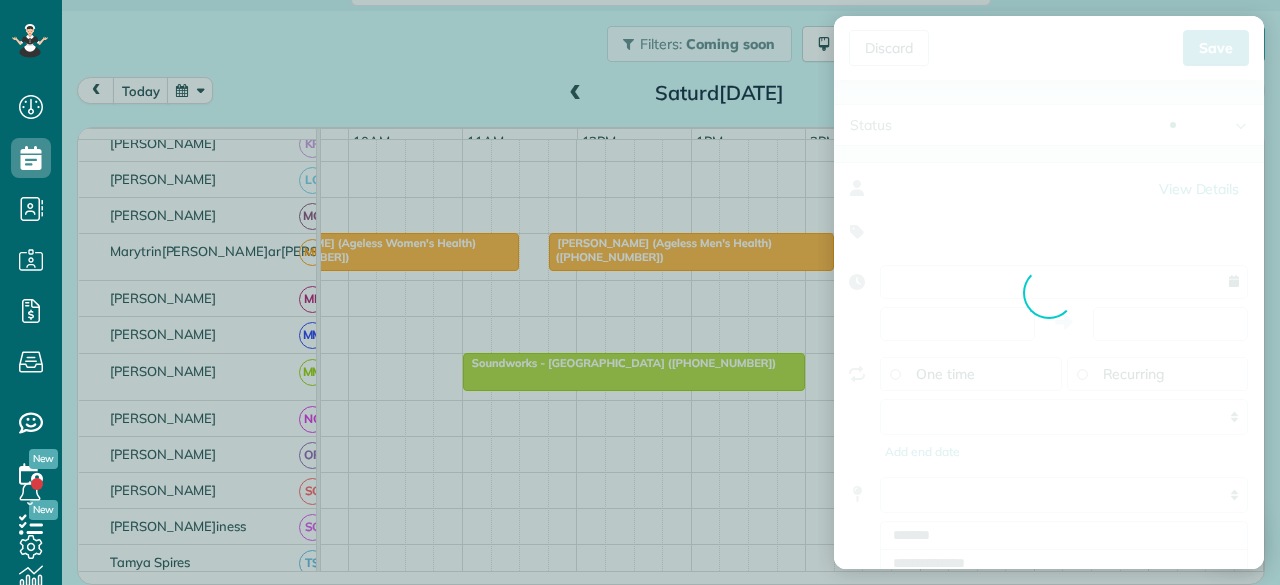 type on "**********" 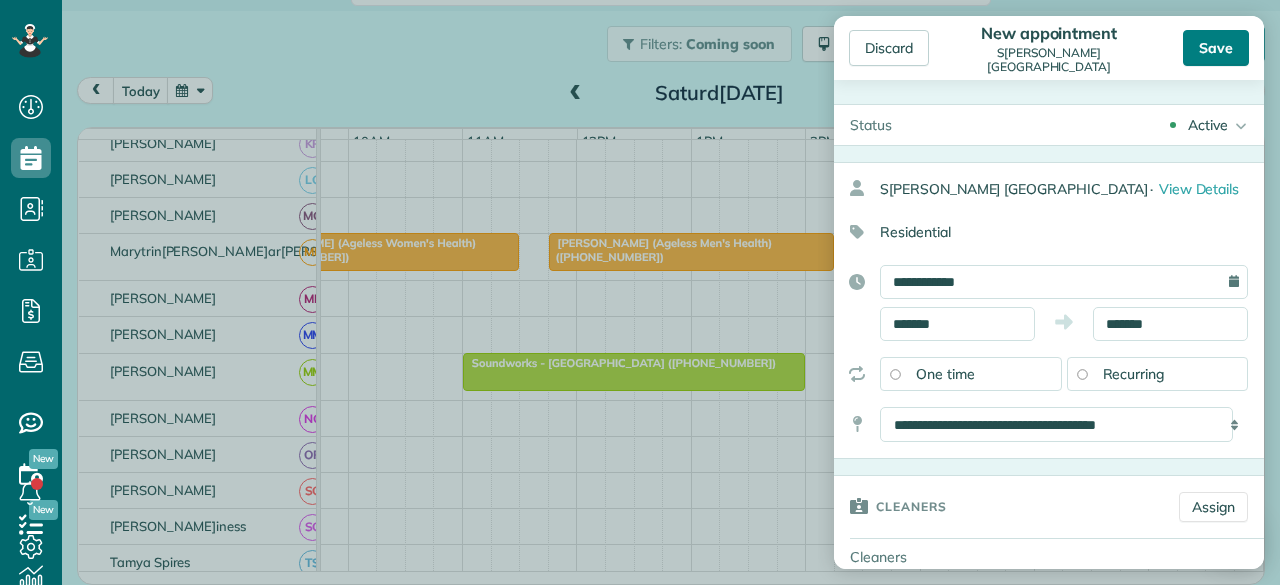 click on "Save" at bounding box center (1216, 48) 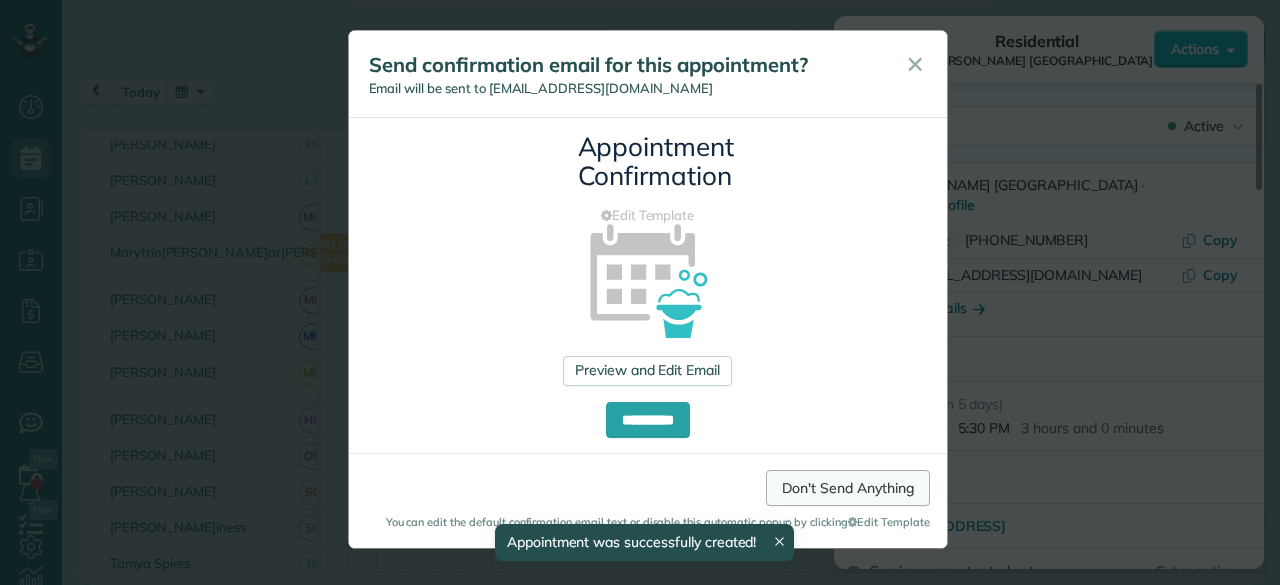 drag, startPoint x: 851, startPoint y: 498, endPoint x: 862, endPoint y: 442, distance: 57.070133 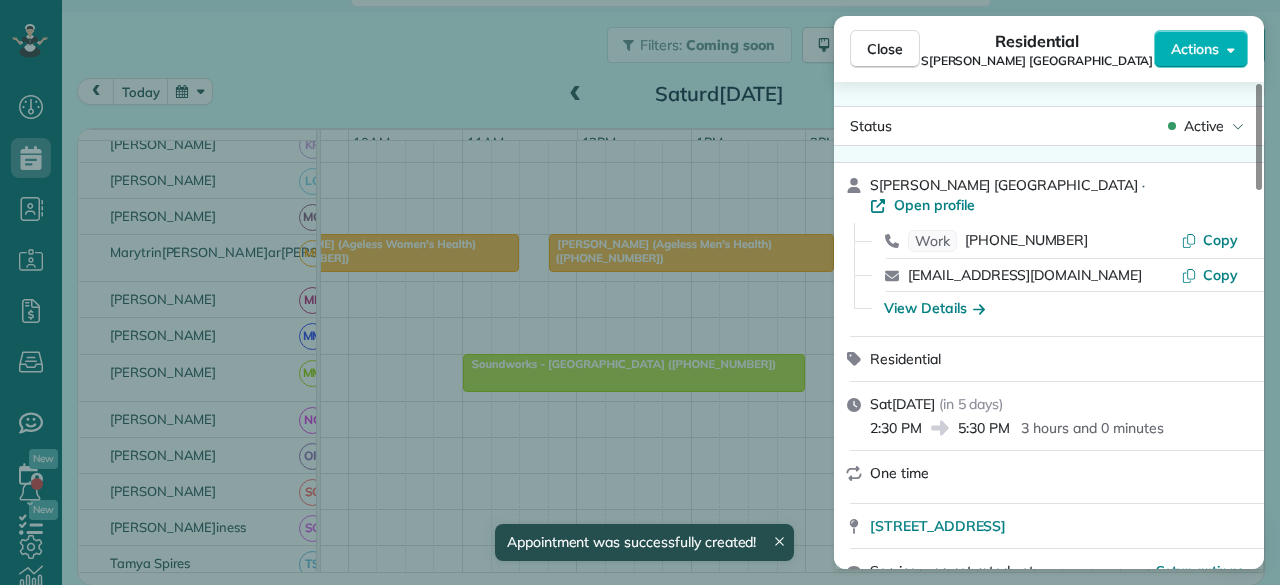 click on "Close" at bounding box center (885, 49) 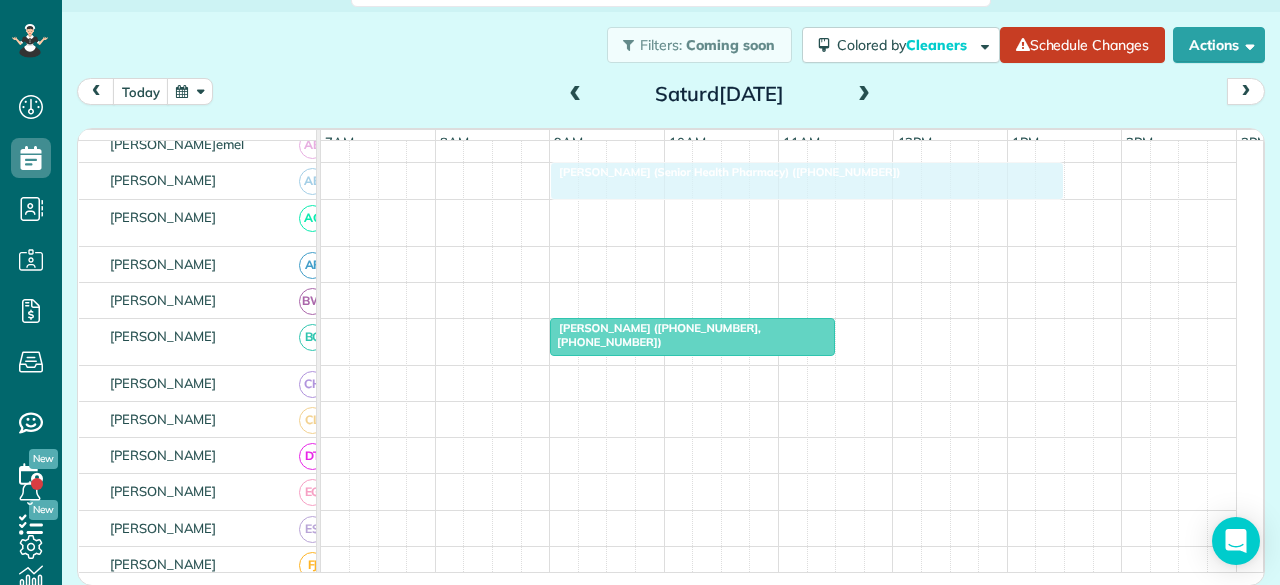 drag, startPoint x: 588, startPoint y: 227, endPoint x: 584, endPoint y: 208, distance: 19.416489 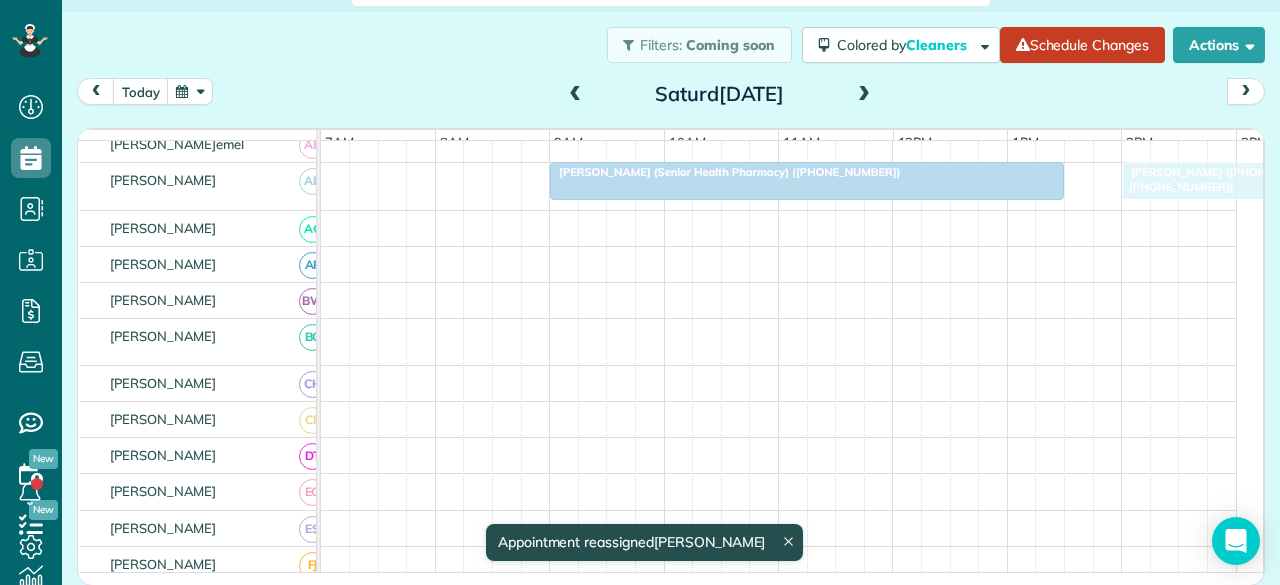 drag, startPoint x: 593, startPoint y: 347, endPoint x: 1159, endPoint y: 194, distance: 586.31476 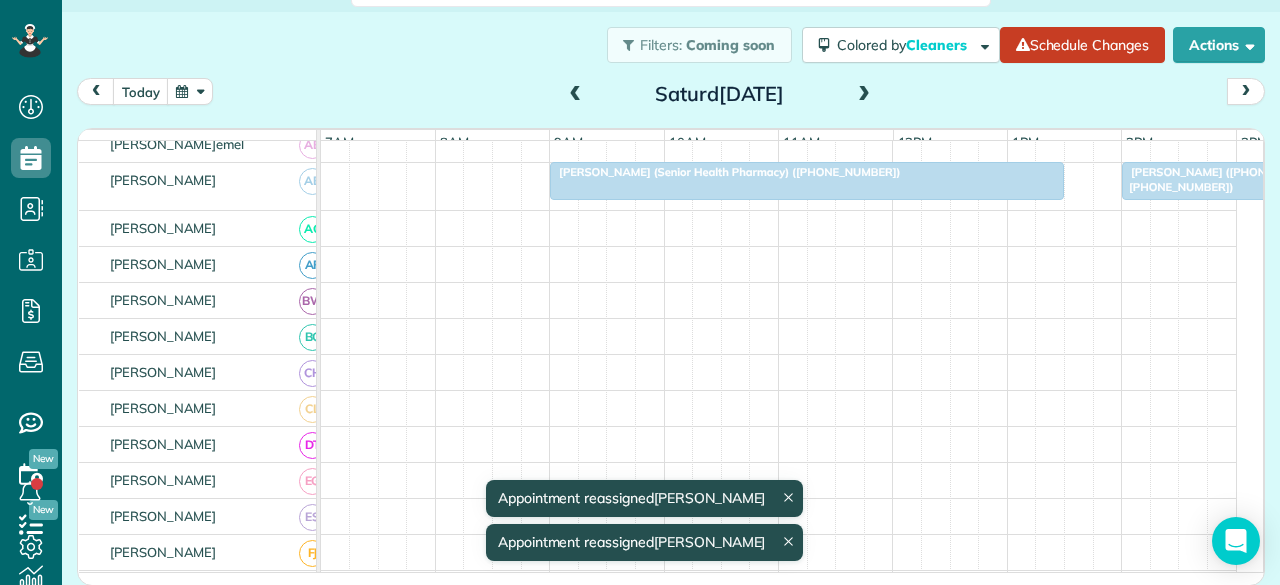 click at bounding box center [864, 95] 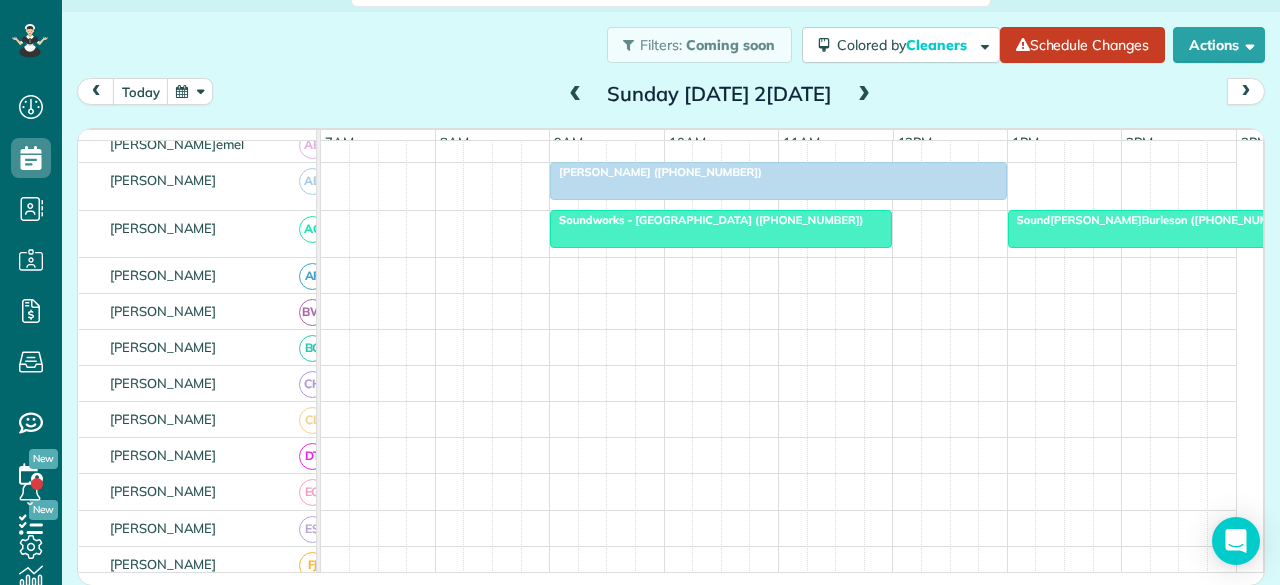 click at bounding box center (576, 95) 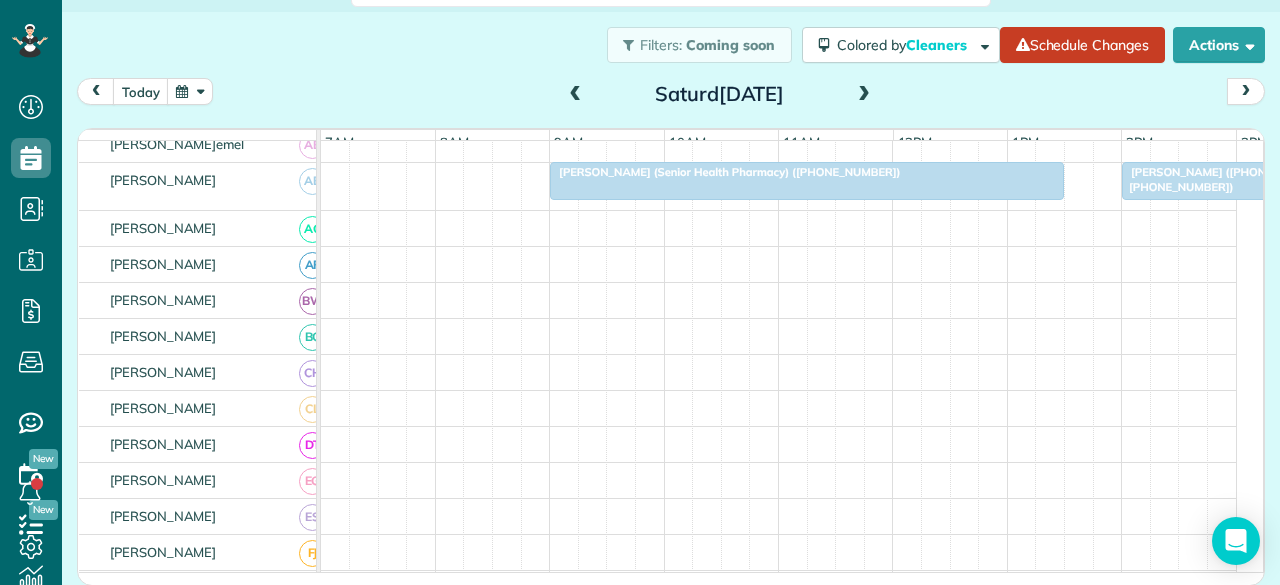 scroll, scrollTop: 357, scrollLeft: 0, axis: vertical 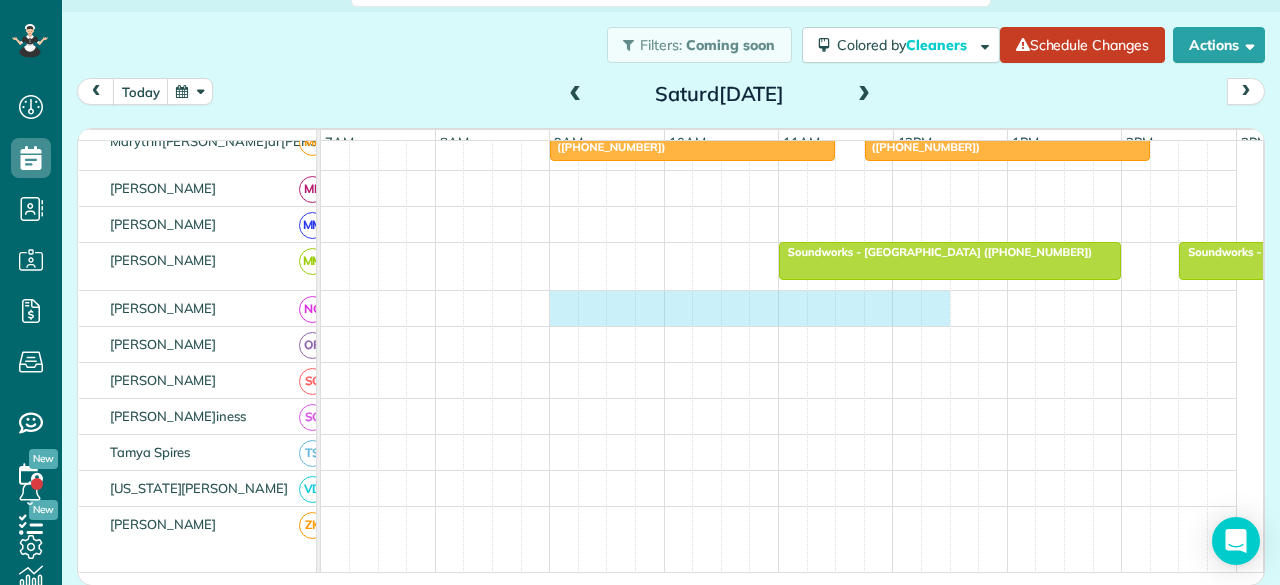 drag, startPoint x: 552, startPoint y: 306, endPoint x: 535, endPoint y: 245, distance: 63.324562 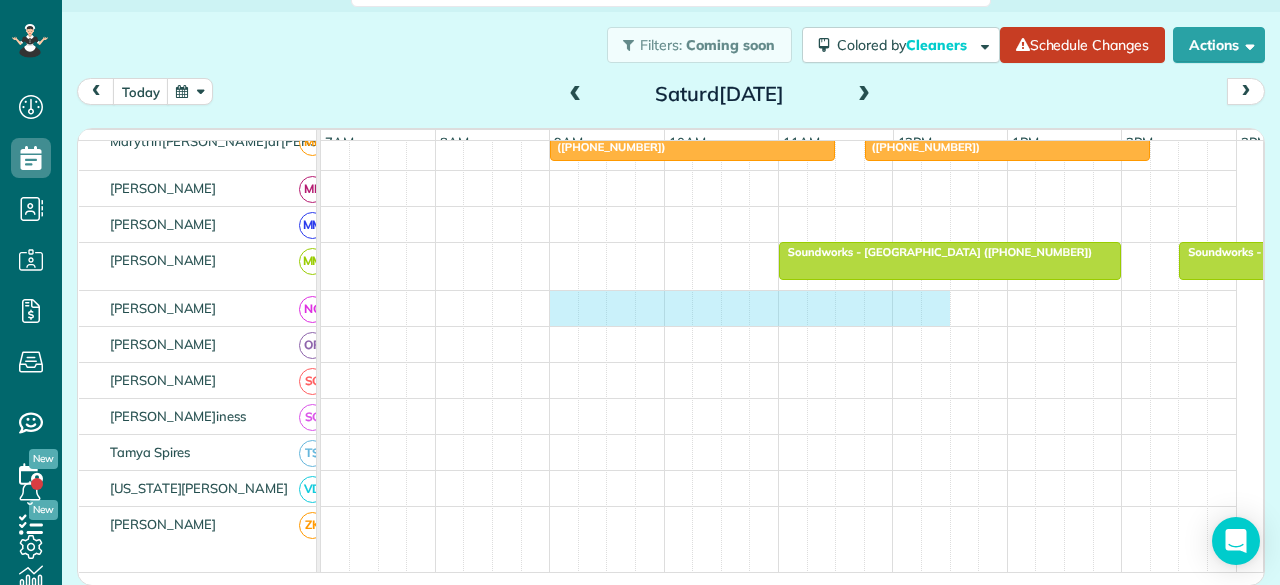 click at bounding box center (779, 308) 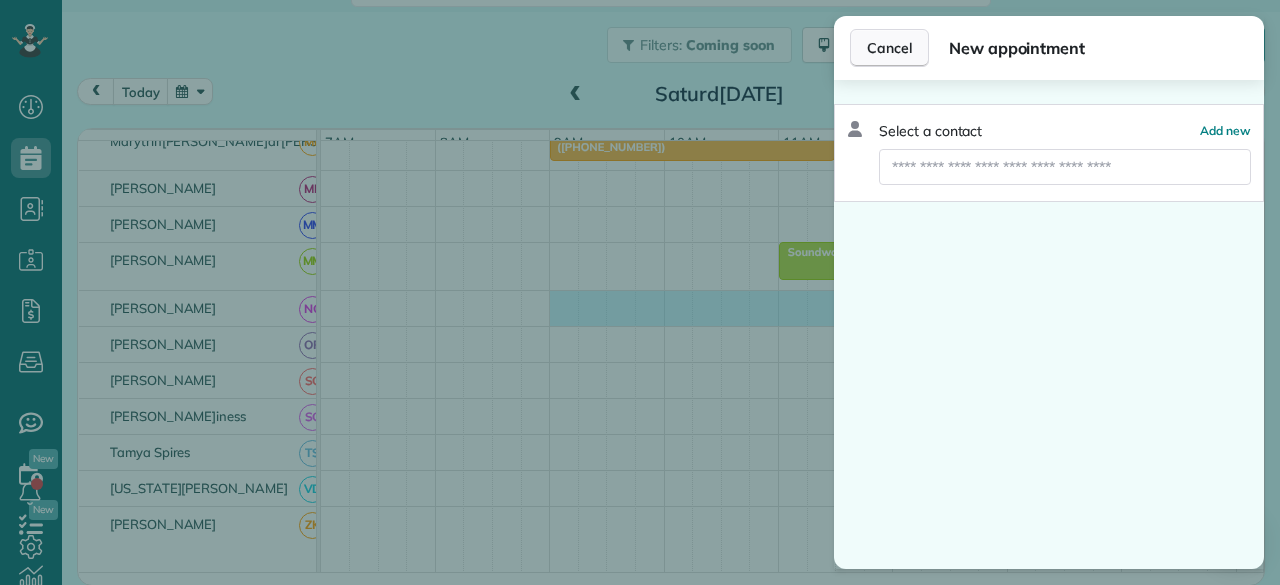 click on "Cancel" at bounding box center [889, 48] 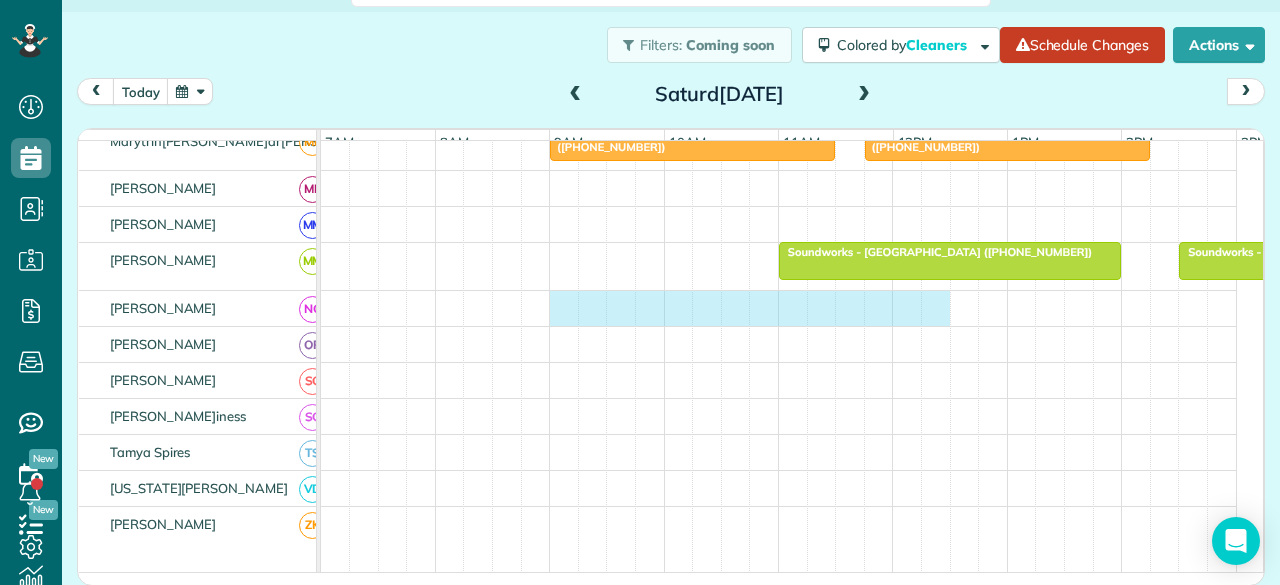 drag, startPoint x: 549, startPoint y: 318, endPoint x: 926, endPoint y: 311, distance: 377.06497 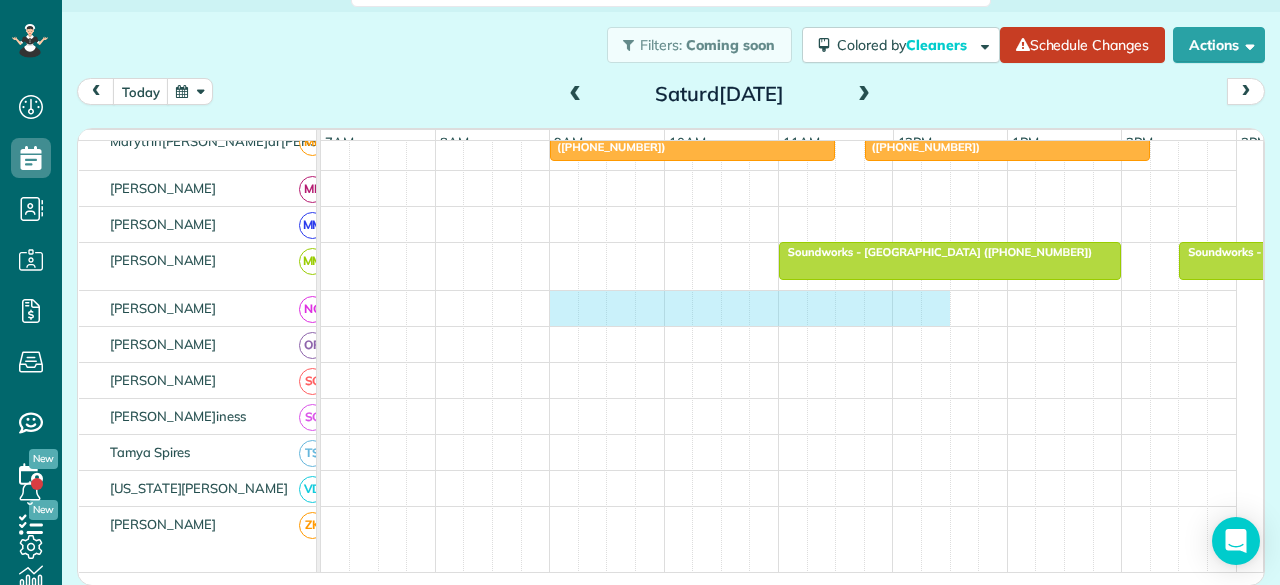 click at bounding box center [779, 308] 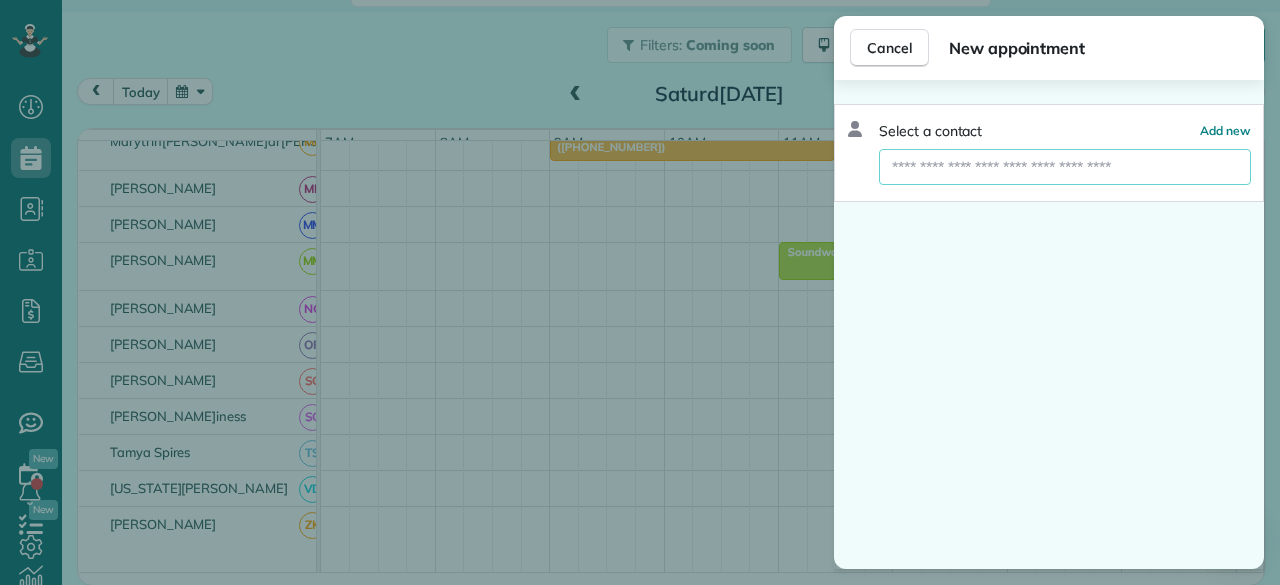 click at bounding box center (1065, 167) 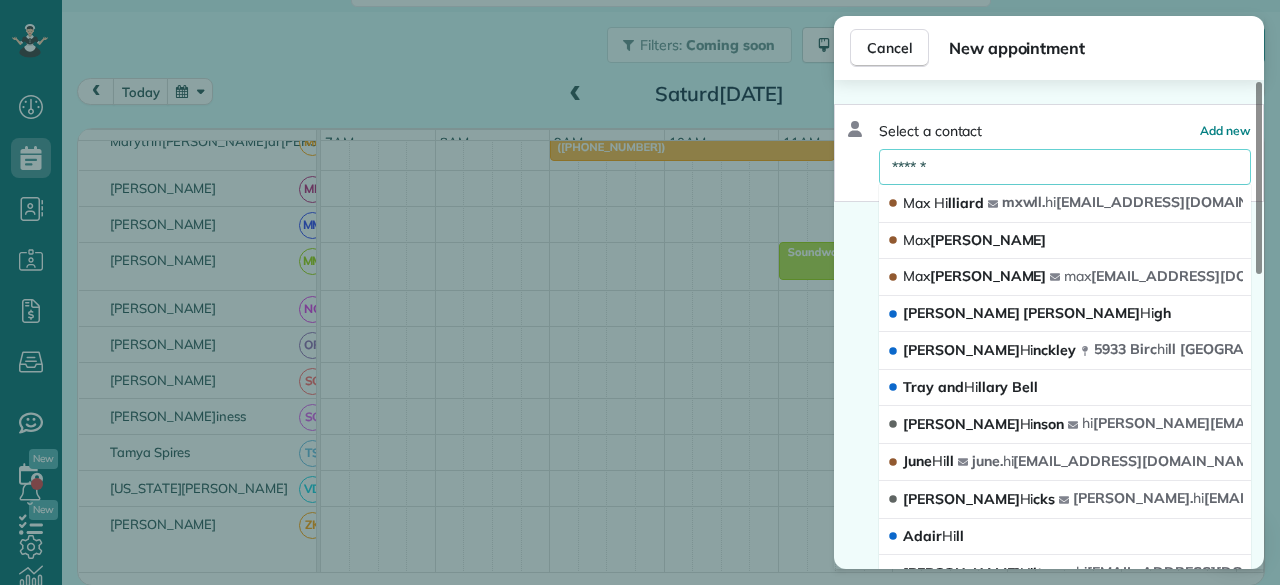 click on "******" at bounding box center (1065, 167) 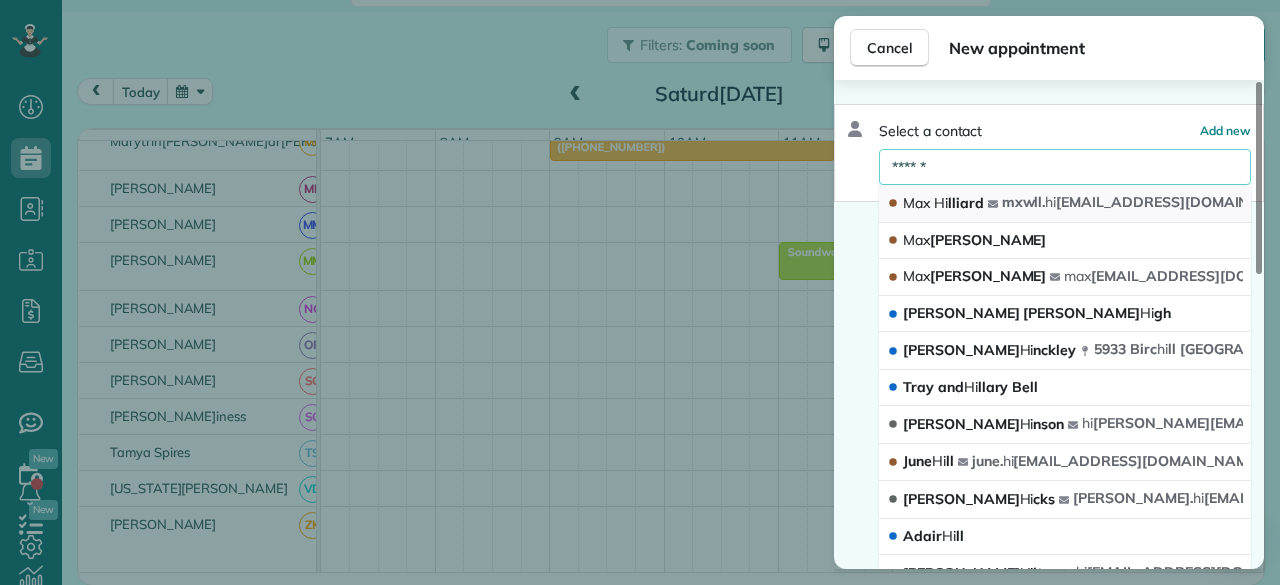 type on "******" 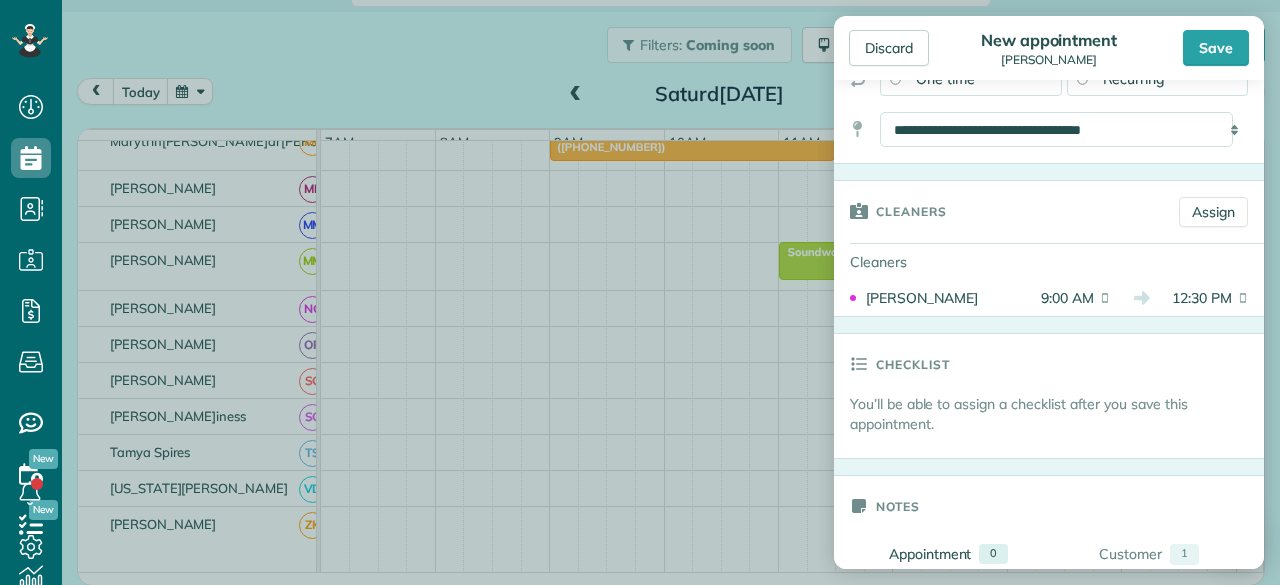 scroll, scrollTop: 0, scrollLeft: 0, axis: both 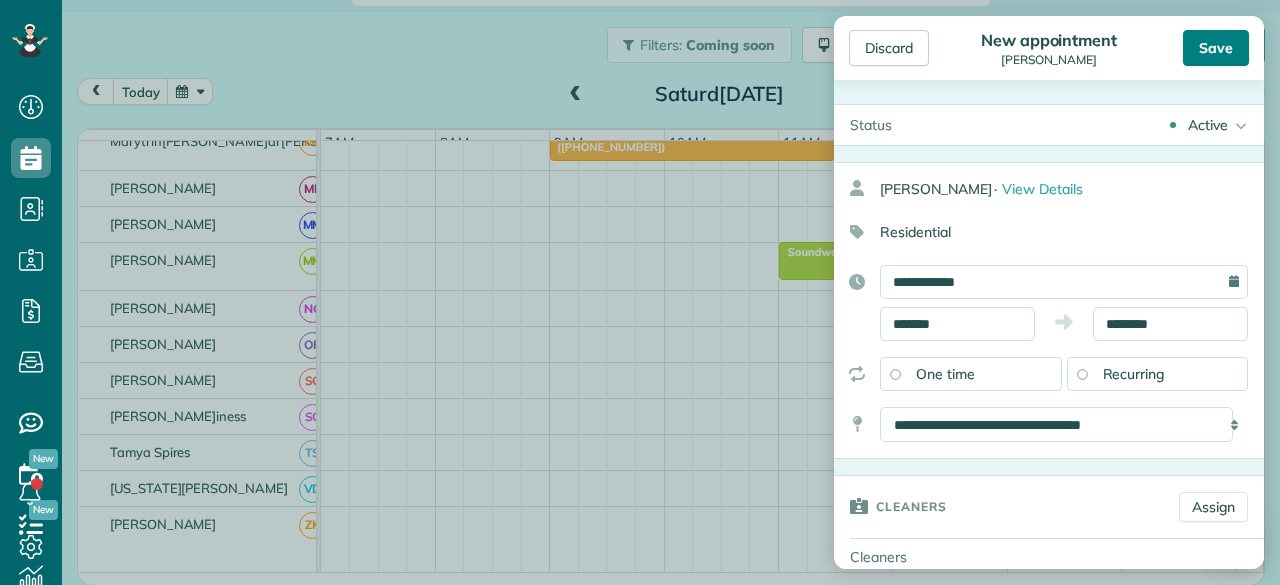 click on "Save" at bounding box center (1216, 48) 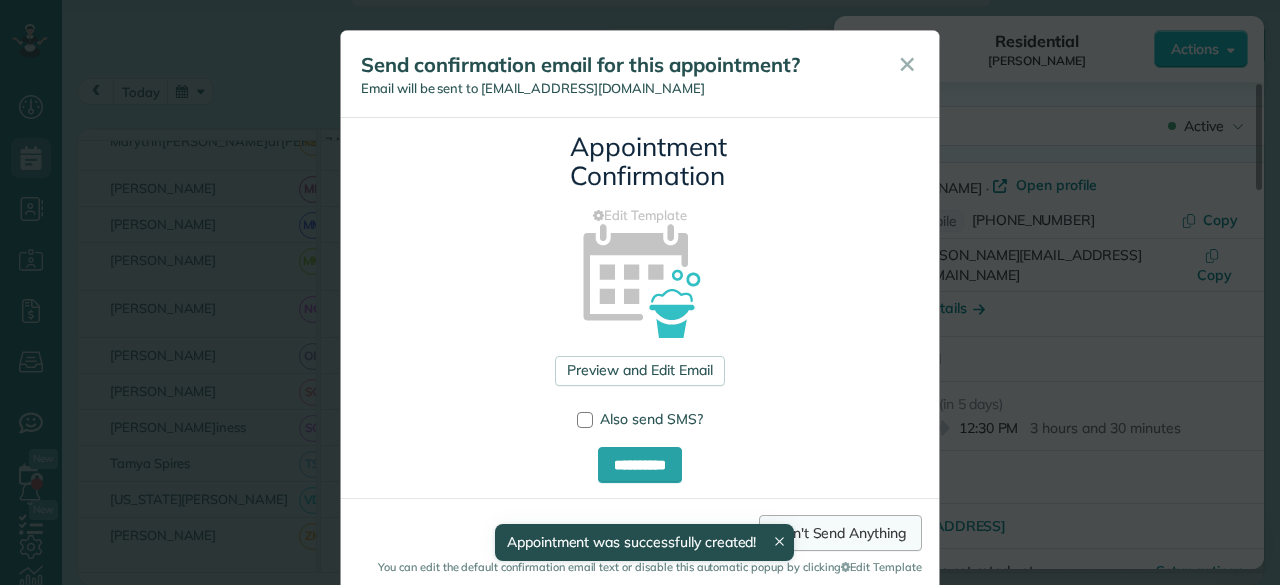 click on "Don't Send Anything" at bounding box center (840, 533) 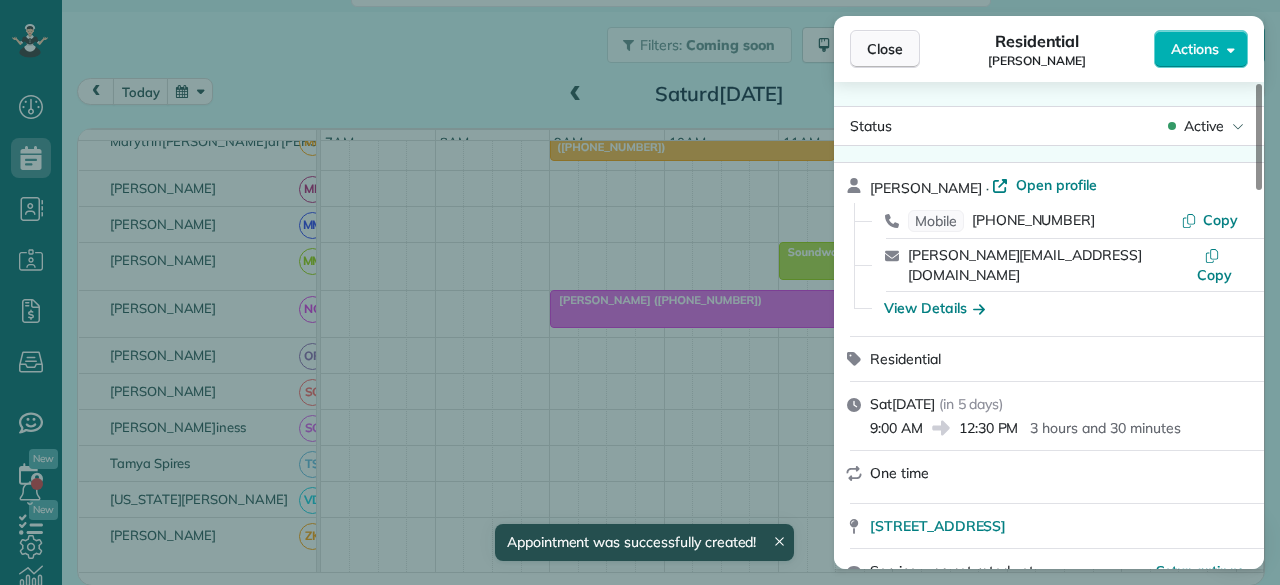 click on "Close" at bounding box center (885, 49) 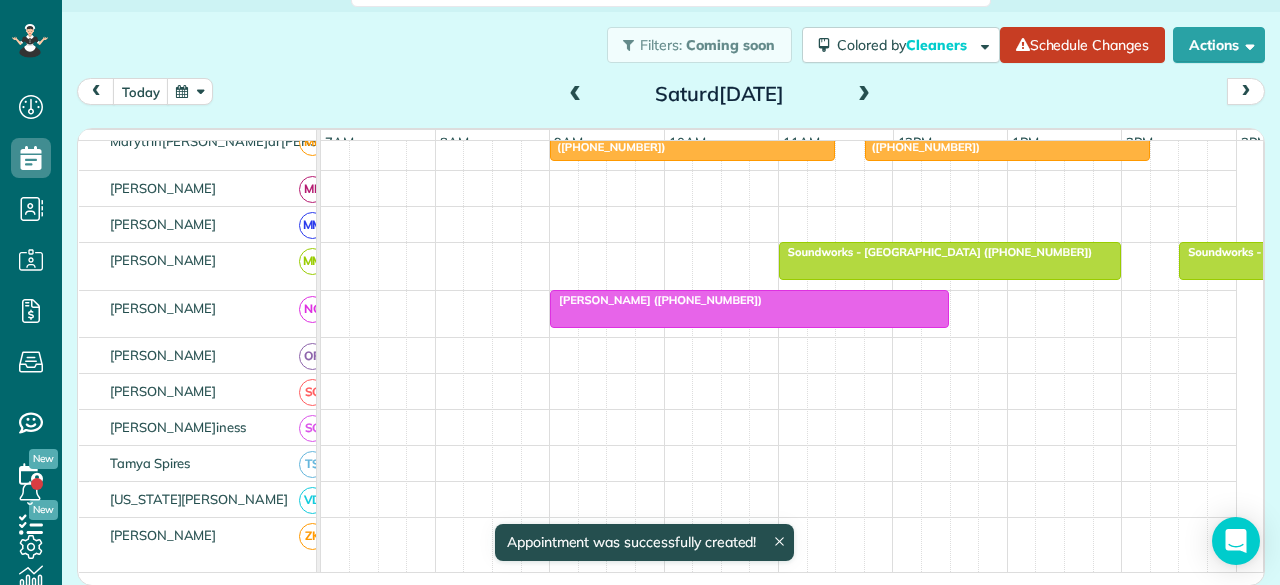 scroll, scrollTop: 816, scrollLeft: 0, axis: vertical 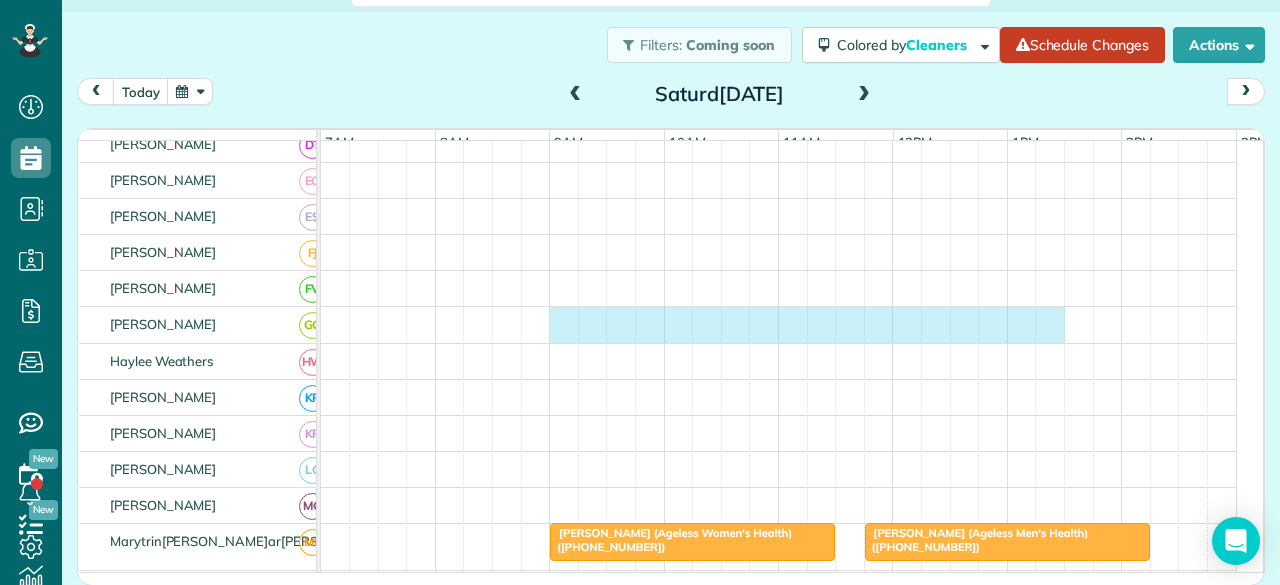 drag, startPoint x: 552, startPoint y: 327, endPoint x: 1057, endPoint y: 313, distance: 505.19403 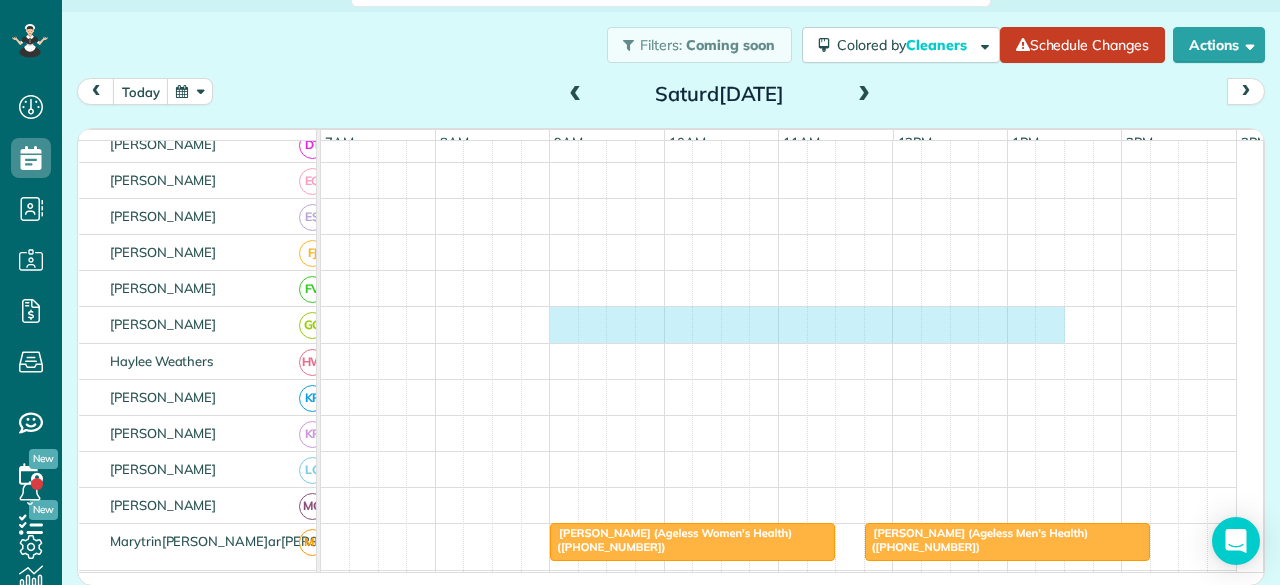 click on "Tony Ellis (Senior Health Pharmacy) (+18173083499) Blake Felts (+18178888815, +13256425455)                                                                                                                                                 Brooke Gardner (Ageless Women's Health) (+18018825298) Anna Stephens (Ageless Men's Health) (+18176815106)                         Soundworks - Weatherford (+18177577707) Soundworks - Fort Worth (+18177358737)         Max Hilliard (+16823721307)" at bounding box center (779, 443) 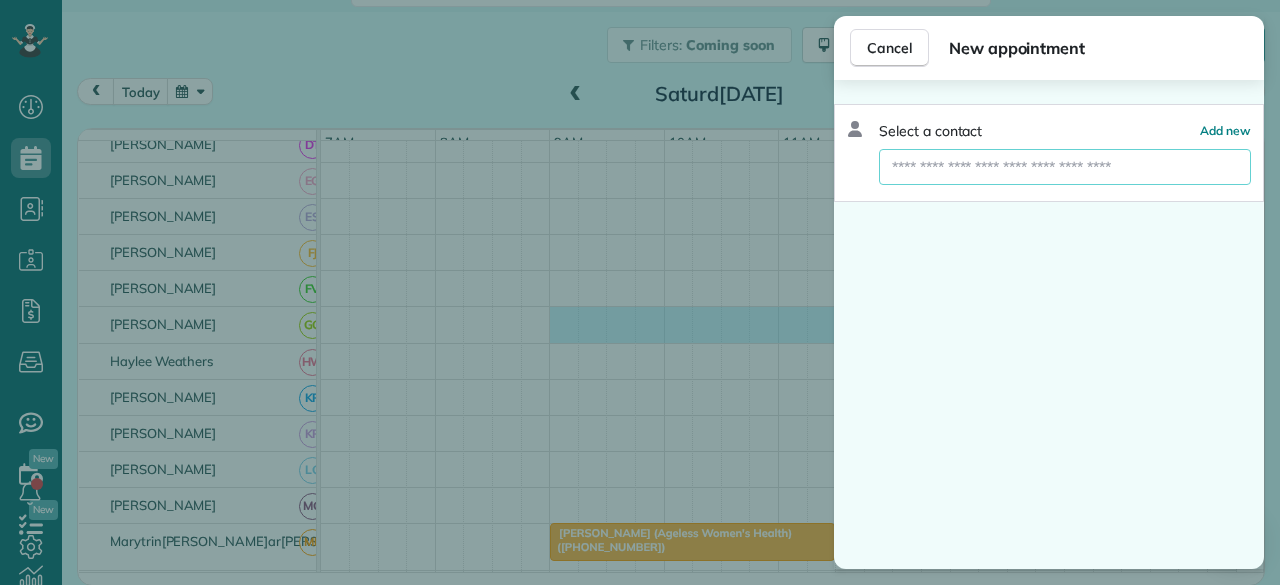 click at bounding box center (1065, 167) 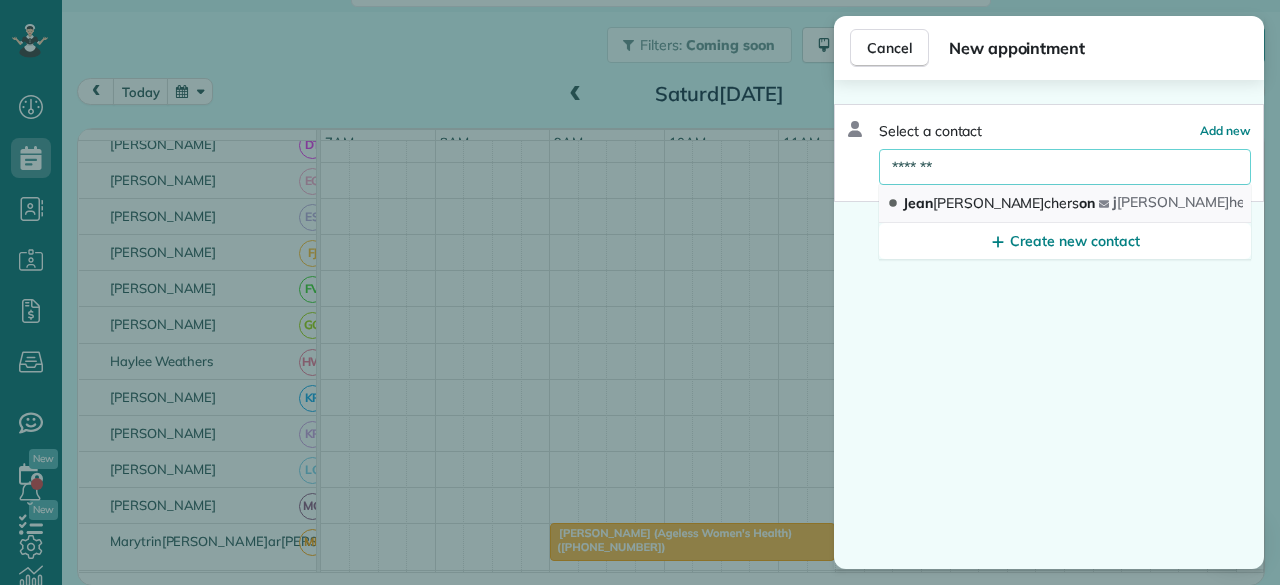 type on "*******" 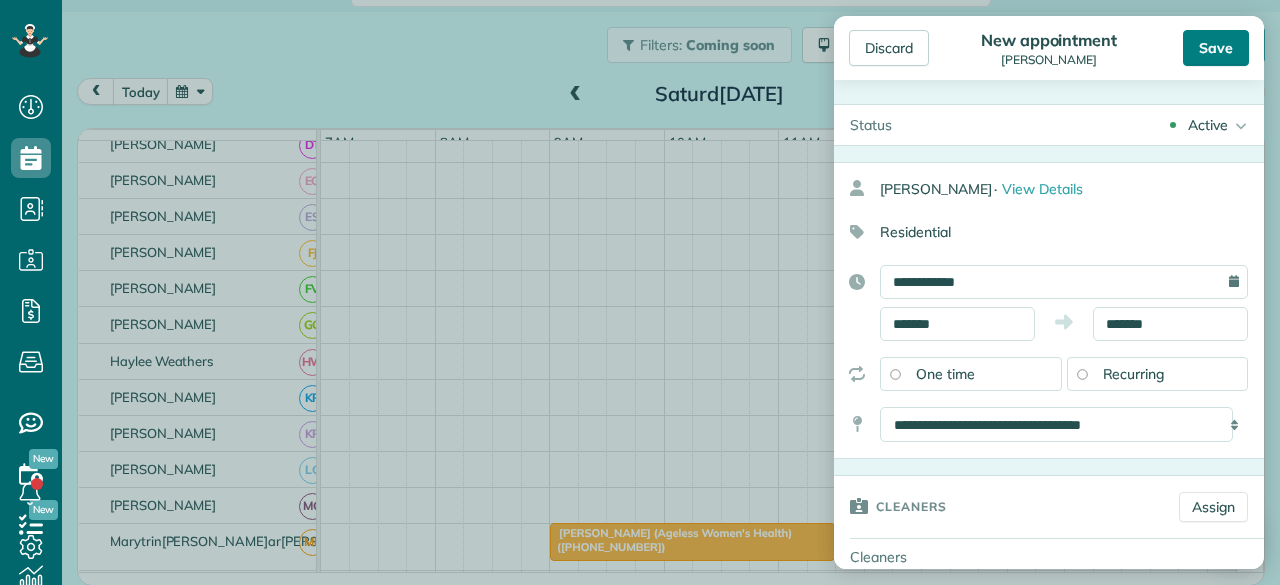 click on "Save" at bounding box center [1216, 48] 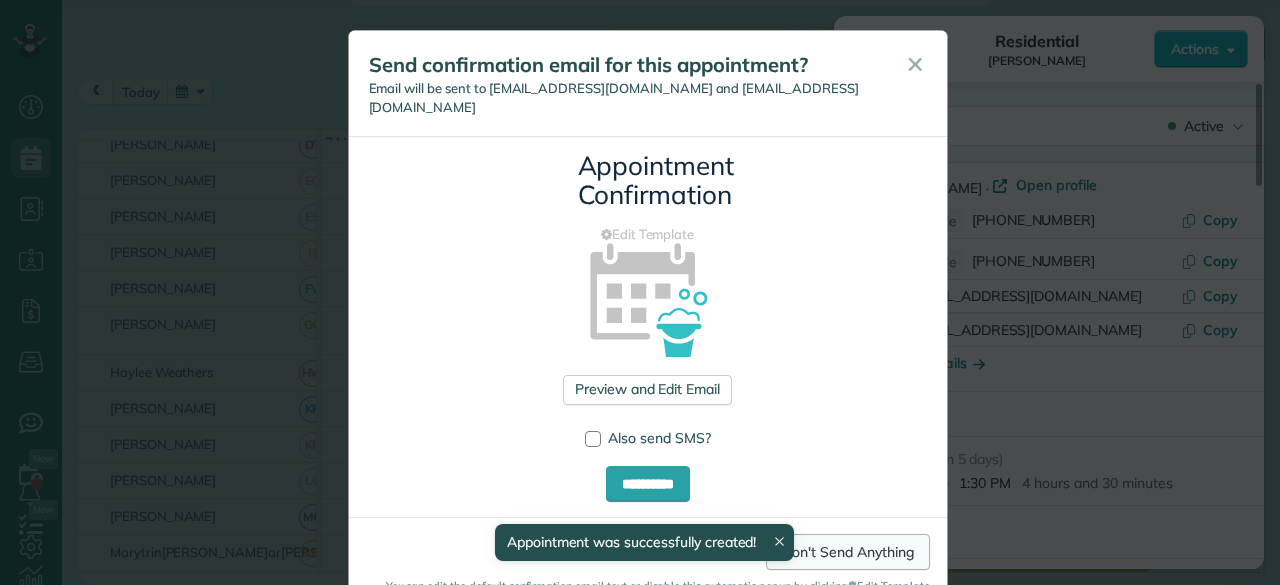 click on "Don't Send Anything" at bounding box center (847, 552) 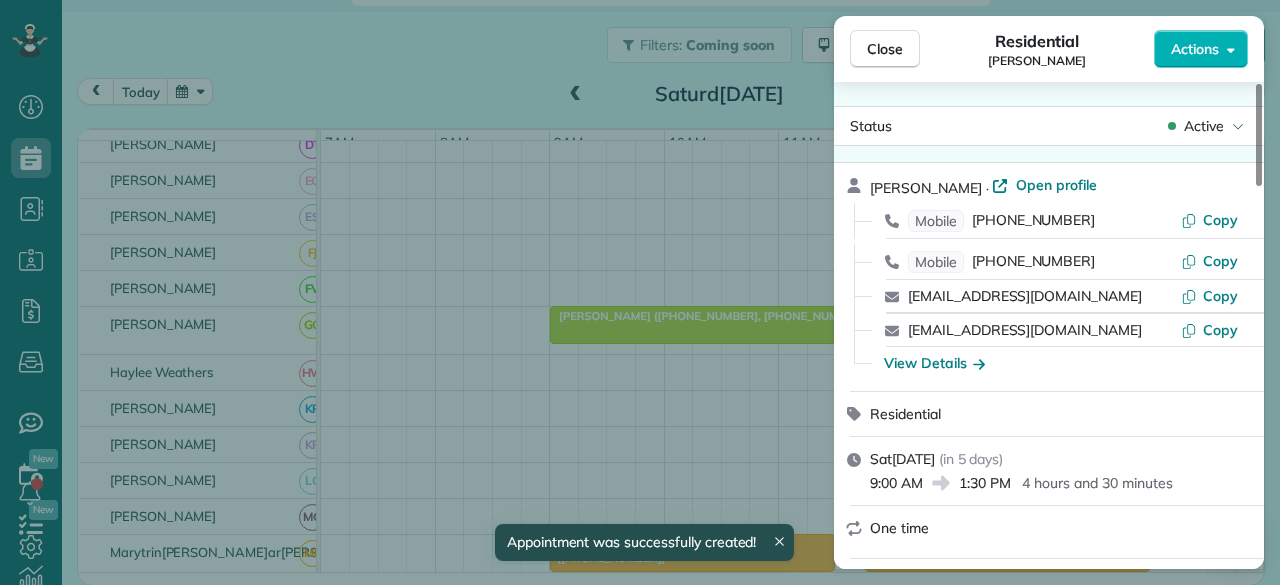 drag, startPoint x: 898, startPoint y: 58, endPoint x: 722, endPoint y: 305, distance: 303.29028 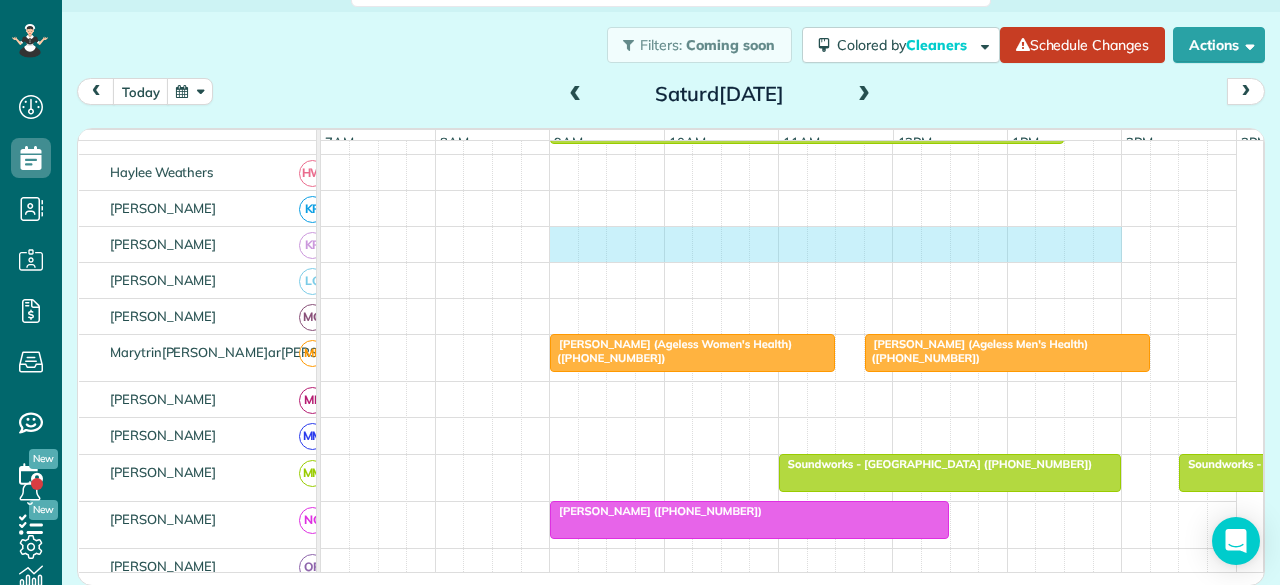 drag, startPoint x: 555, startPoint y: 247, endPoint x: 1114, endPoint y: 255, distance: 559.05725 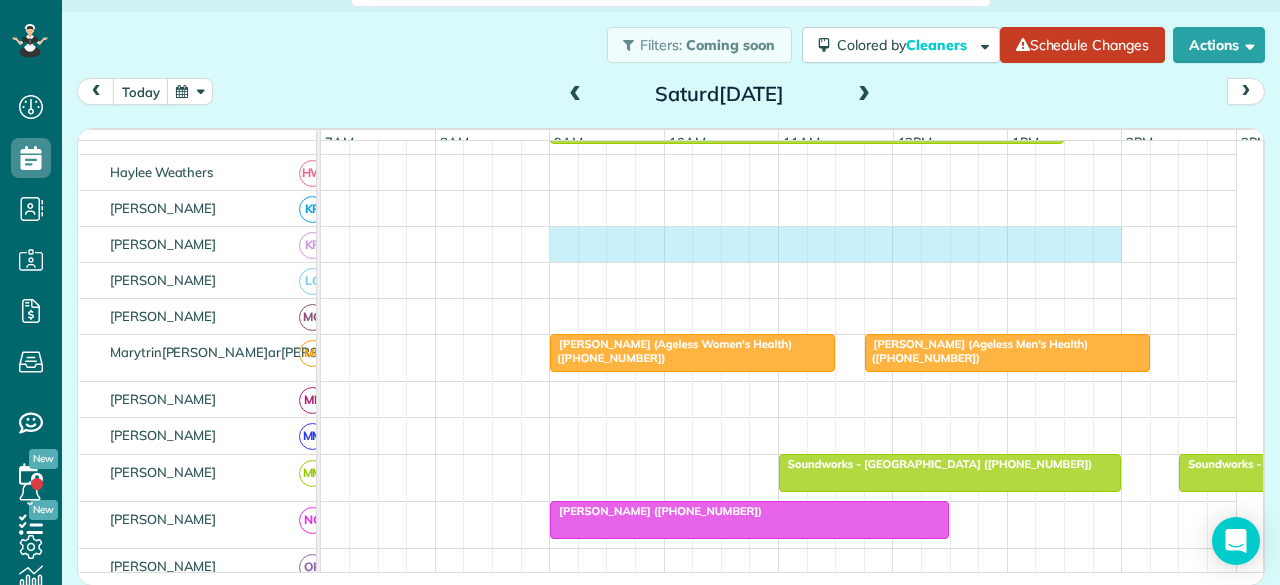 click at bounding box center (779, 244) 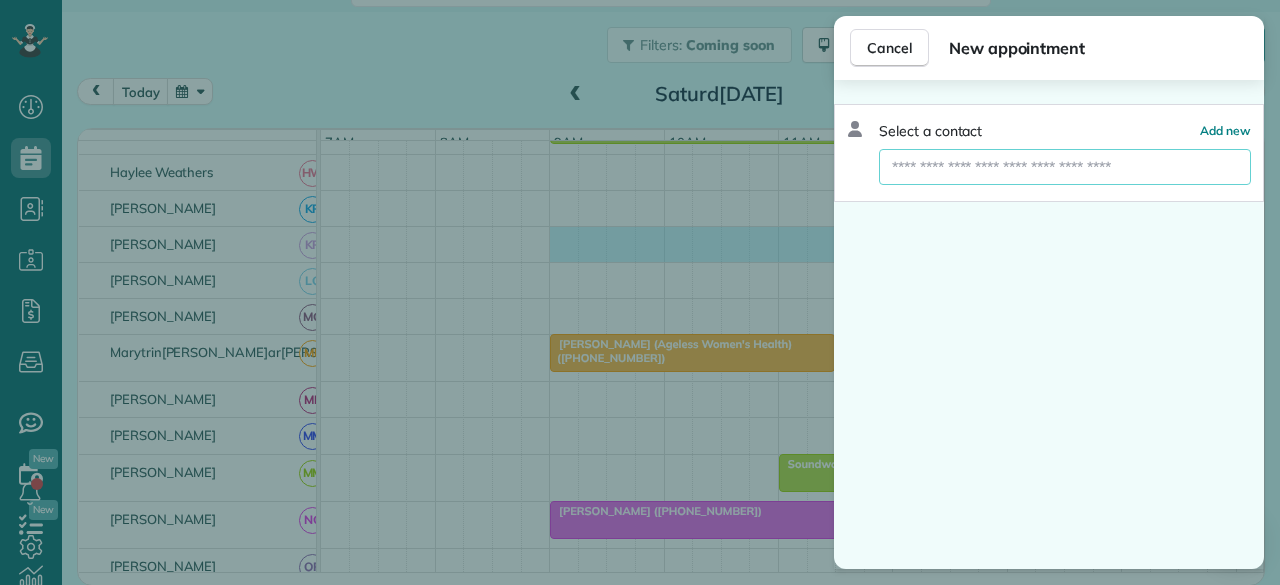 click at bounding box center (1065, 167) 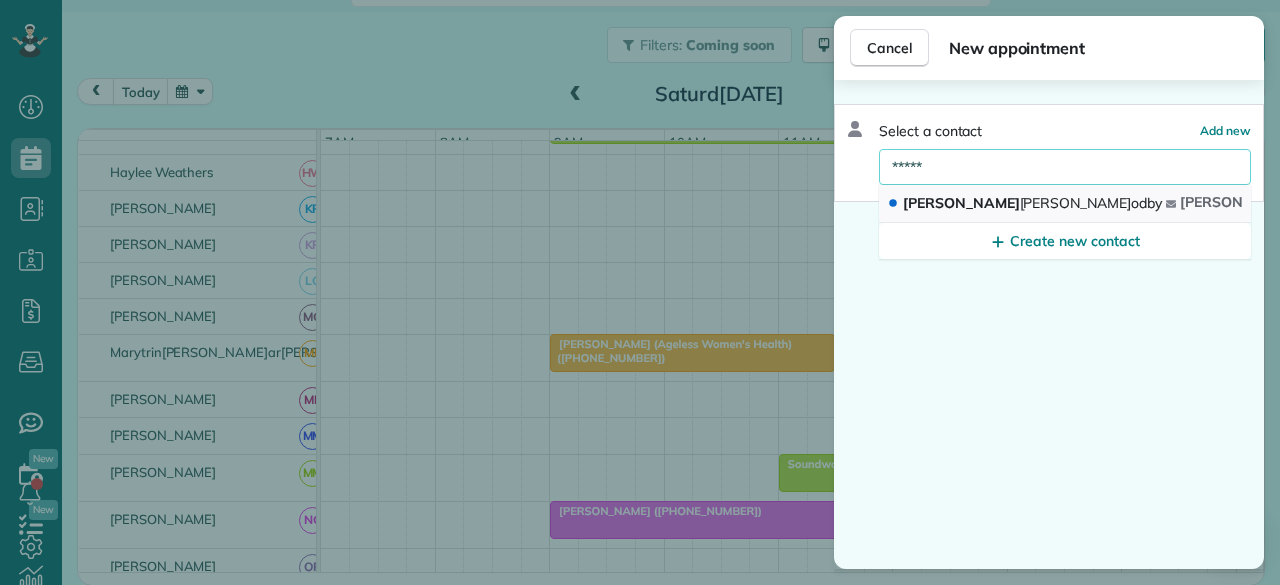 type on "*****" 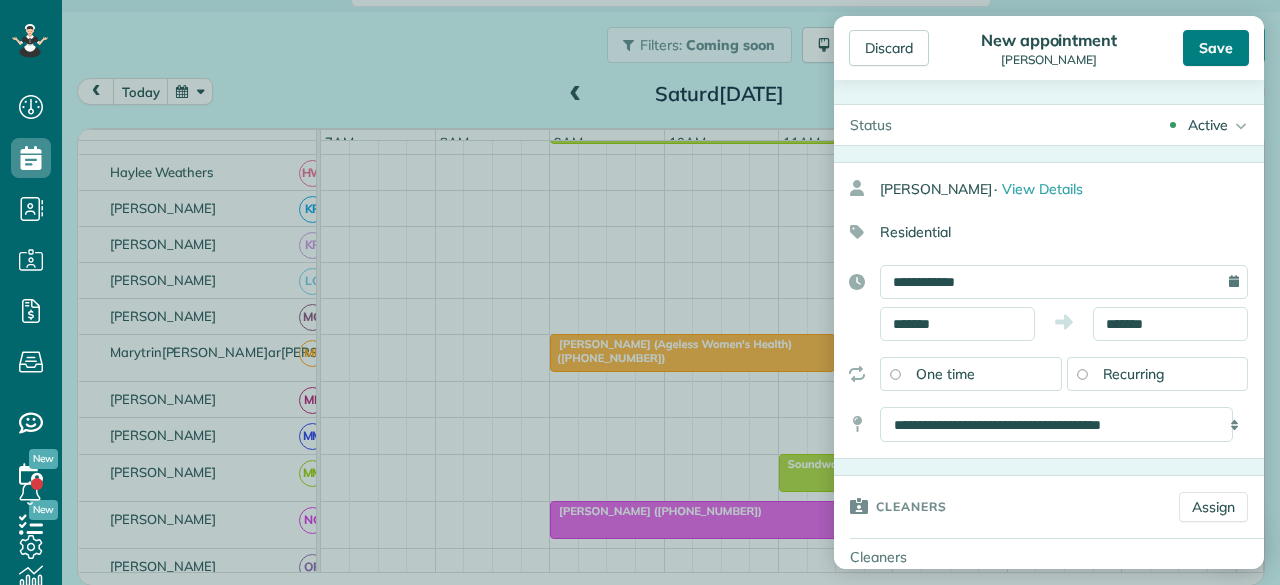 click on "Save" at bounding box center (1216, 48) 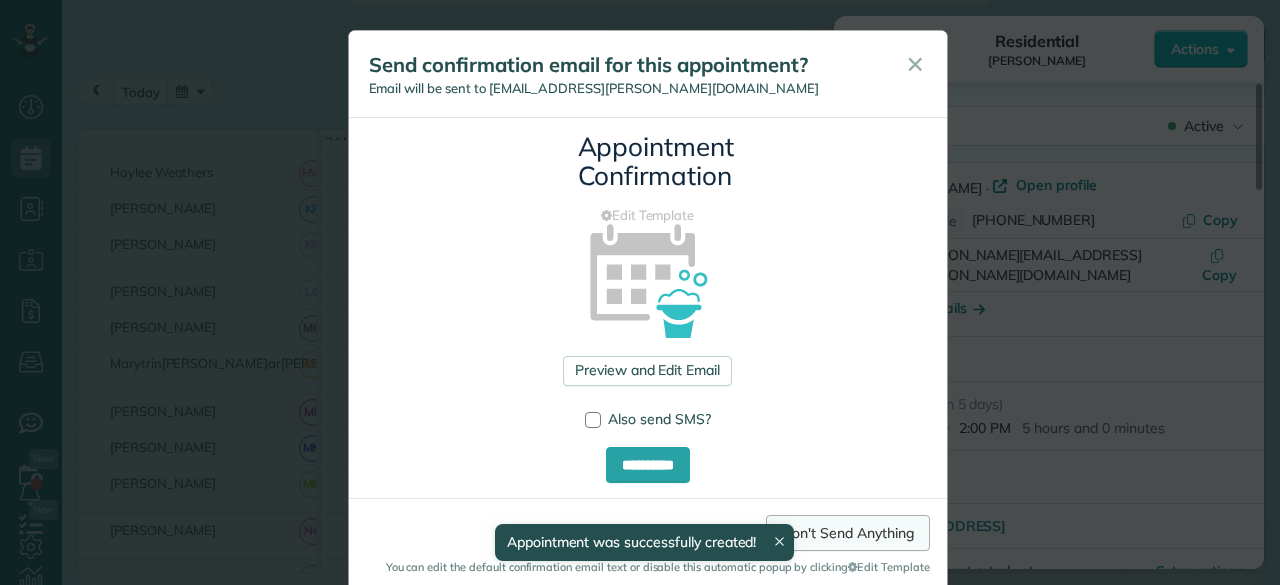 click on "Don't Send Anything" at bounding box center [847, 533] 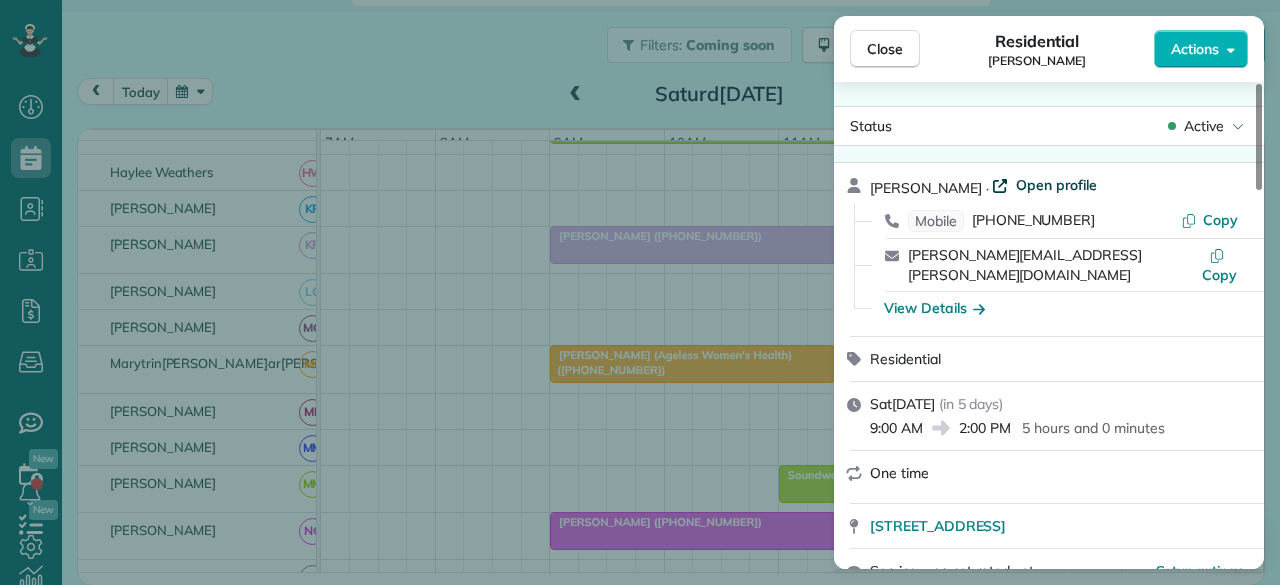 click on "Open profile" at bounding box center (1056, 185) 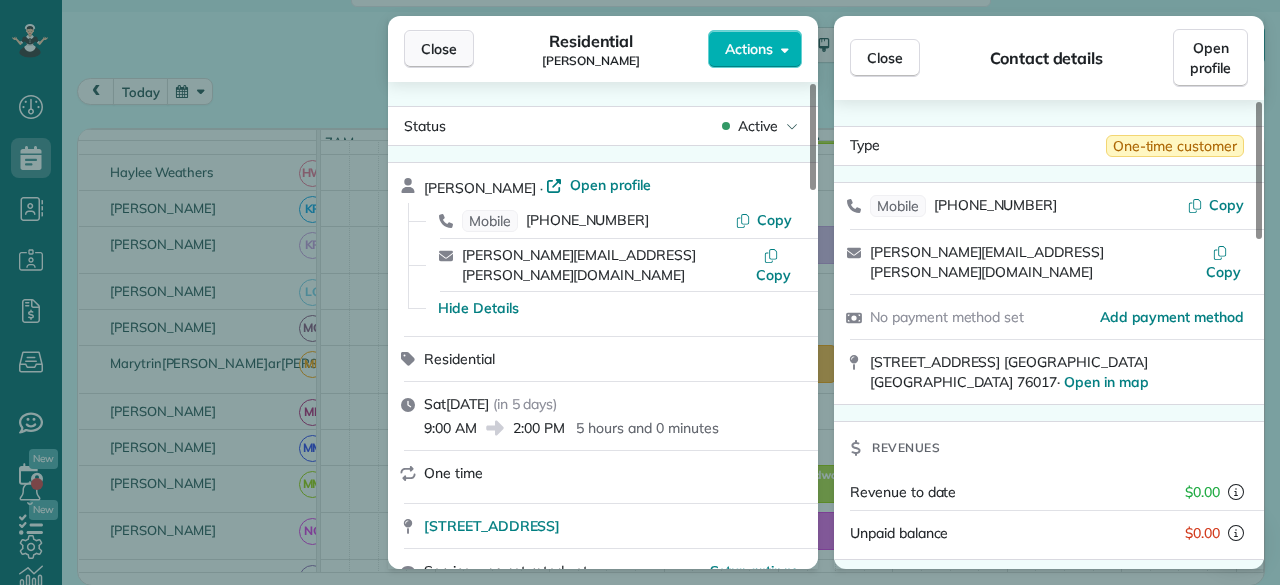 click on "Close" at bounding box center [439, 49] 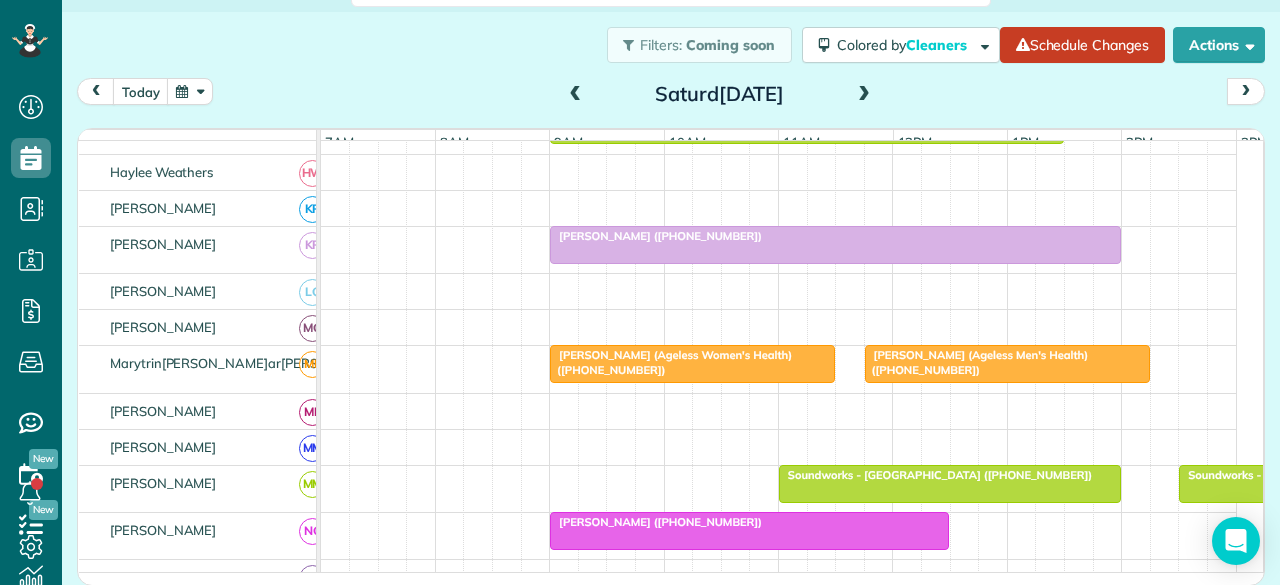 scroll, scrollTop: 800, scrollLeft: 0, axis: vertical 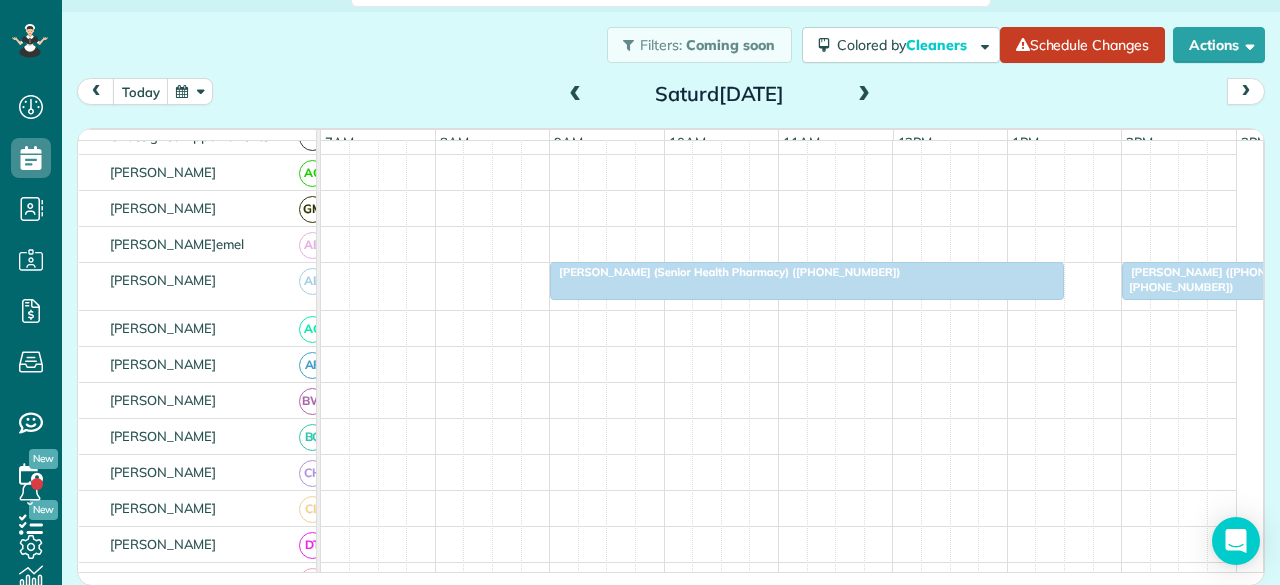 click at bounding box center [864, 95] 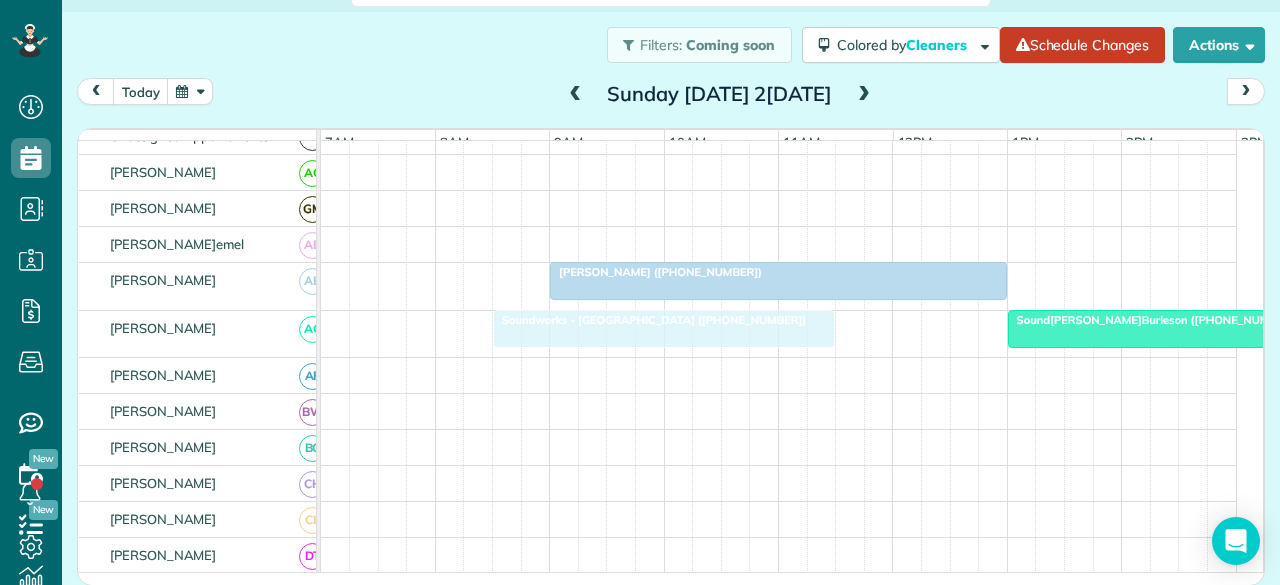 drag, startPoint x: 614, startPoint y: 338, endPoint x: 560, endPoint y: 337, distance: 54.00926 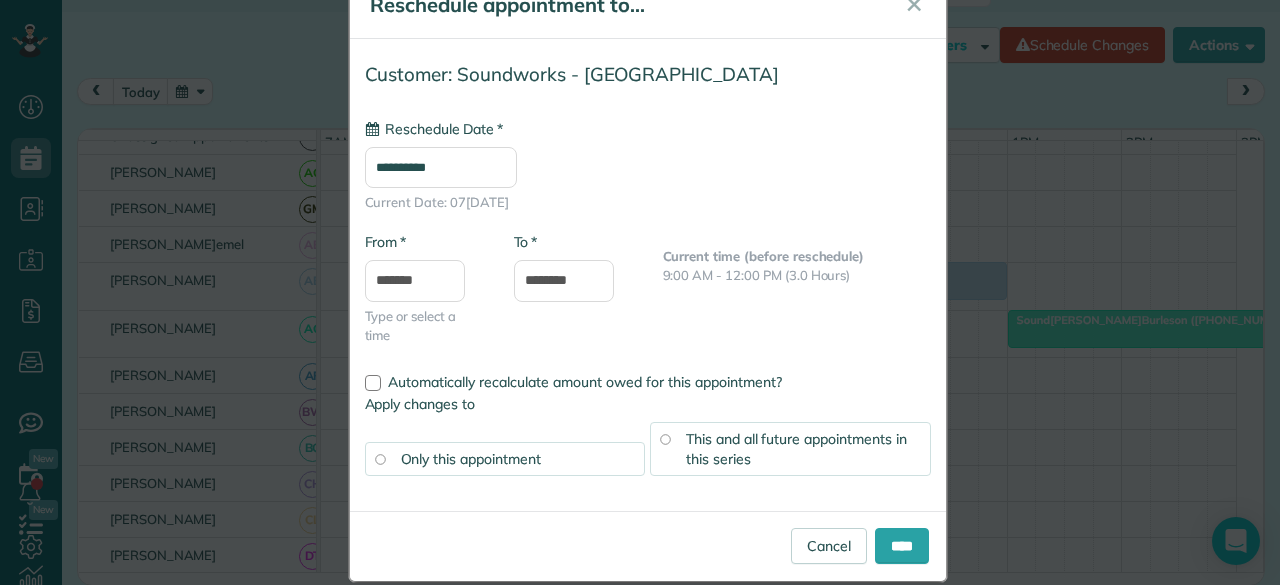 scroll, scrollTop: 86, scrollLeft: 0, axis: vertical 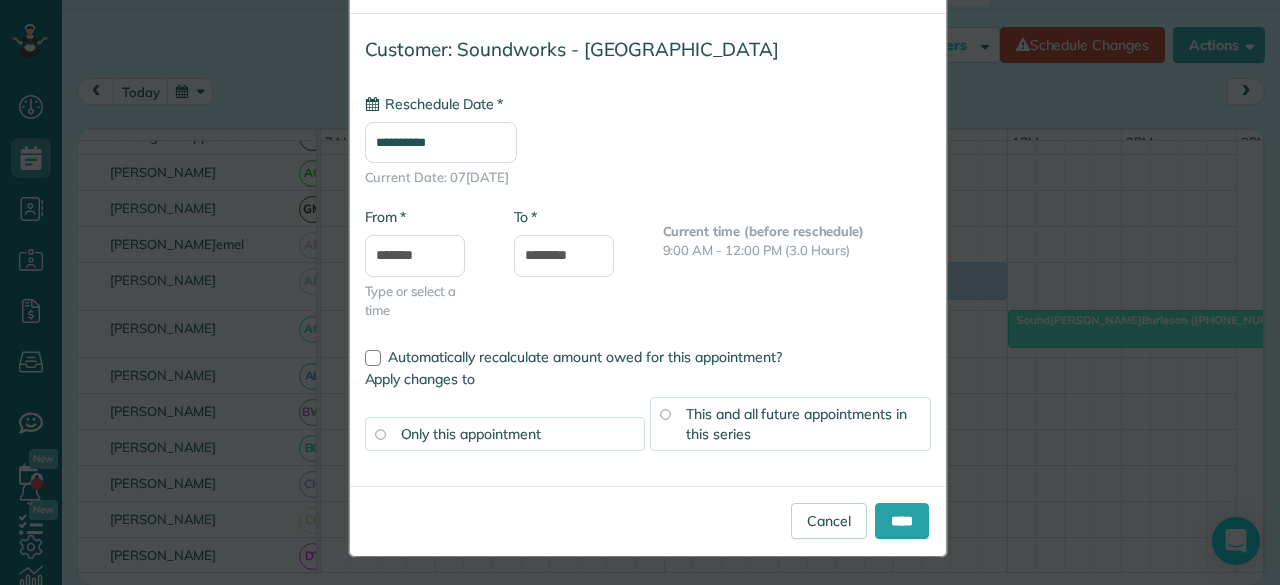 click on "**********" at bounding box center [441, 142] 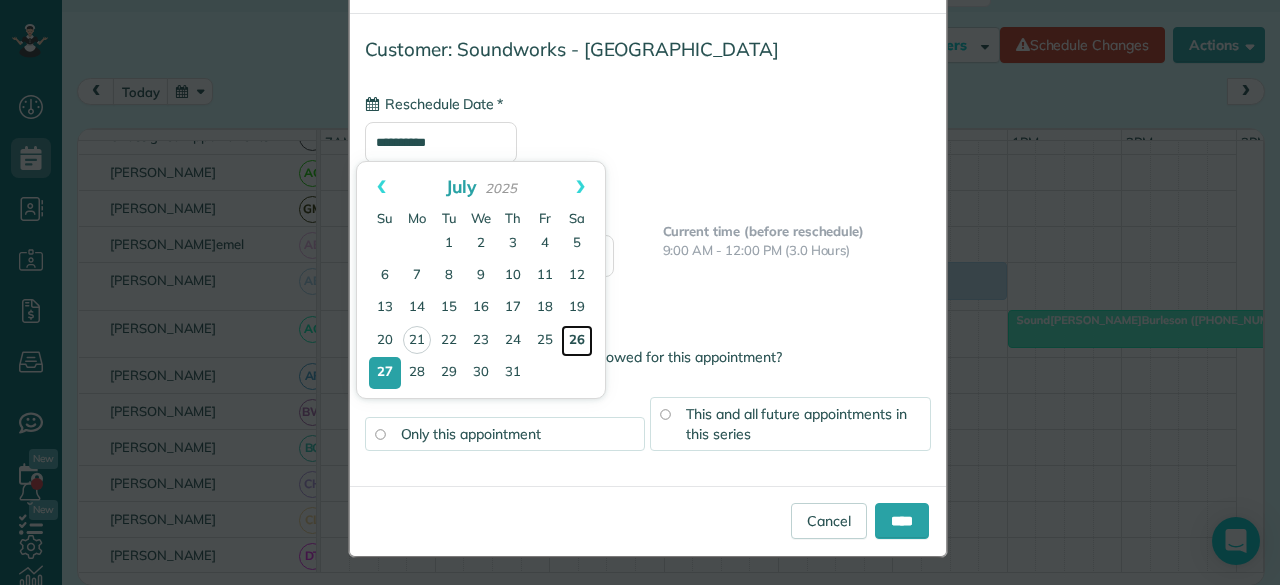 click on "26" at bounding box center (577, 341) 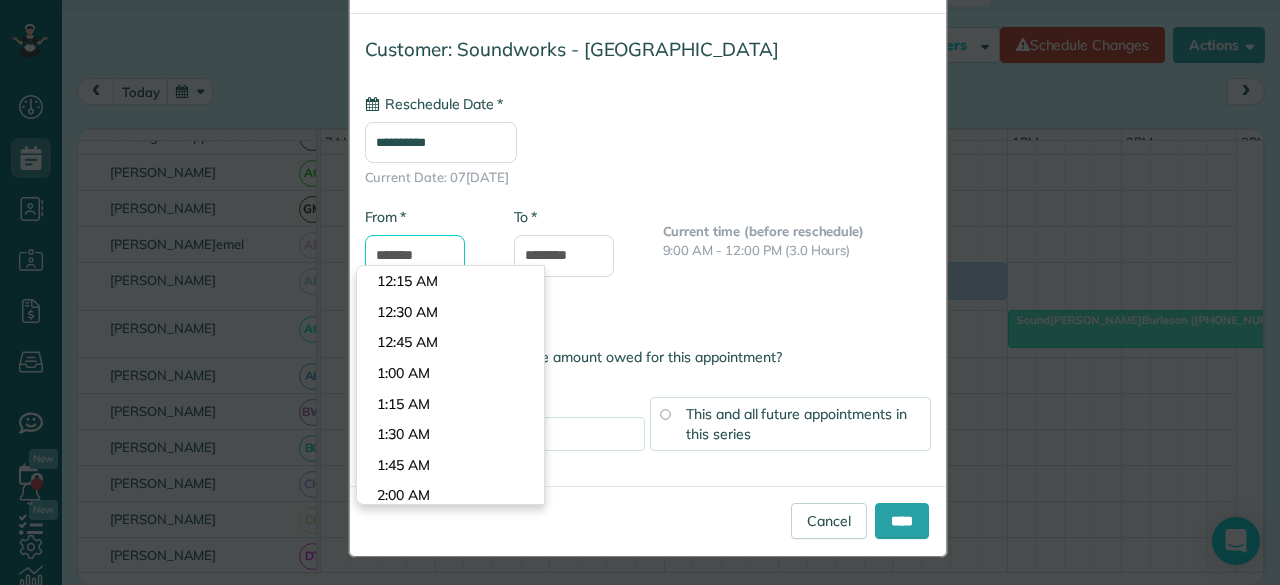 click on "*******" at bounding box center [415, 256] 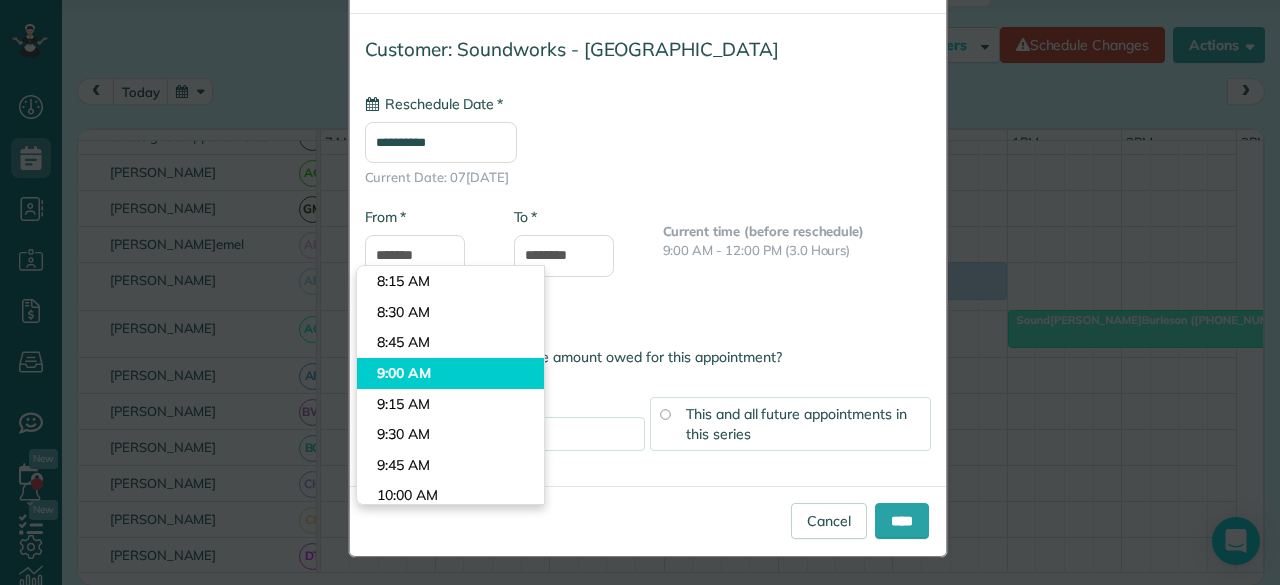 type on "*******" 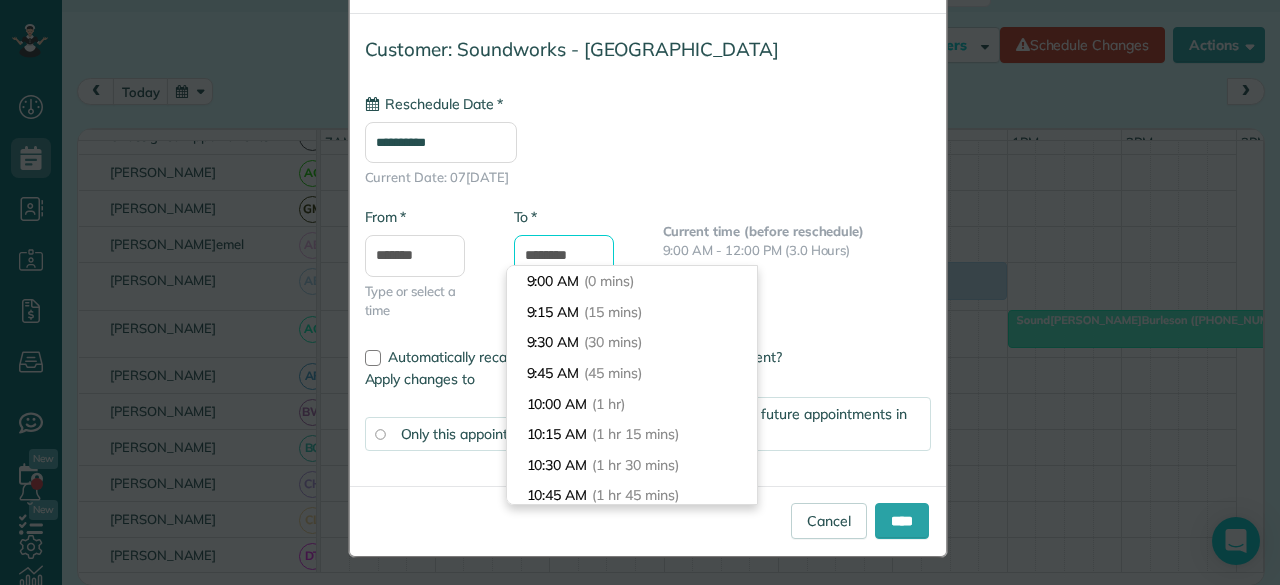 scroll, scrollTop: 128, scrollLeft: 0, axis: vertical 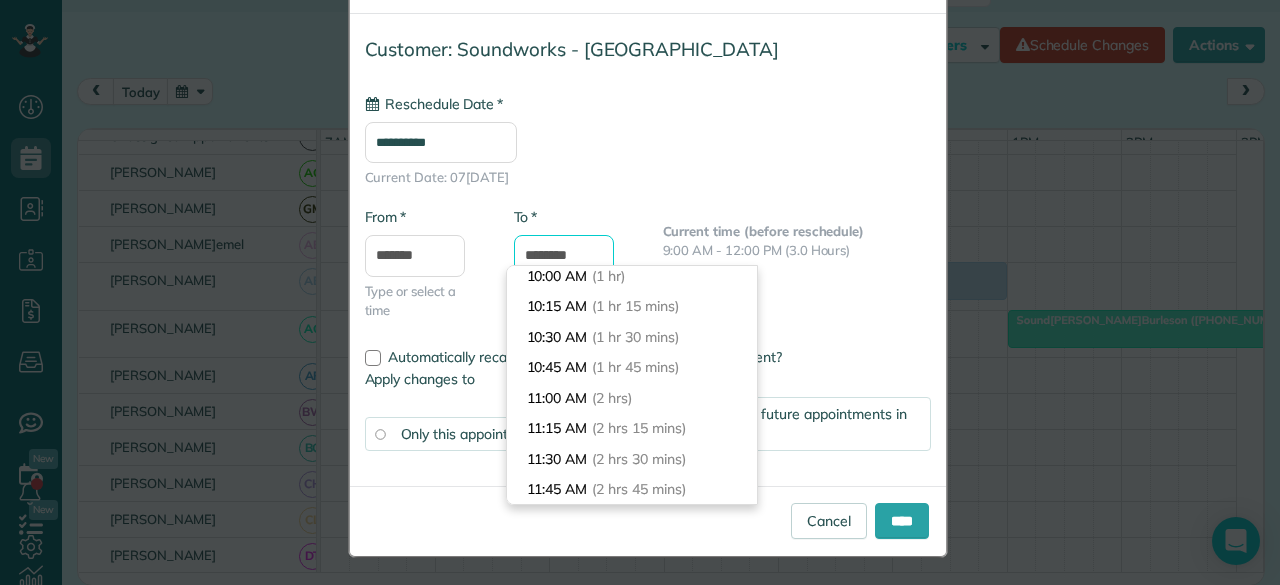 drag, startPoint x: 555, startPoint y: 258, endPoint x: 484, endPoint y: 252, distance: 71.25307 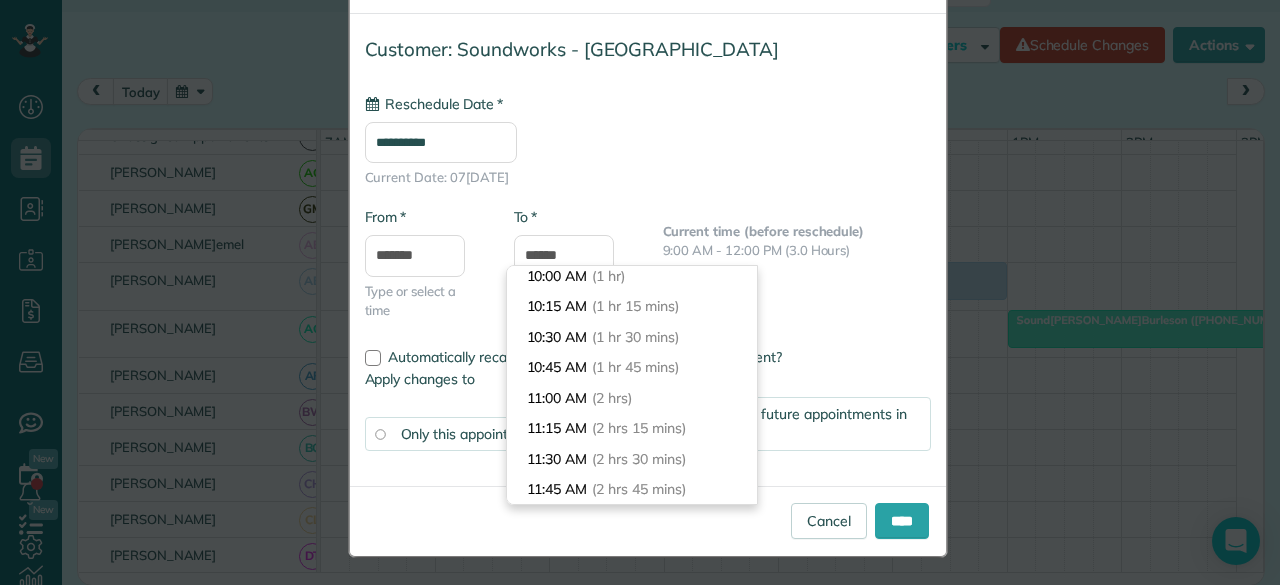 type on "********" 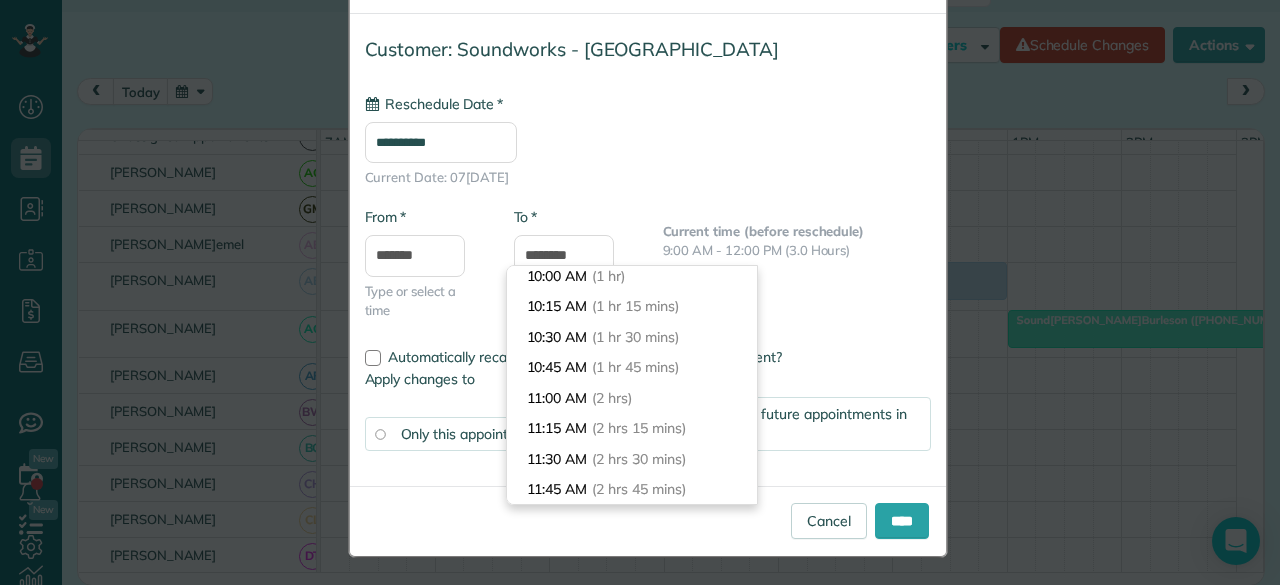 click on "**********" at bounding box center (648, 140) 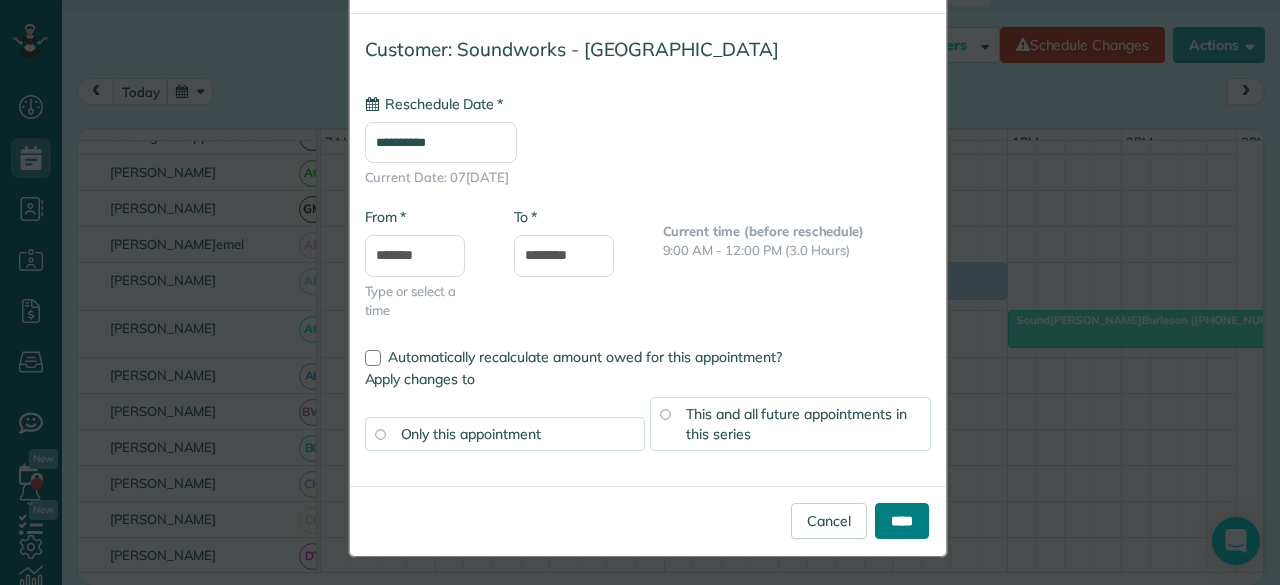 click on "****" at bounding box center (902, 521) 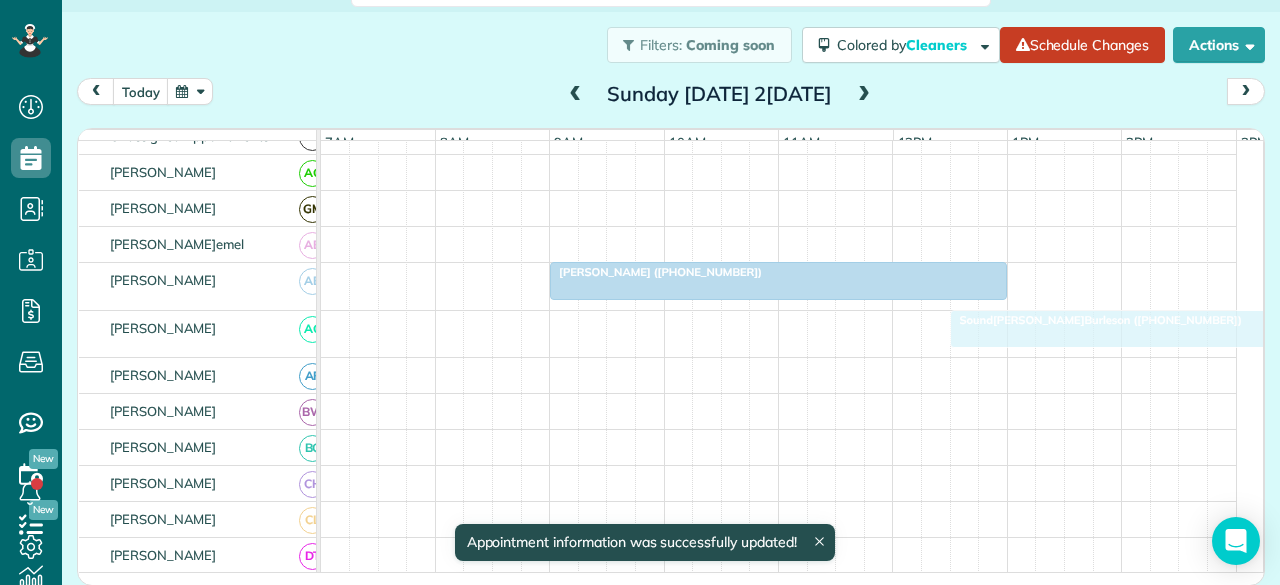 drag, startPoint x: 1094, startPoint y: 335, endPoint x: 1038, endPoint y: 337, distance: 56.0357 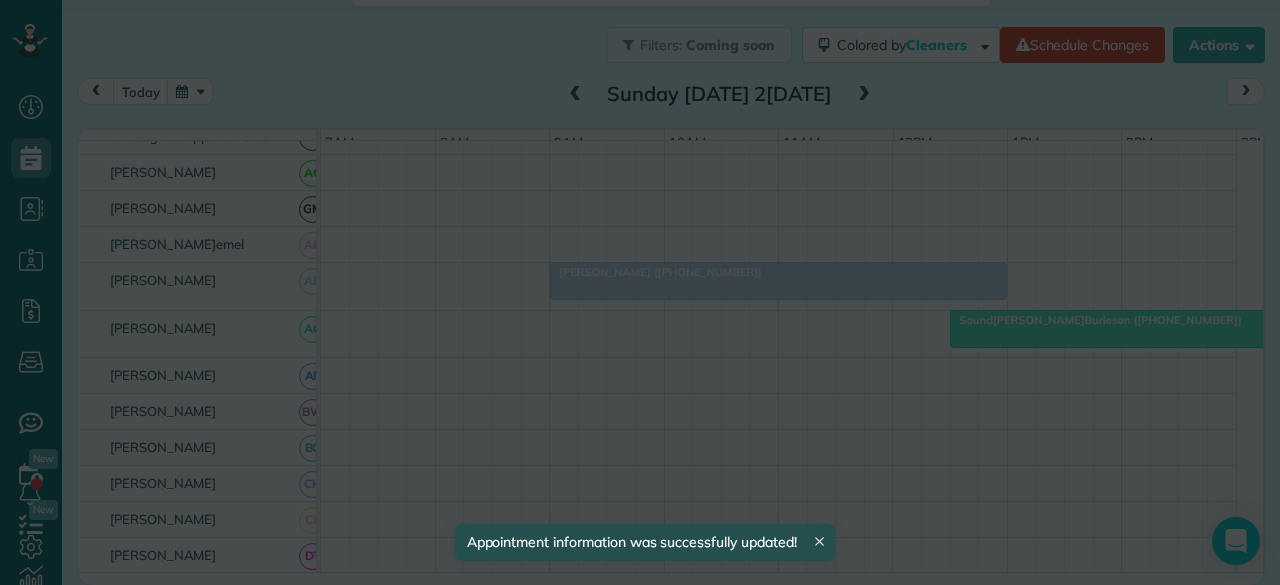 scroll, scrollTop: 0, scrollLeft: 0, axis: both 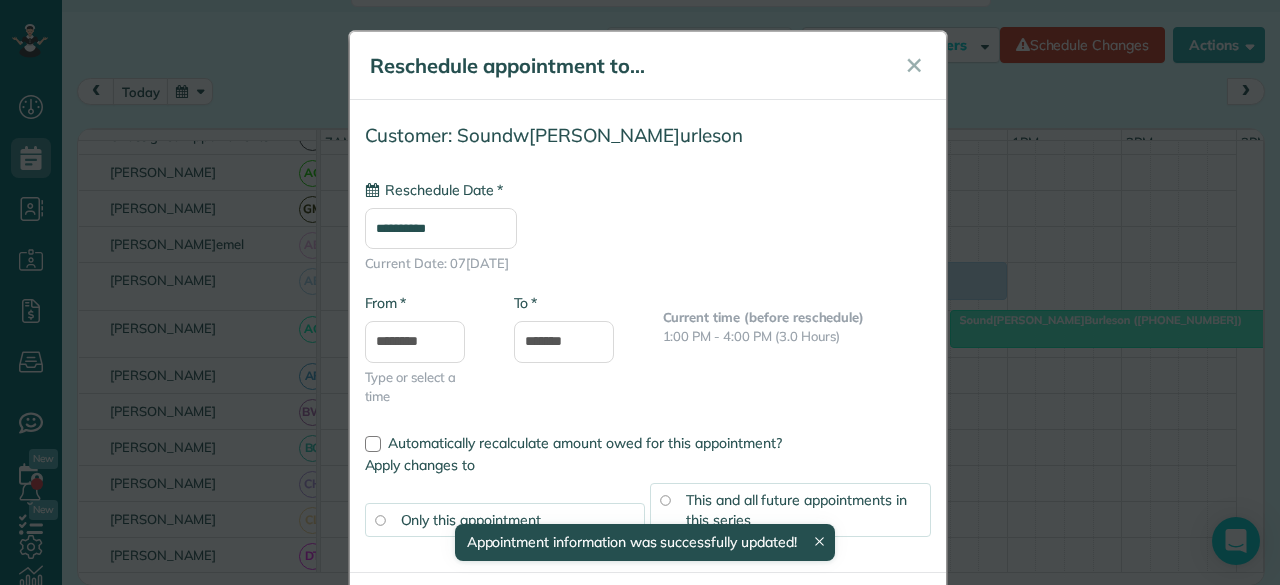 click on "**********" at bounding box center [441, 228] 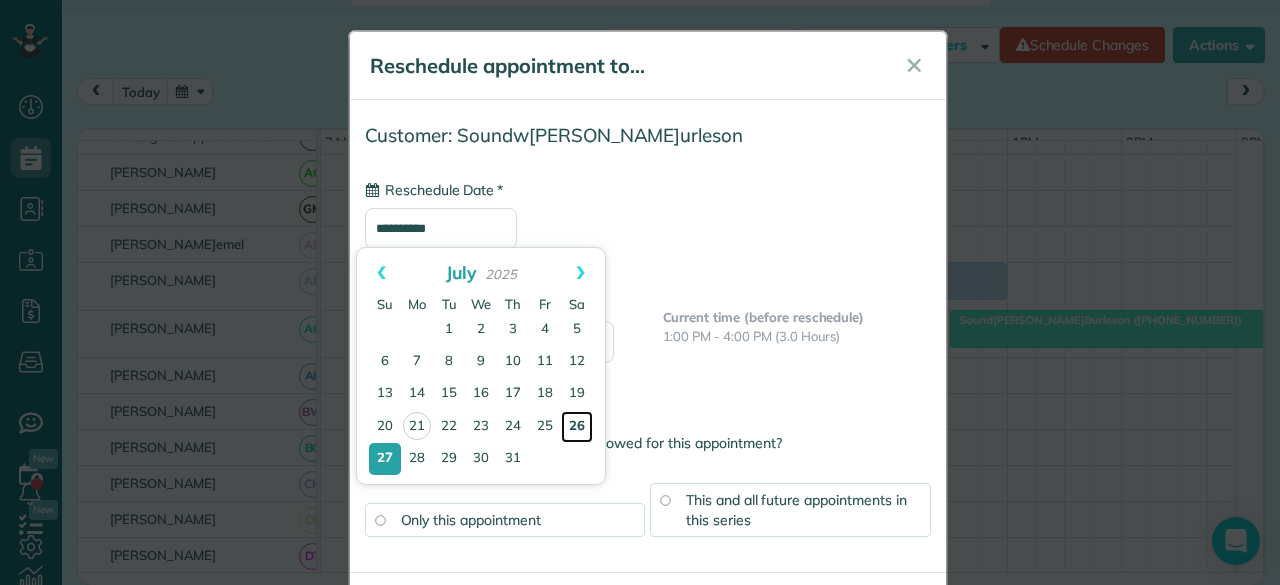 click on "26" at bounding box center (577, 427) 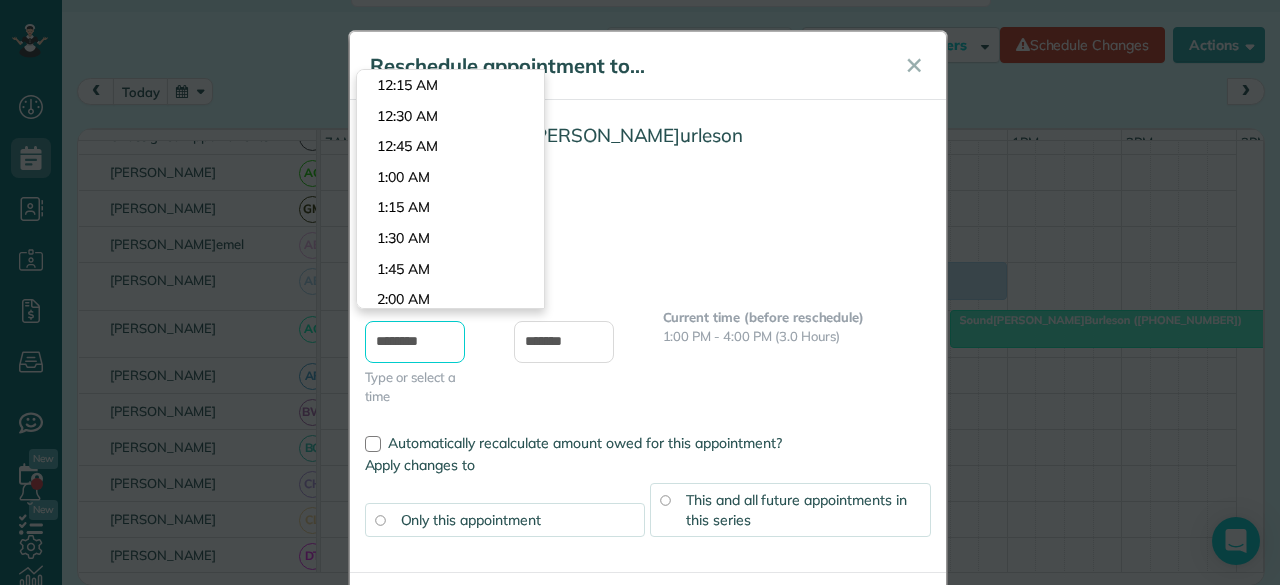 scroll, scrollTop: 1465, scrollLeft: 0, axis: vertical 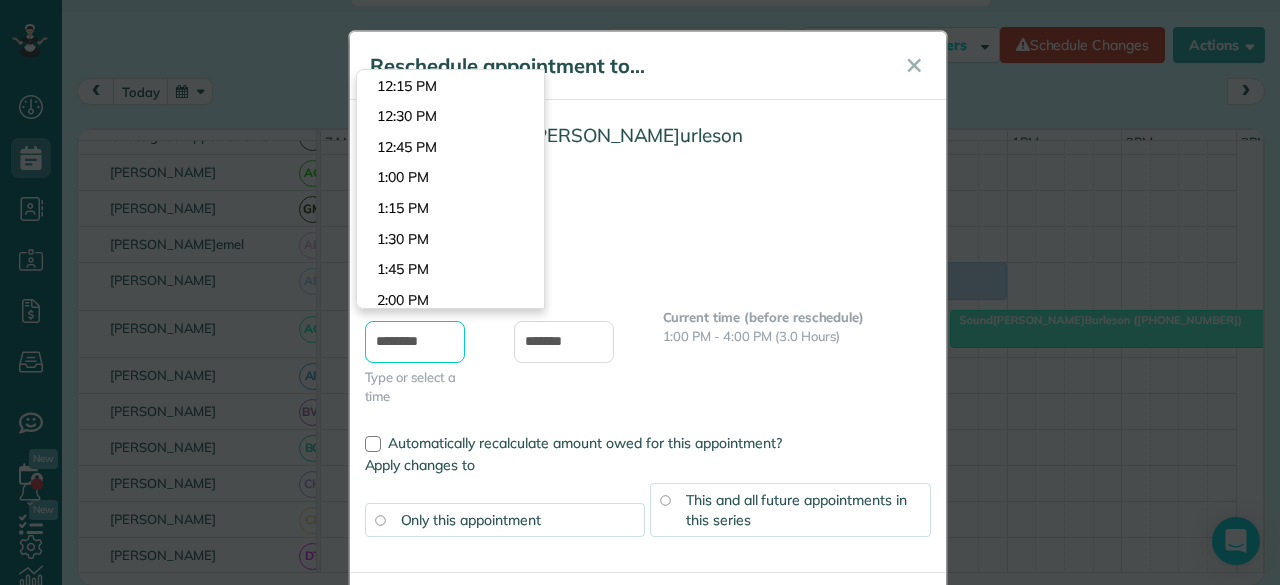 drag, startPoint x: 406, startPoint y: 342, endPoint x: 342, endPoint y: 337, distance: 64.195015 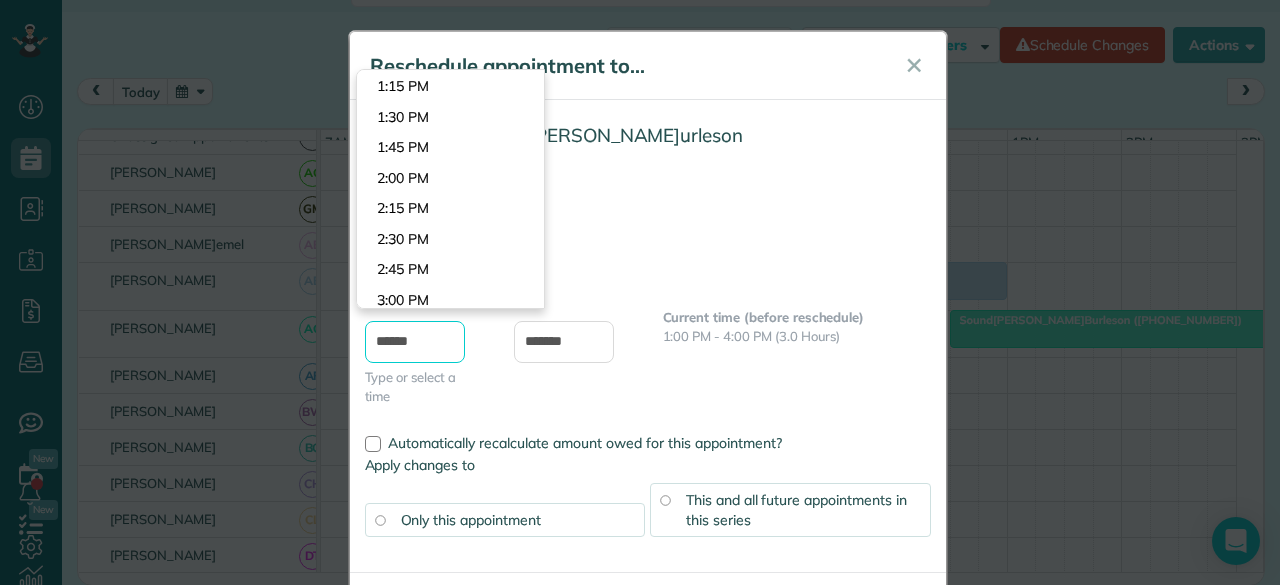 scroll, scrollTop: 1496, scrollLeft: 0, axis: vertical 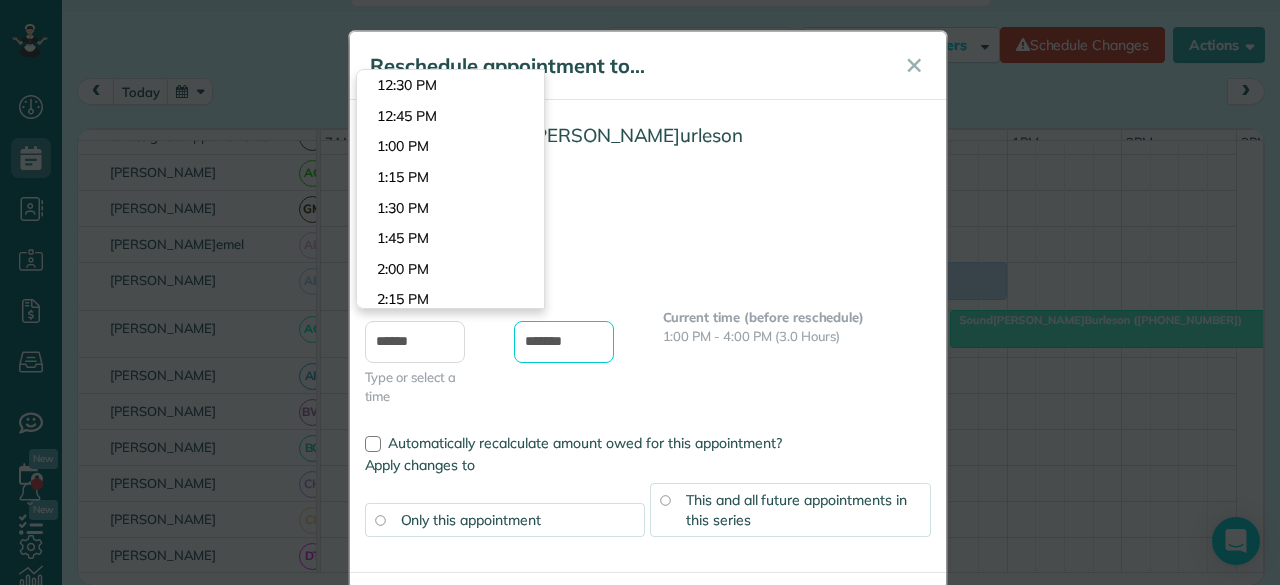 type on "********" 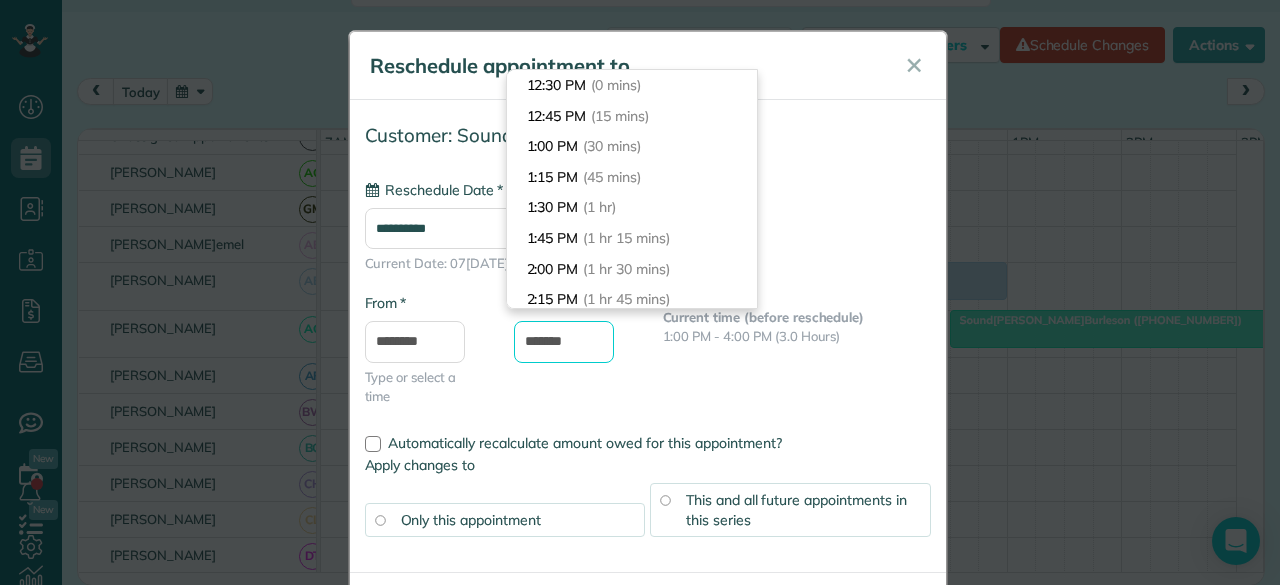 scroll, scrollTop: 336, scrollLeft: 0, axis: vertical 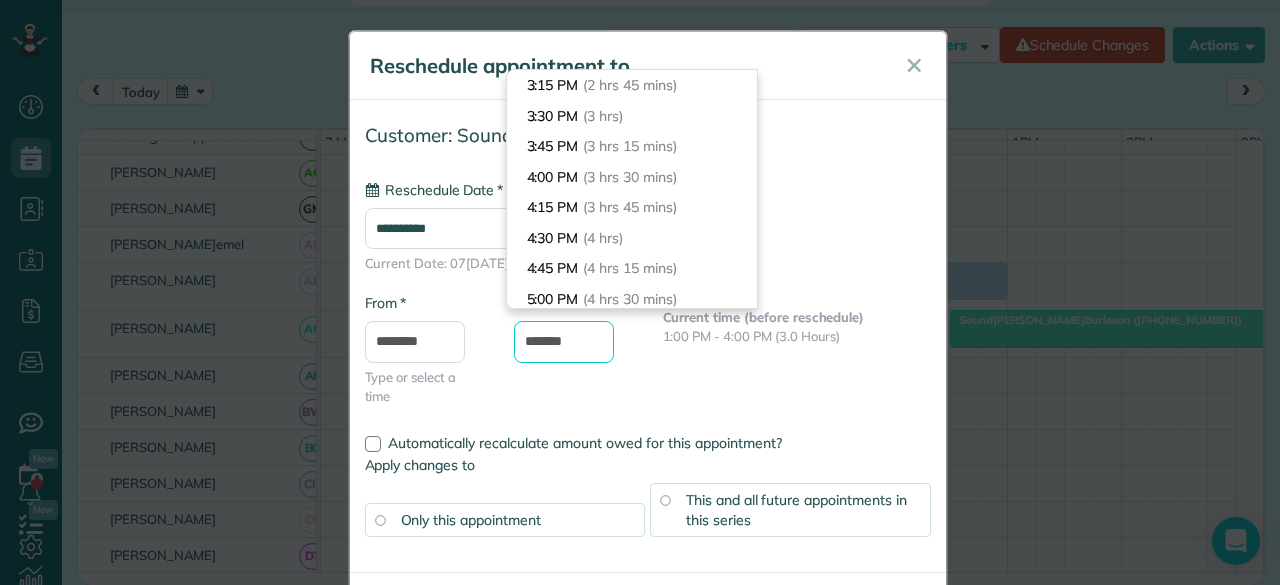 drag, startPoint x: 548, startPoint y: 338, endPoint x: 498, endPoint y: 339, distance: 50.01 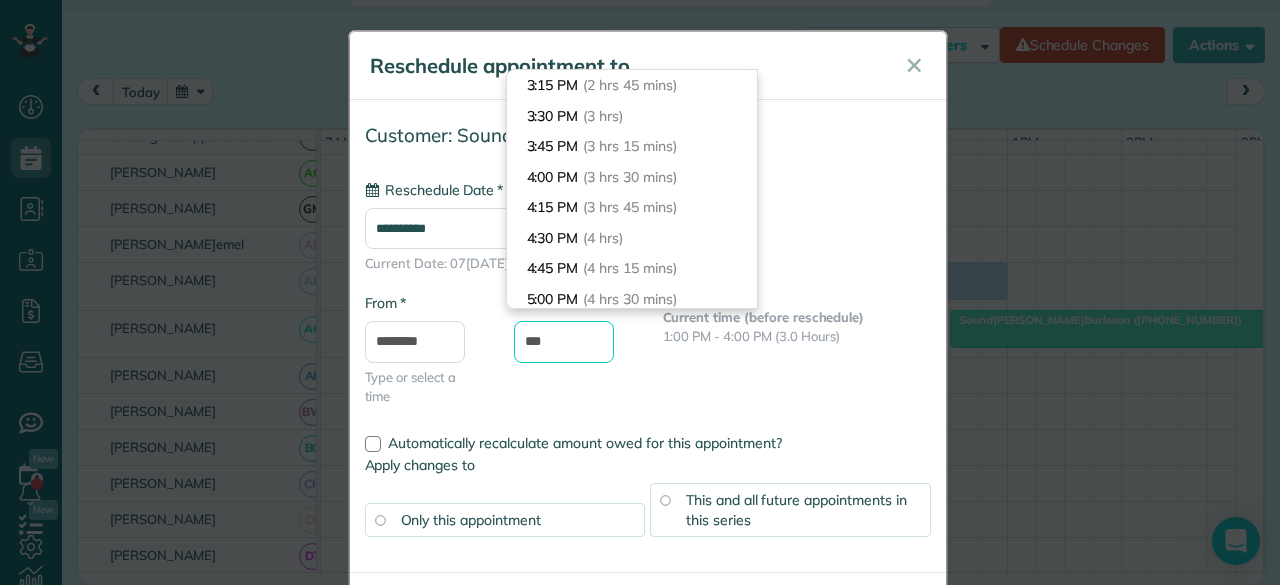 scroll, scrollTop: 274, scrollLeft: 0, axis: vertical 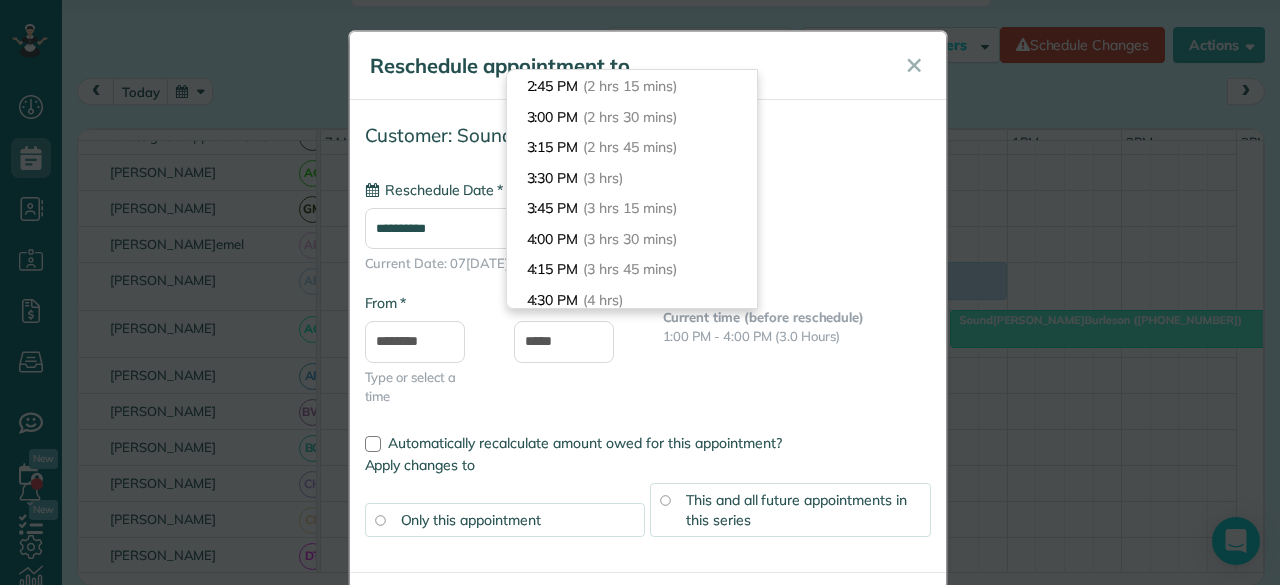 type on "*******" 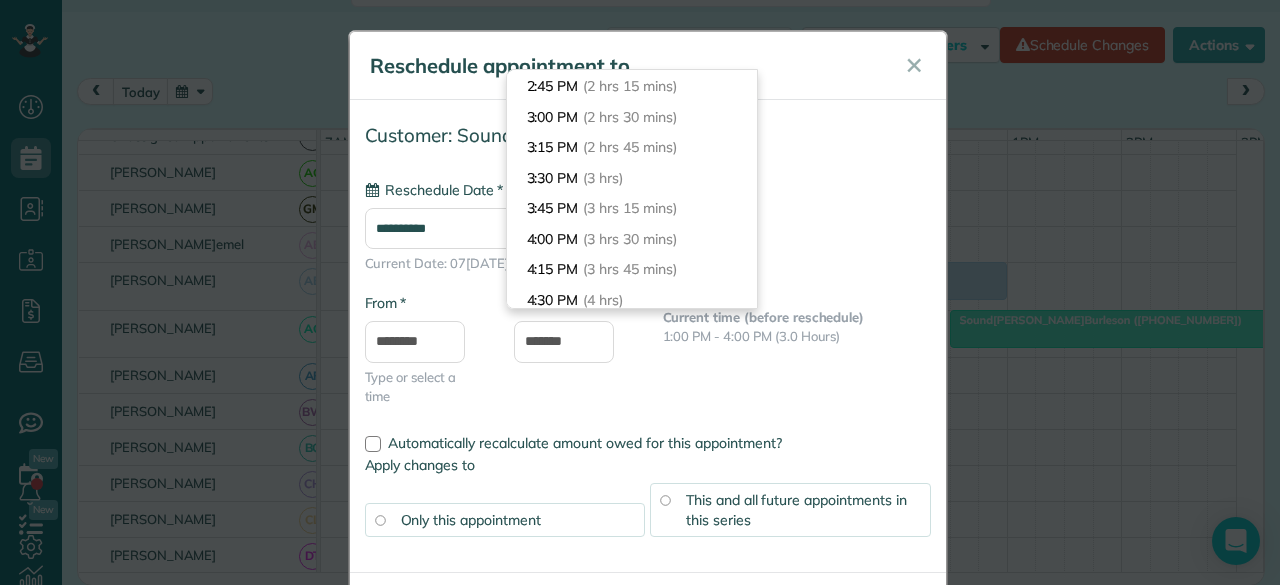 click on "**********" at bounding box center (648, 270) 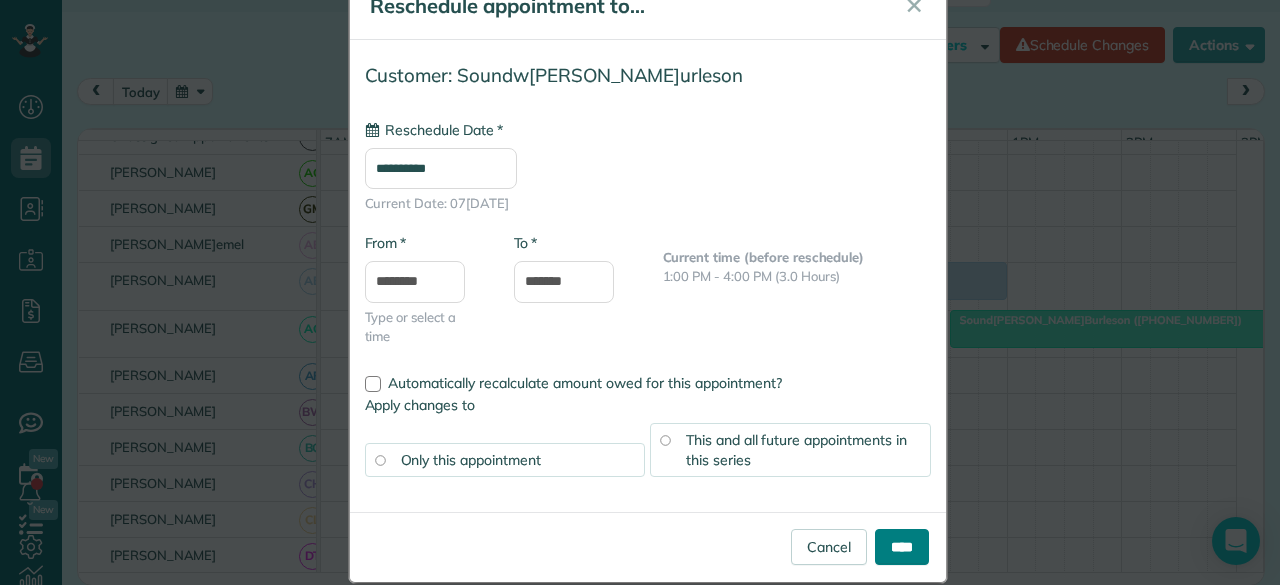 scroll, scrollTop: 86, scrollLeft: 0, axis: vertical 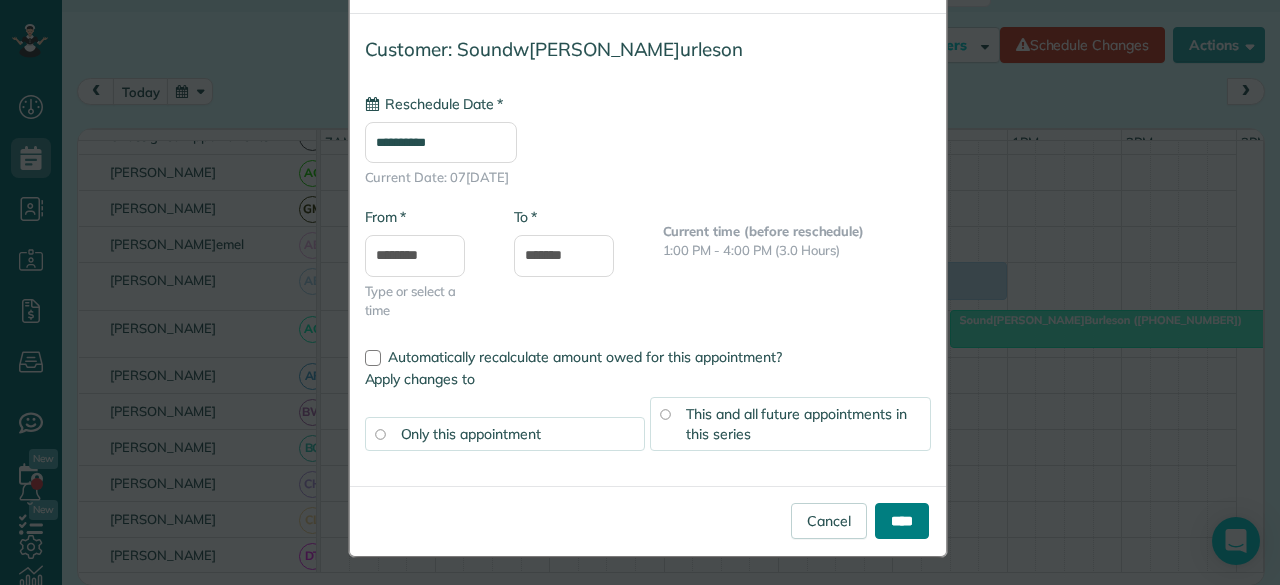 click on "****" at bounding box center [902, 521] 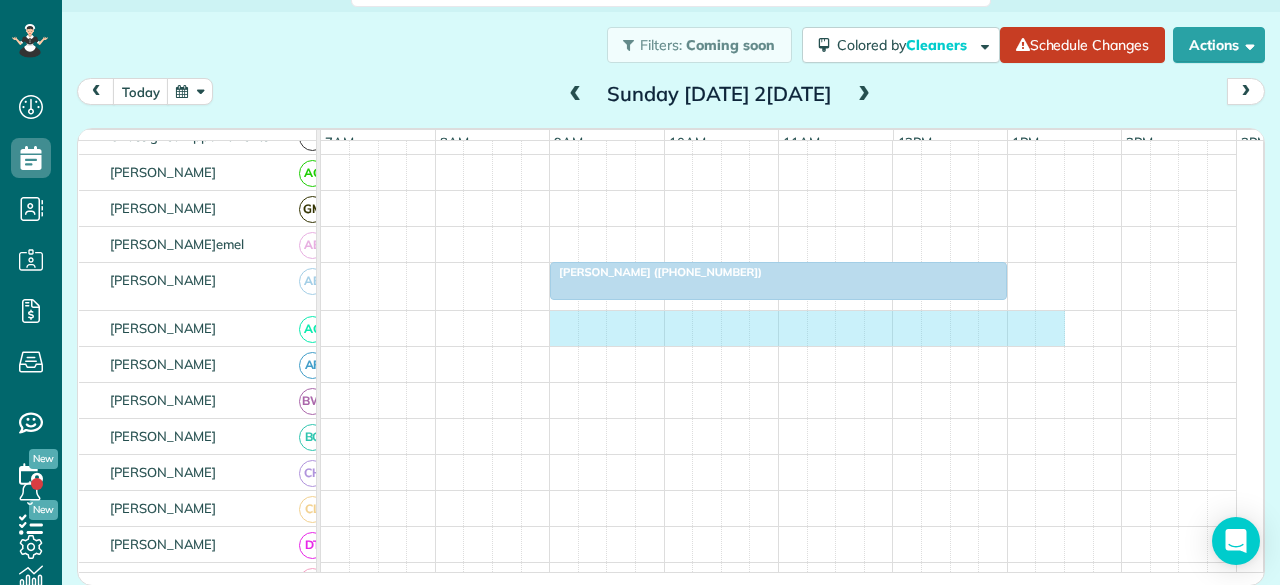 drag, startPoint x: 554, startPoint y: 340, endPoint x: 1042, endPoint y: 344, distance: 488.0164 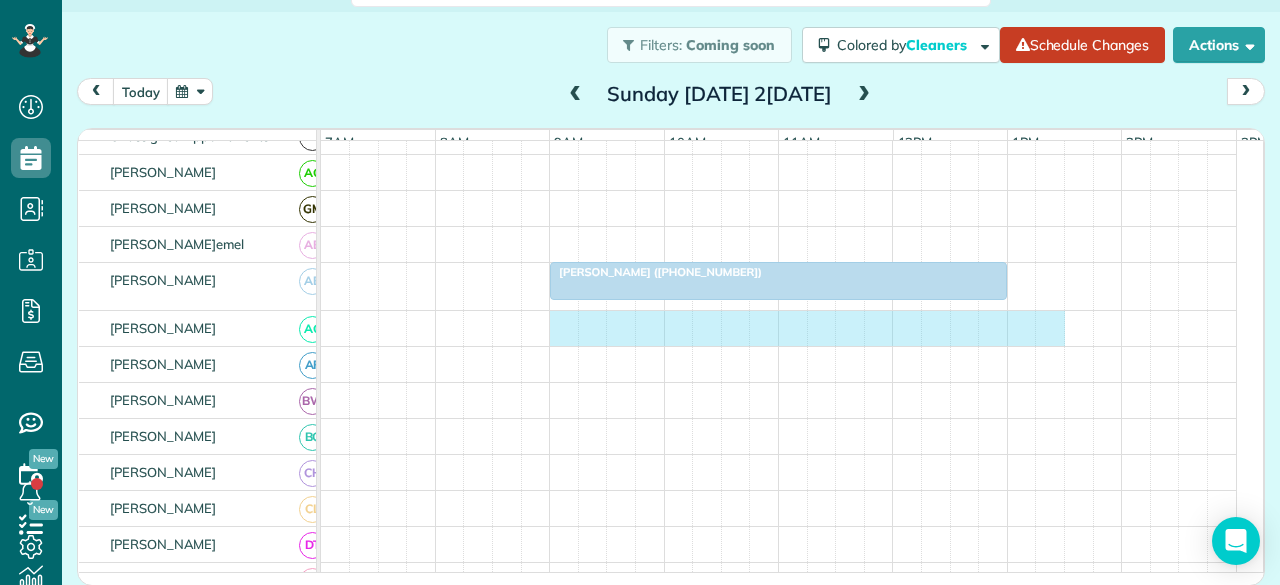 click at bounding box center (779, 328) 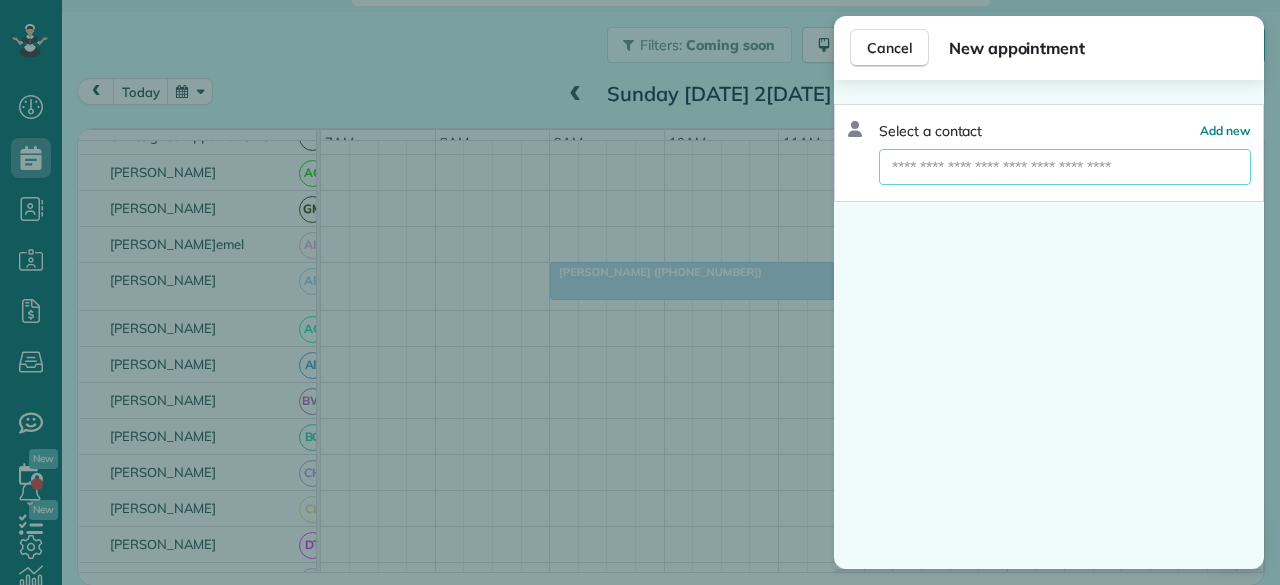 click at bounding box center (1065, 167) 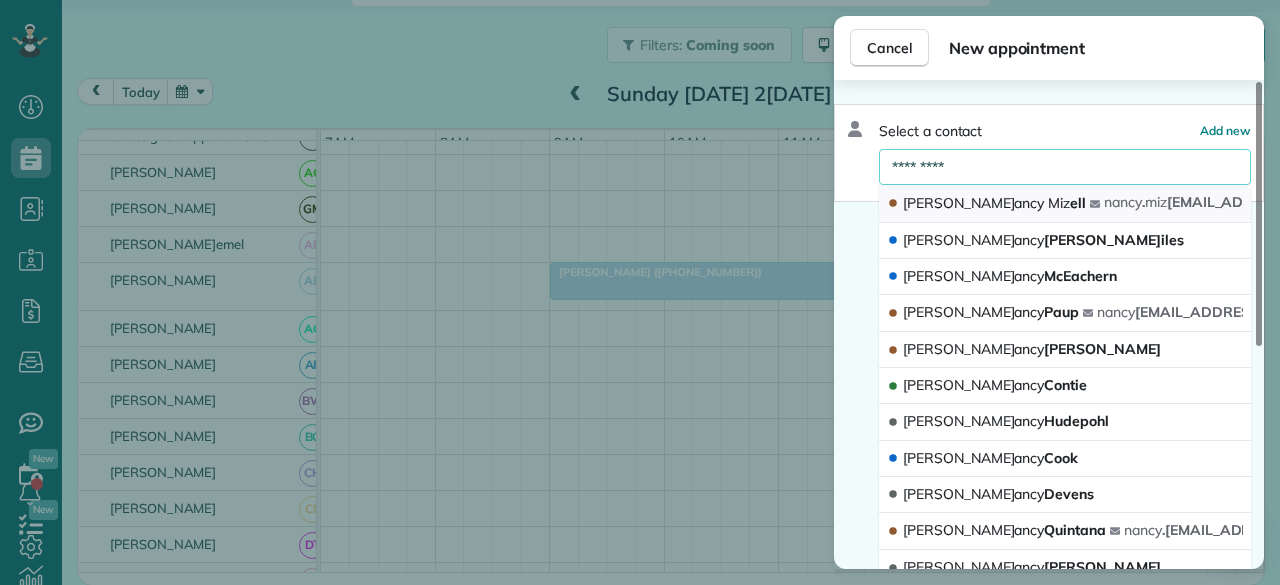 type on "*********" 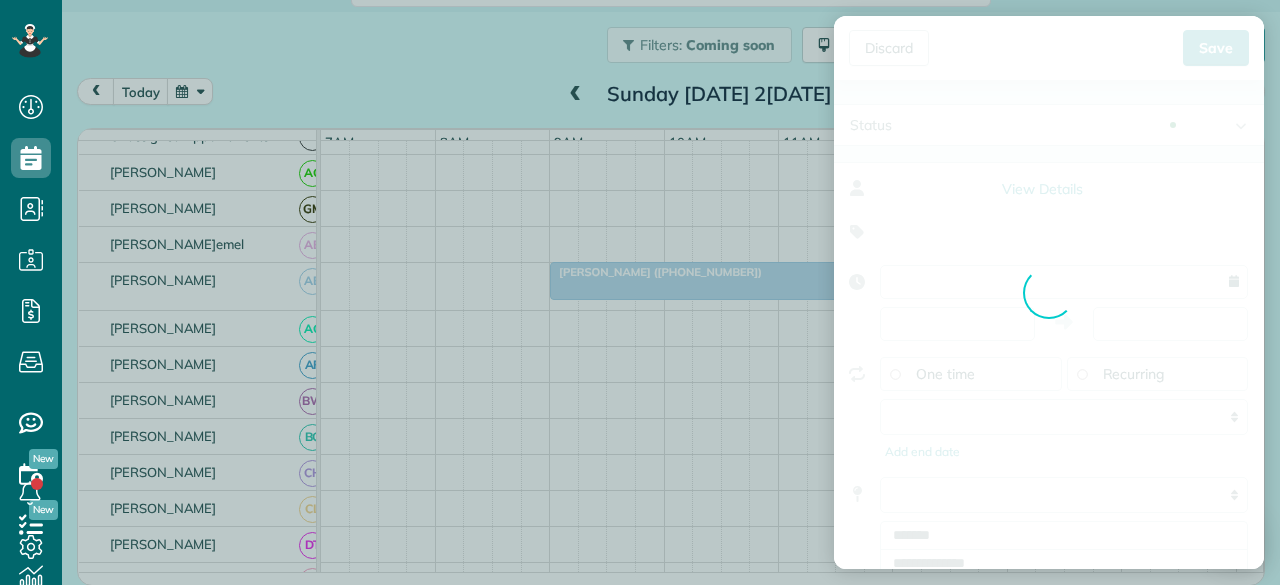 type on "**********" 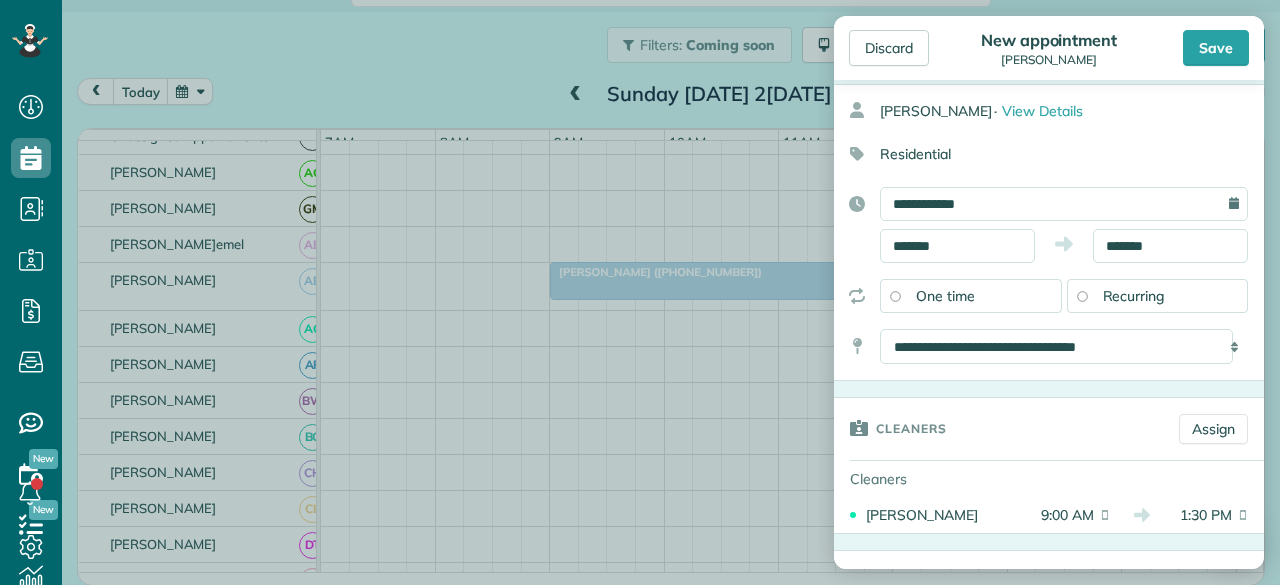 scroll, scrollTop: 100, scrollLeft: 0, axis: vertical 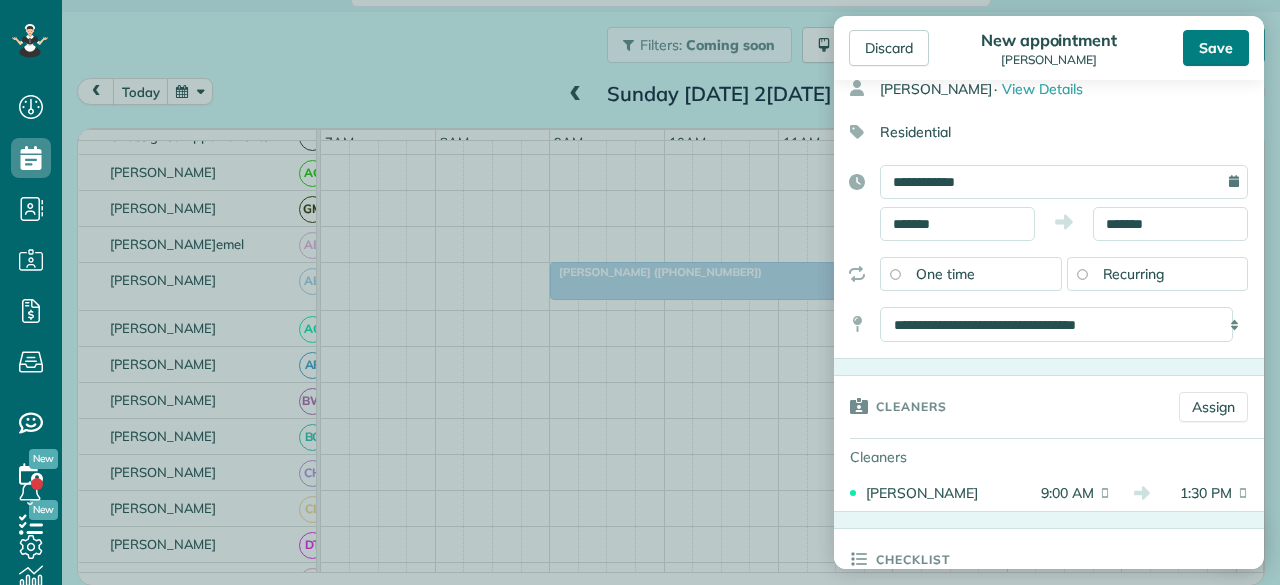 click on "Save" at bounding box center (1216, 48) 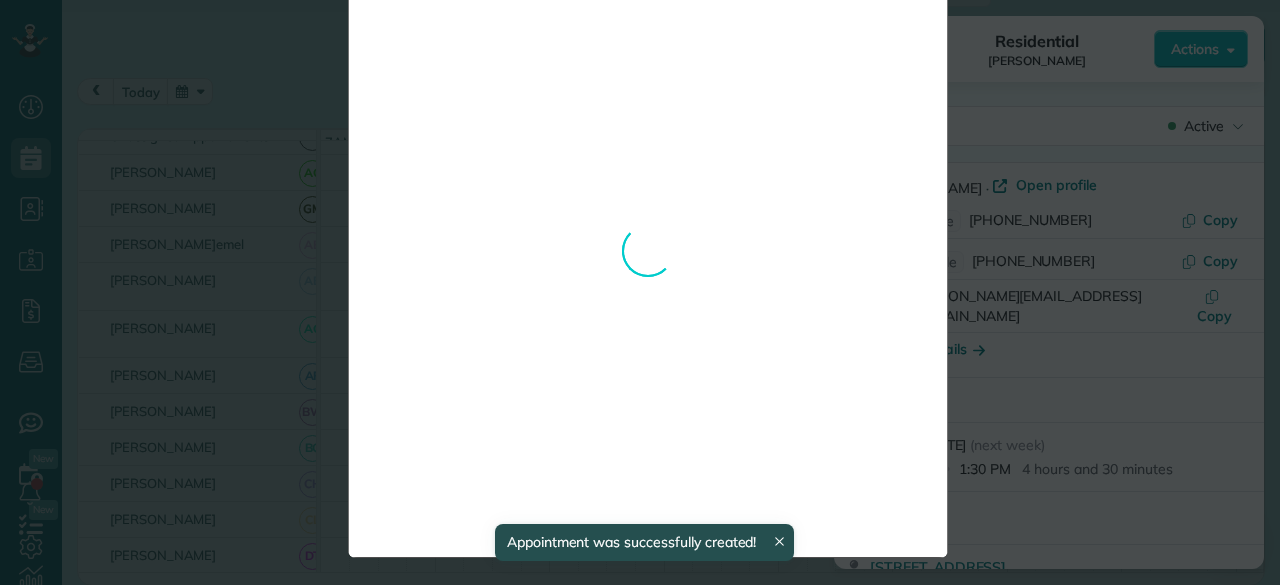 scroll, scrollTop: 0, scrollLeft: 0, axis: both 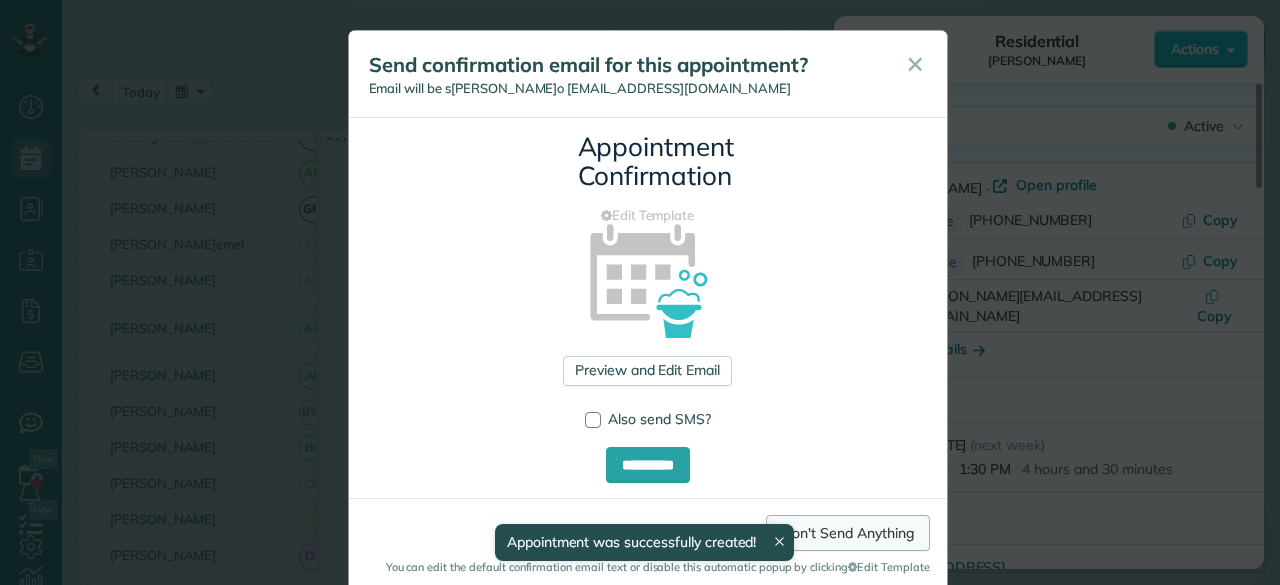 click on "Don't Send Anything" at bounding box center [847, 533] 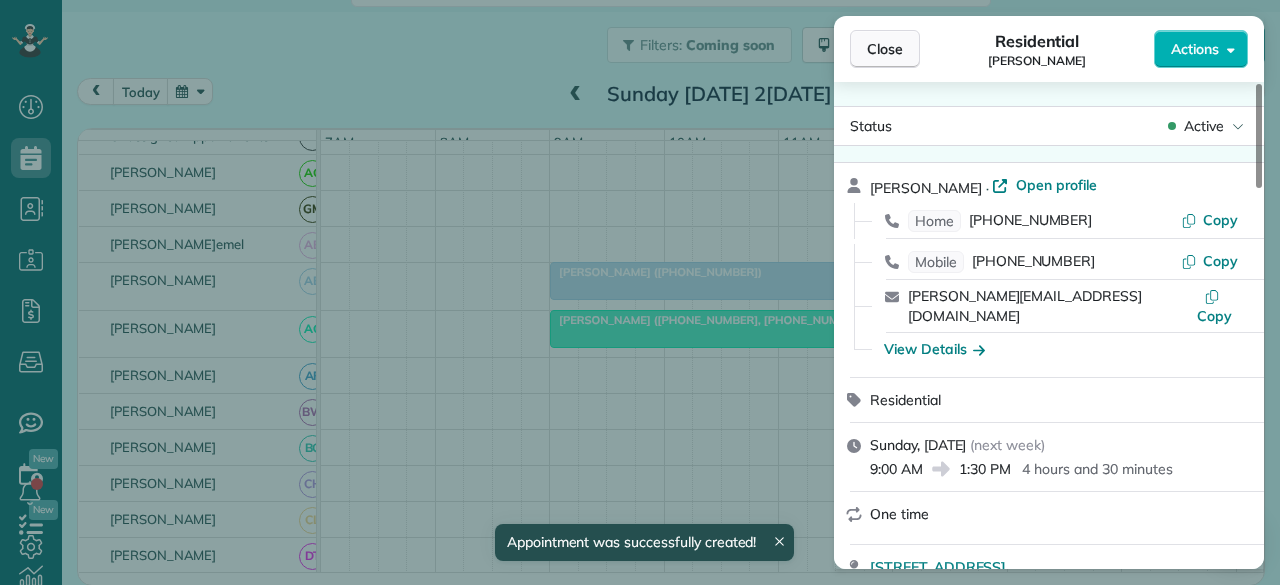 click on "Close" at bounding box center [885, 49] 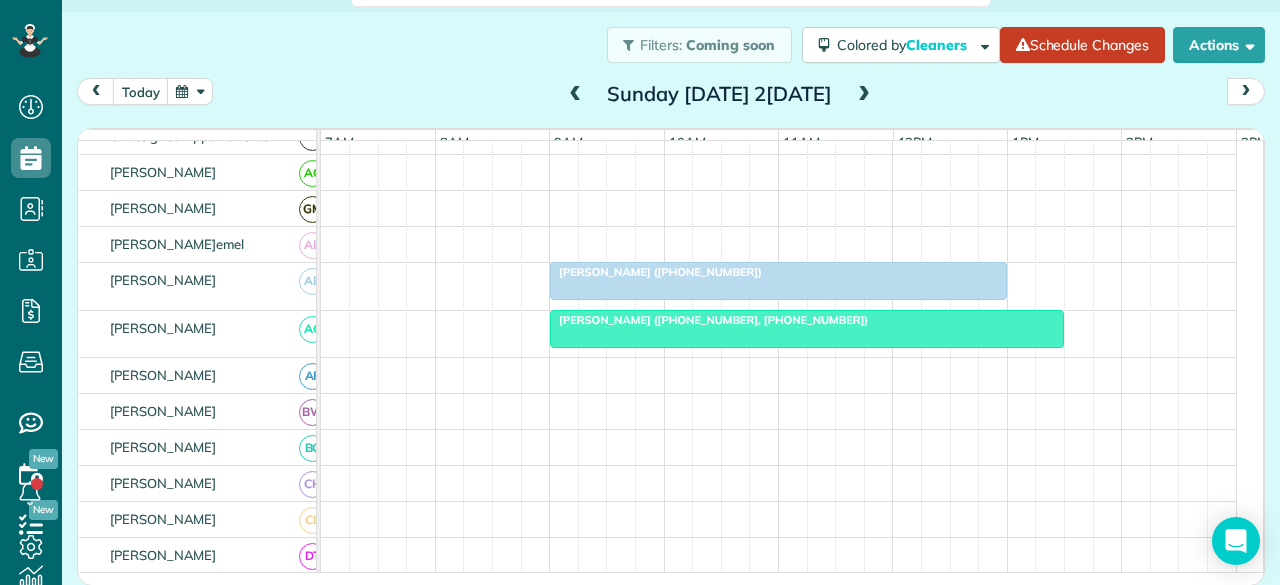click at bounding box center [576, 95] 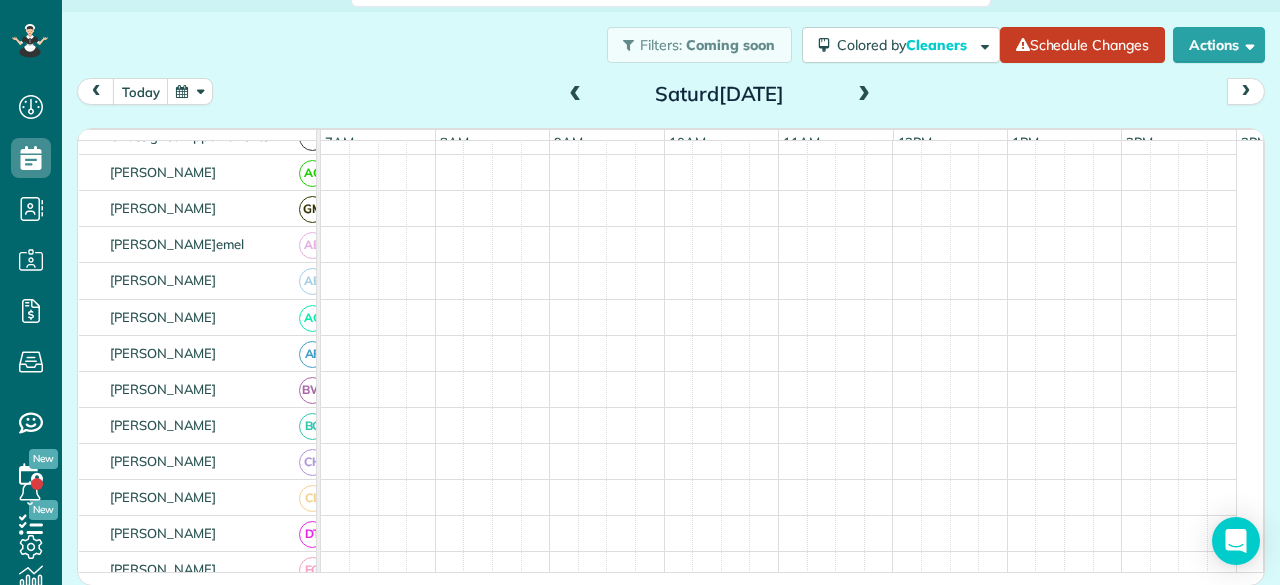scroll, scrollTop: 334, scrollLeft: 0, axis: vertical 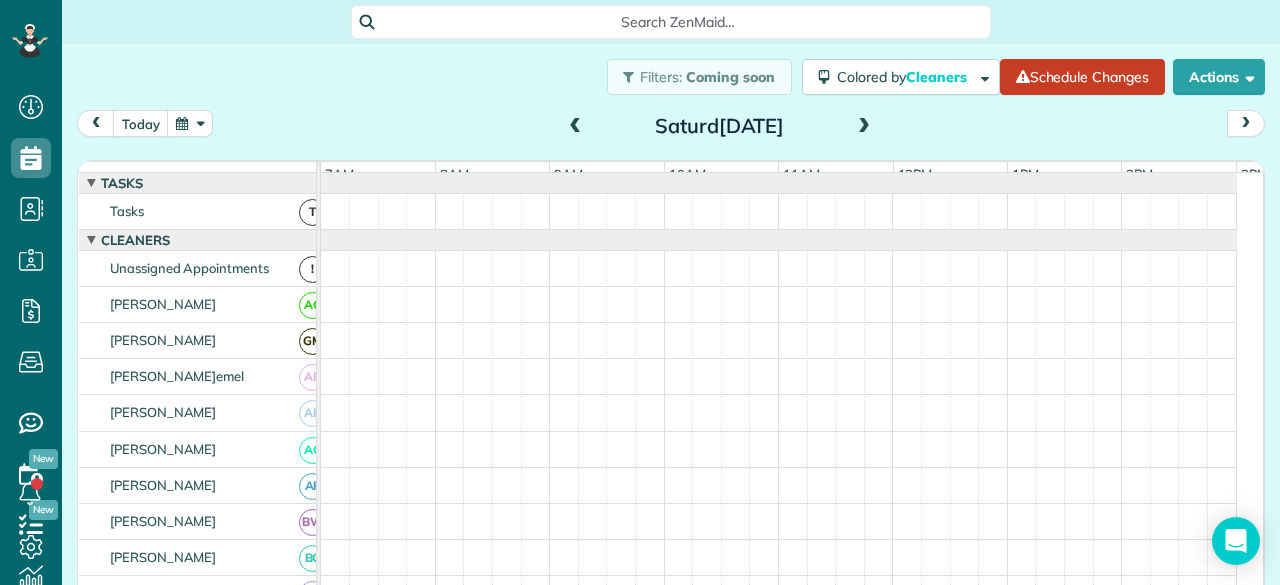 click at bounding box center (864, 127) 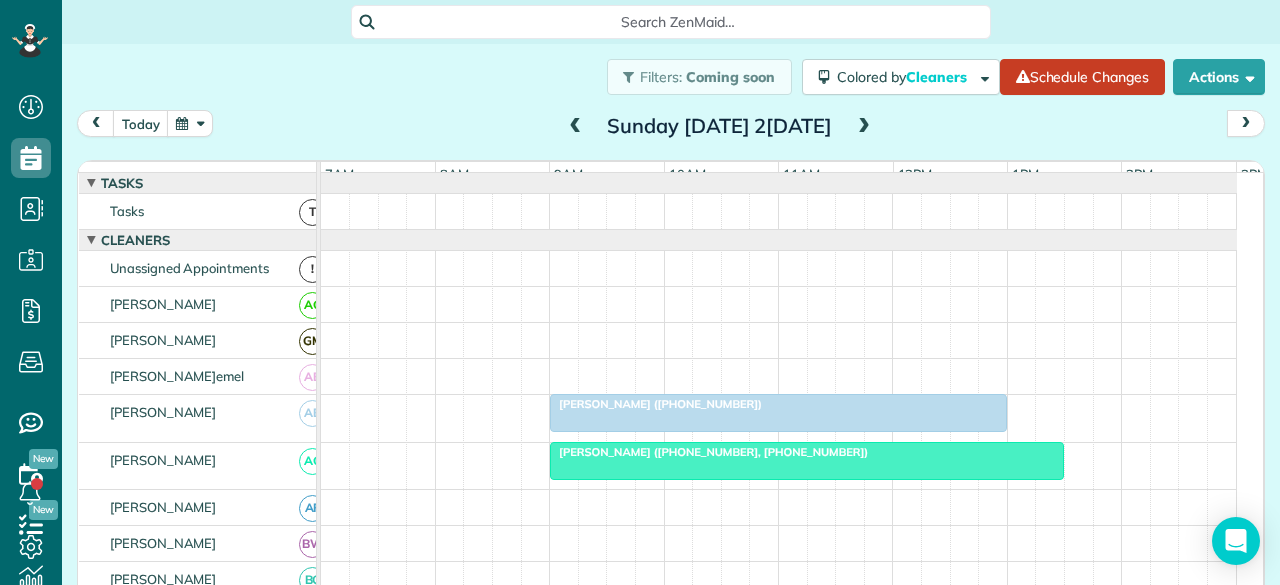 click at bounding box center (576, 127) 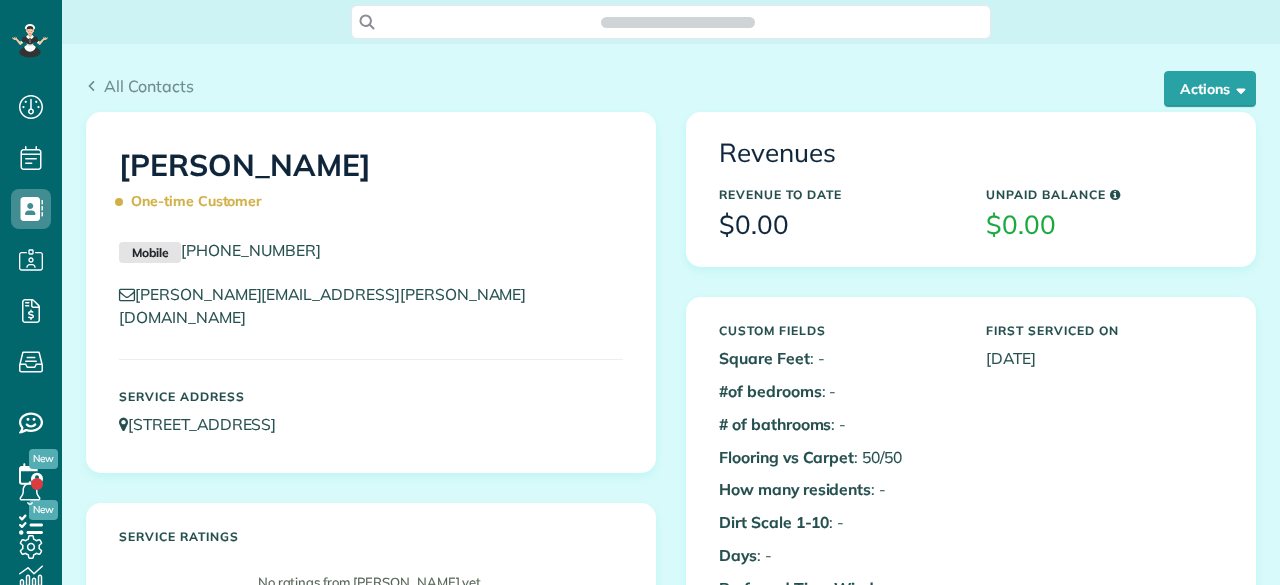 scroll, scrollTop: 0, scrollLeft: 0, axis: both 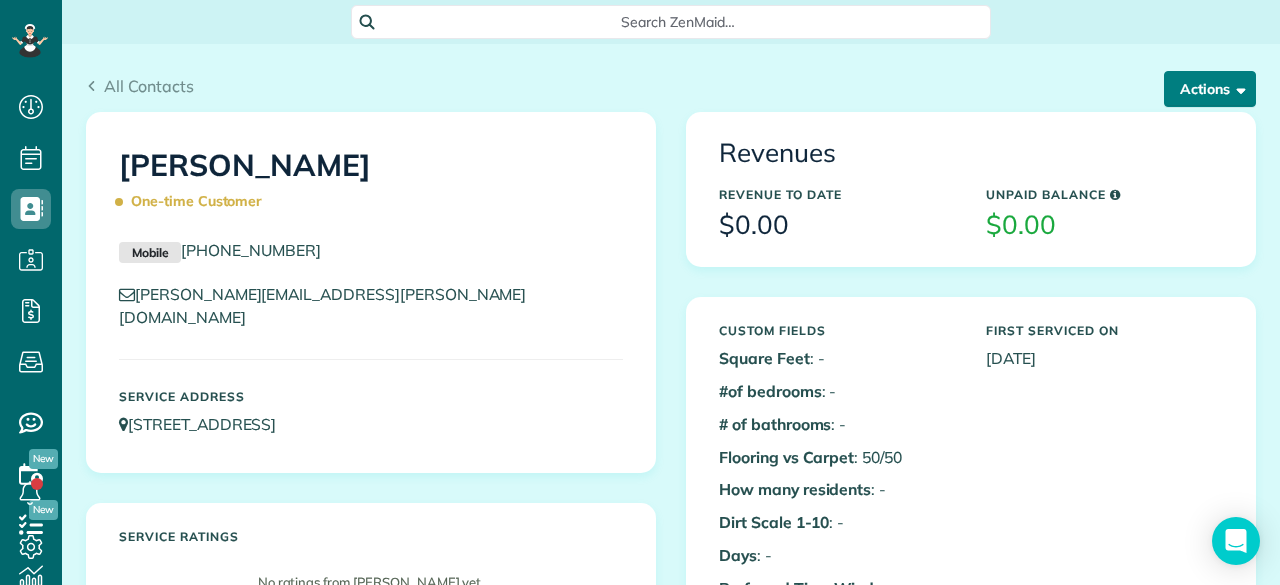 click on "Actions" at bounding box center (1210, 89) 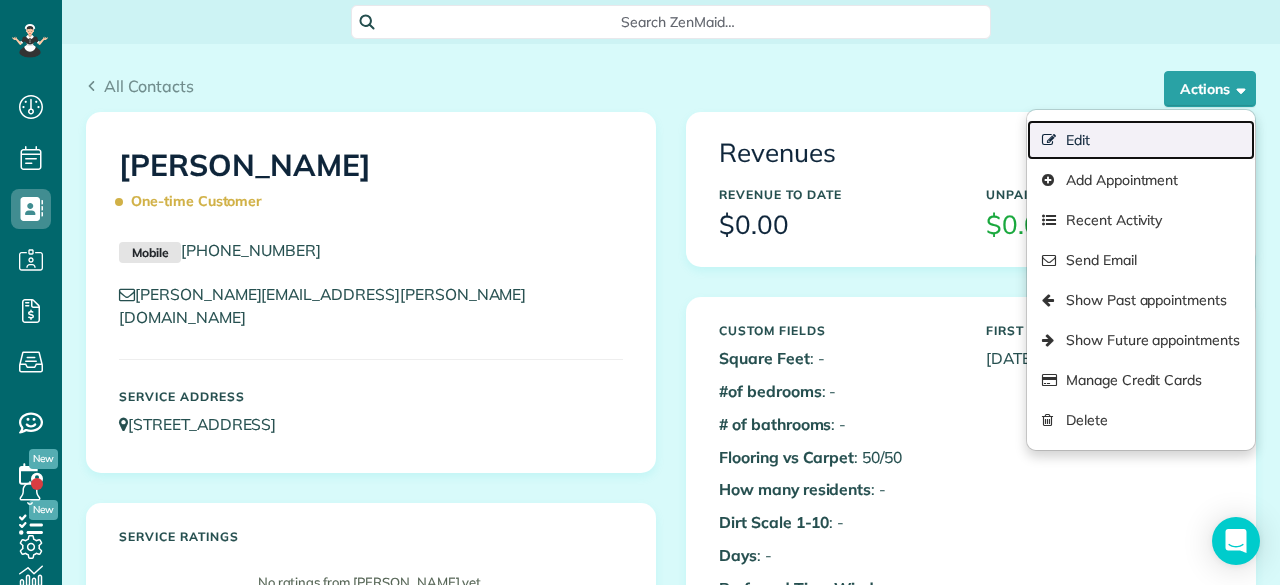 click on "Edit" at bounding box center (1141, 140) 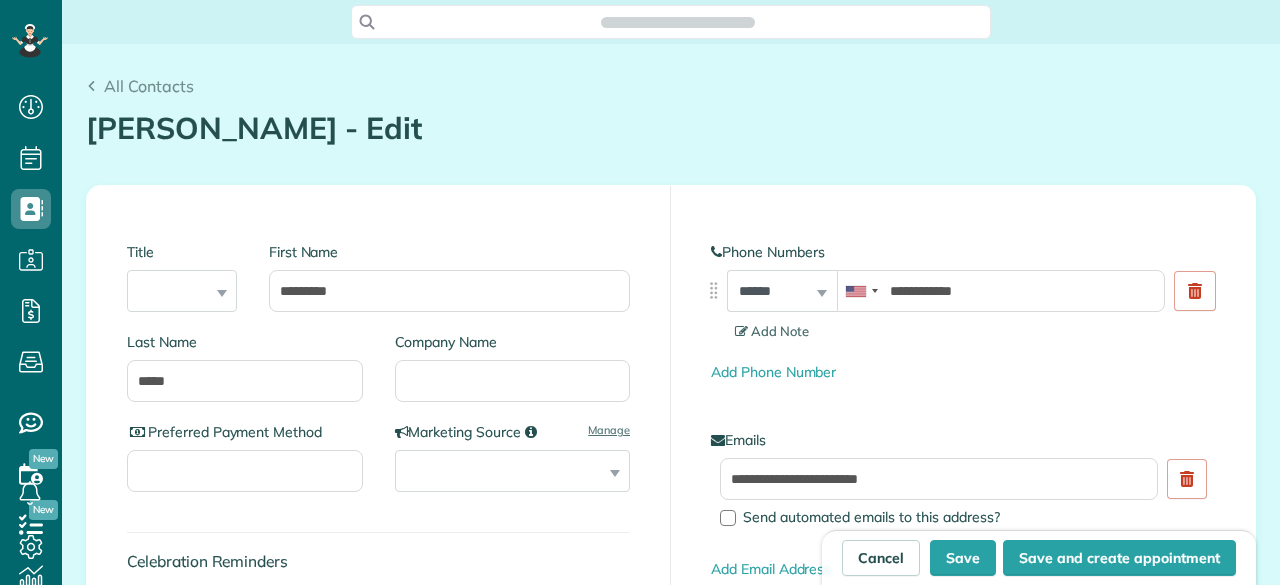 scroll, scrollTop: 0, scrollLeft: 0, axis: both 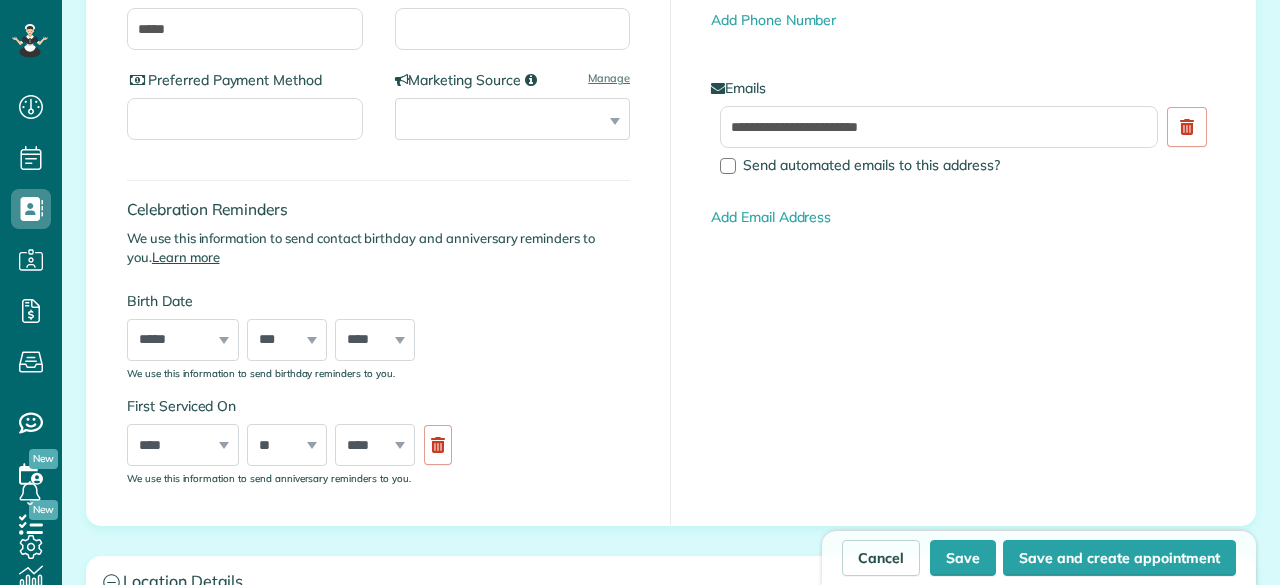 type on "**********" 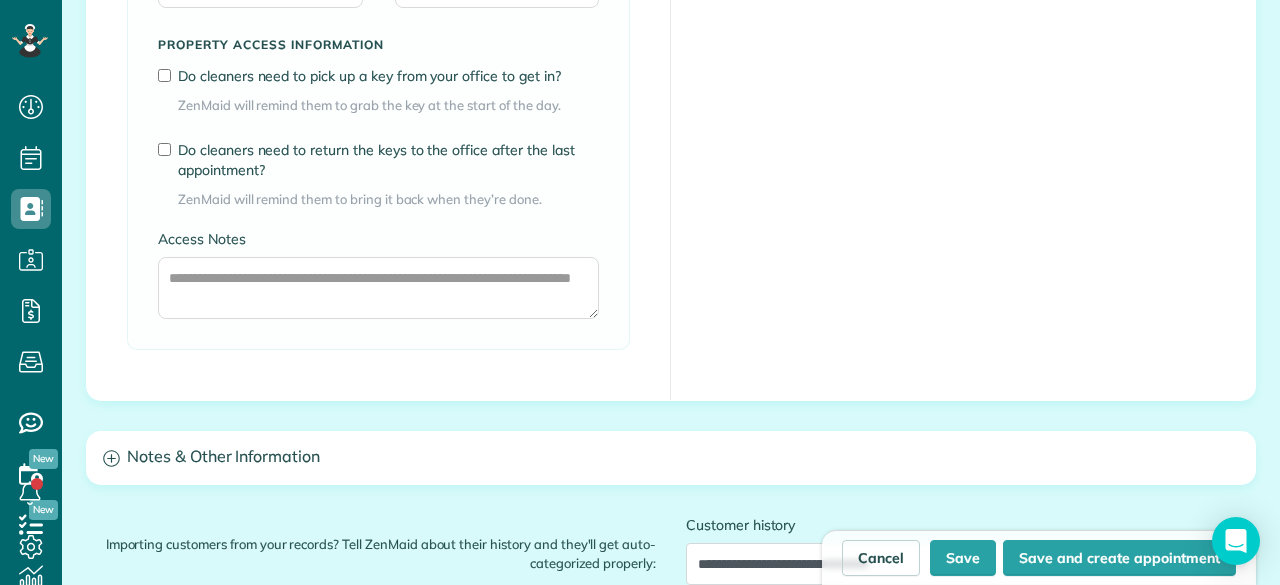 scroll, scrollTop: 1700, scrollLeft: 0, axis: vertical 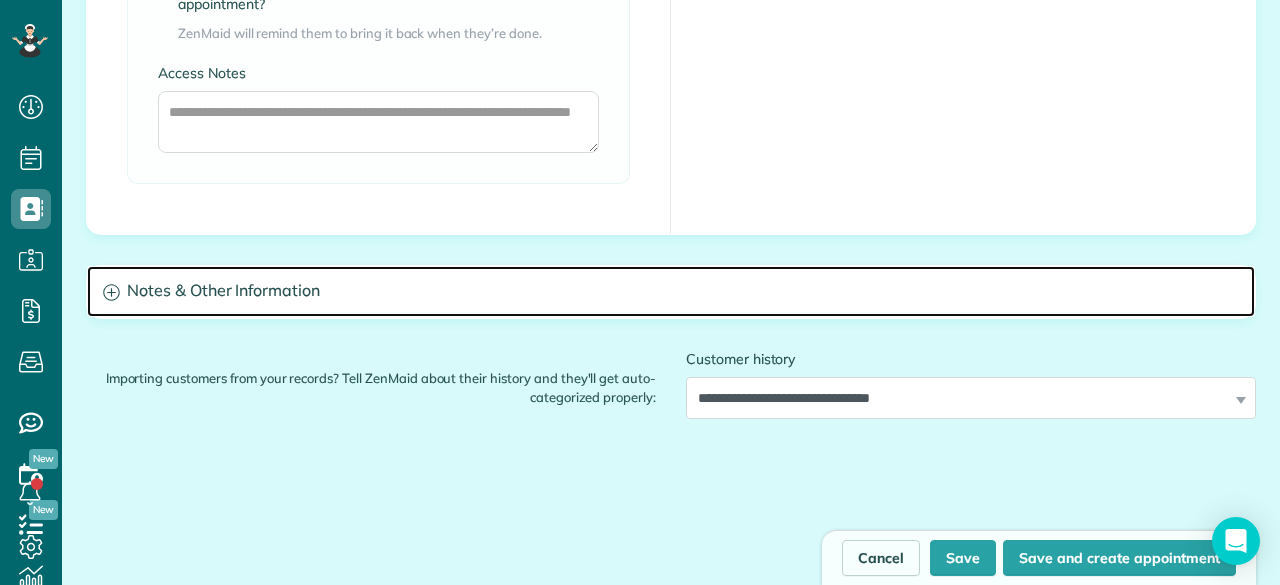 click on "Notes & Other Information" at bounding box center [671, 291] 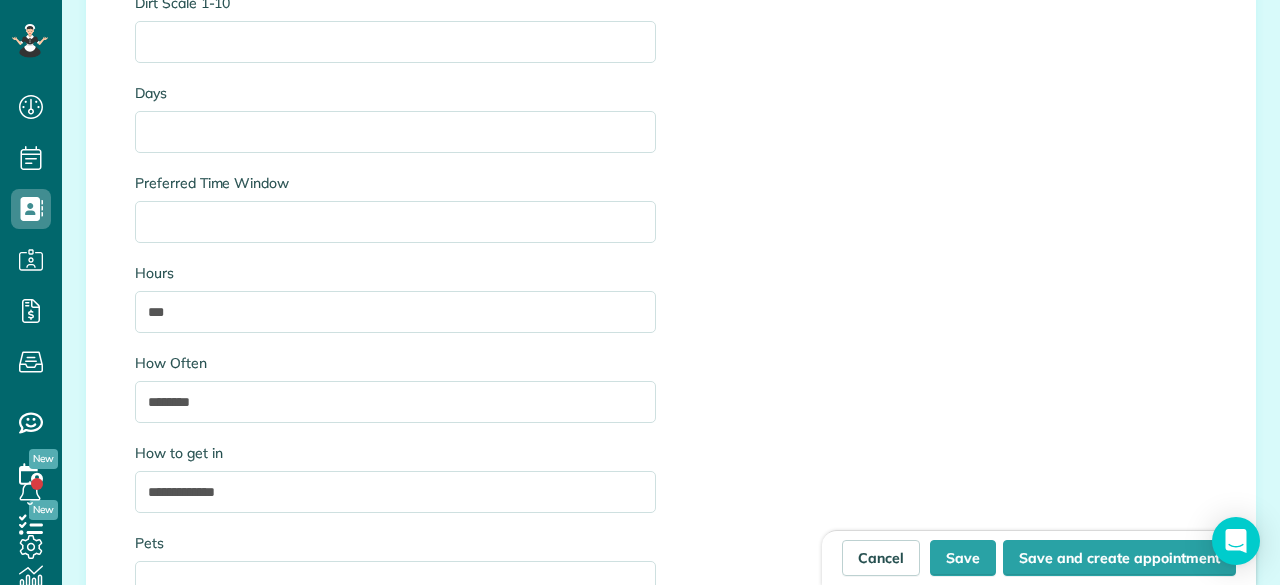 scroll, scrollTop: 2500, scrollLeft: 0, axis: vertical 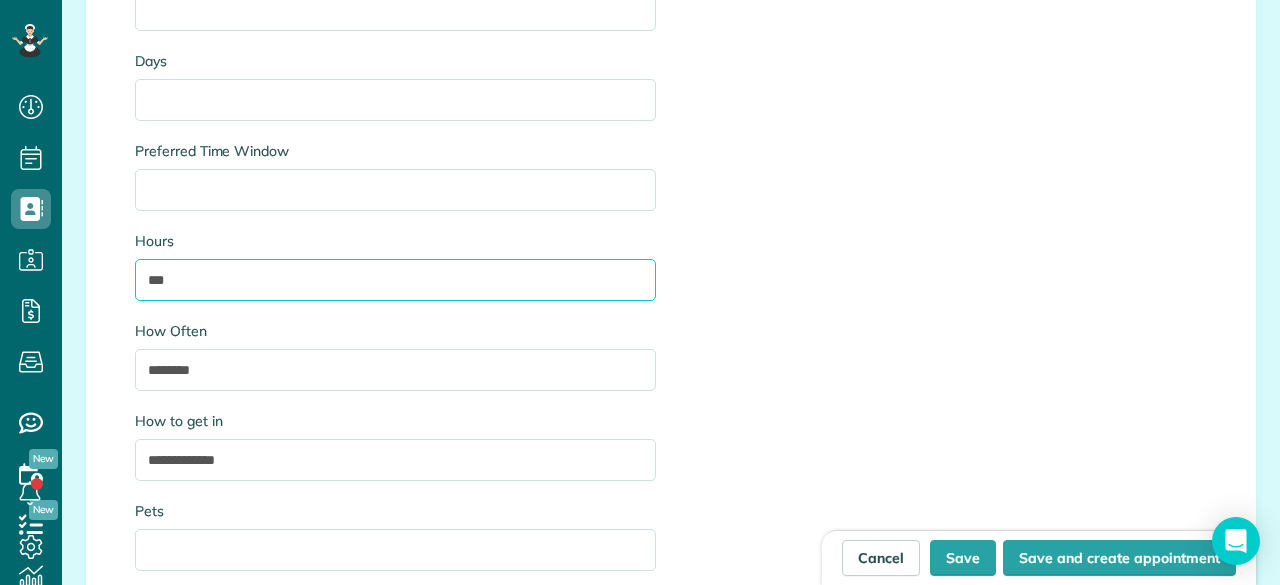 drag, startPoint x: 190, startPoint y: 275, endPoint x: 112, endPoint y: 281, distance: 78.23043 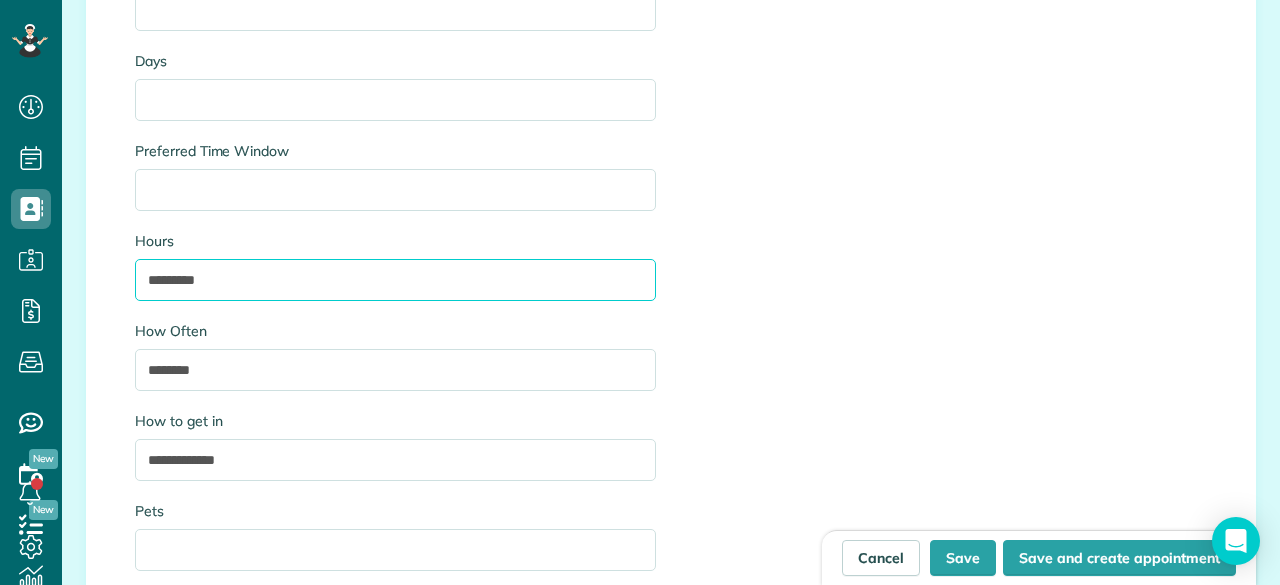 type on "*********" 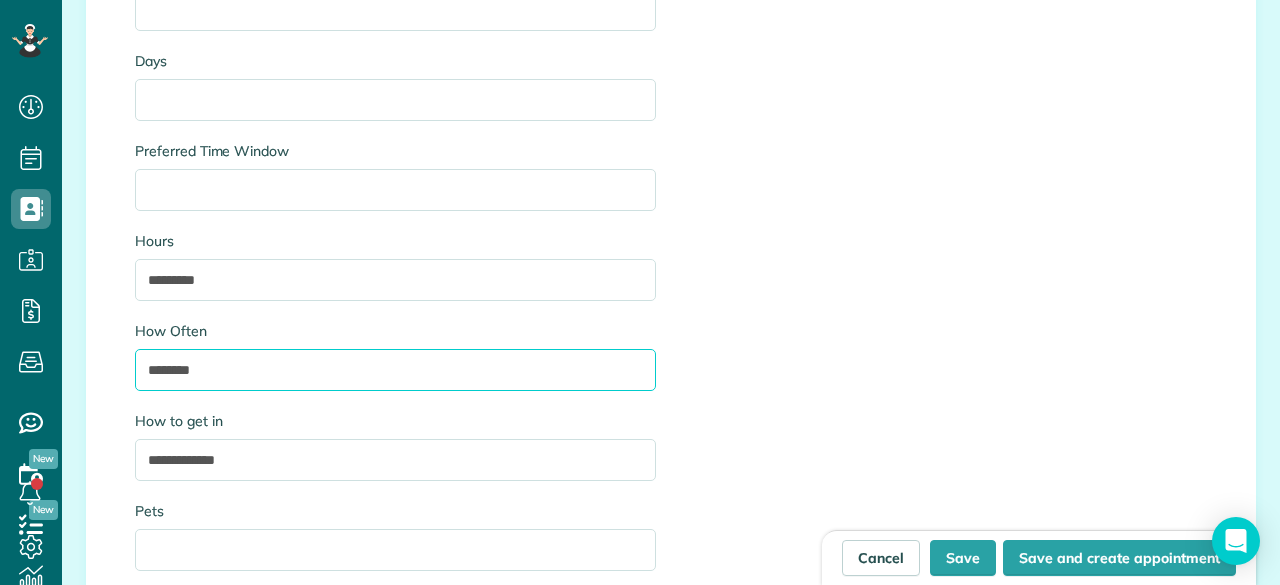drag, startPoint x: 204, startPoint y: 369, endPoint x: 107, endPoint y: 360, distance: 97.41663 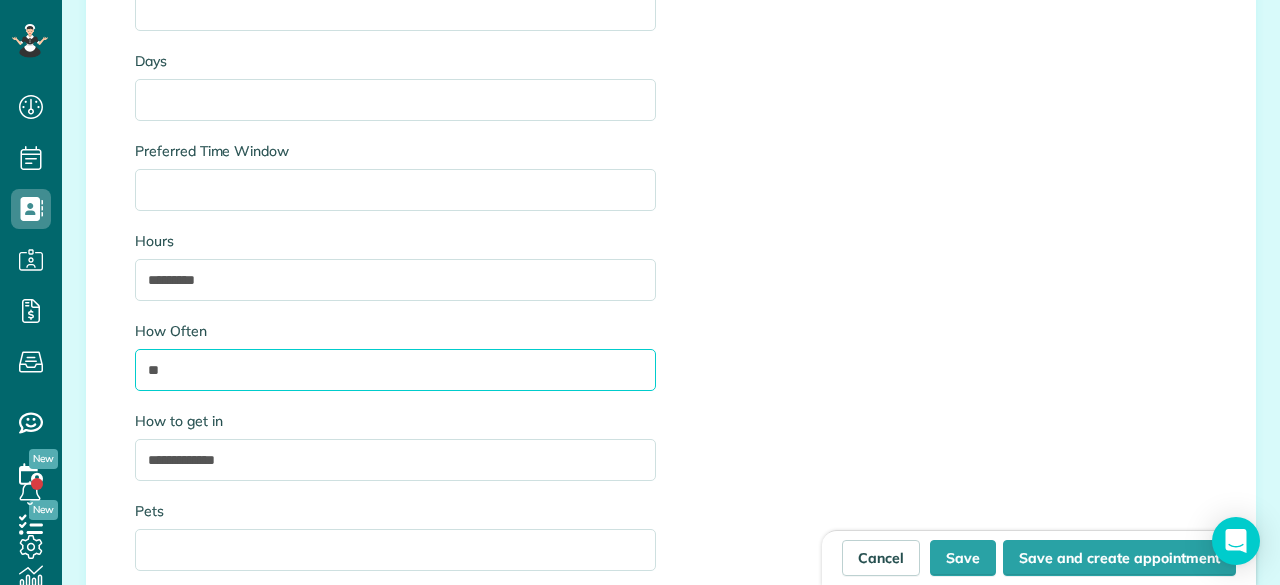 type on "*" 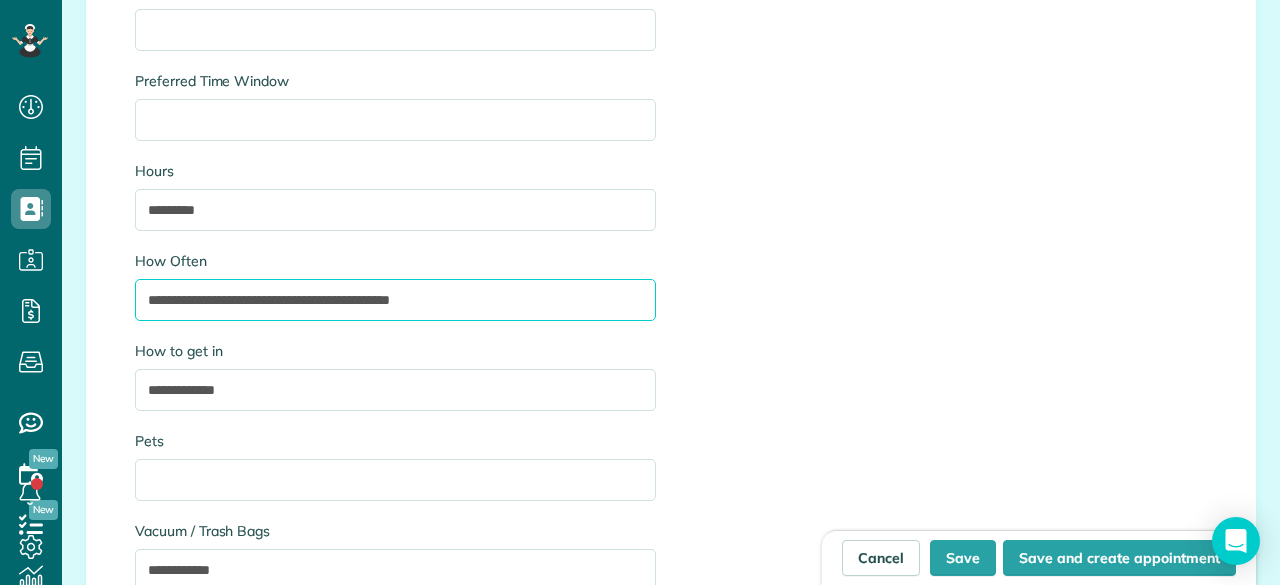 scroll, scrollTop: 2600, scrollLeft: 0, axis: vertical 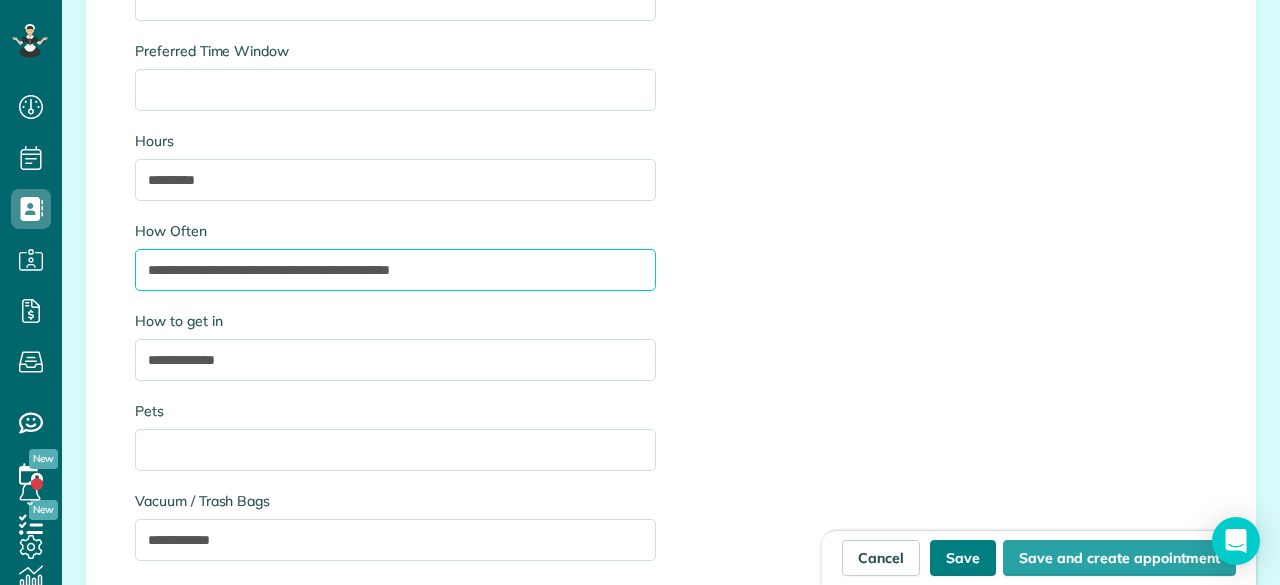 type on "**********" 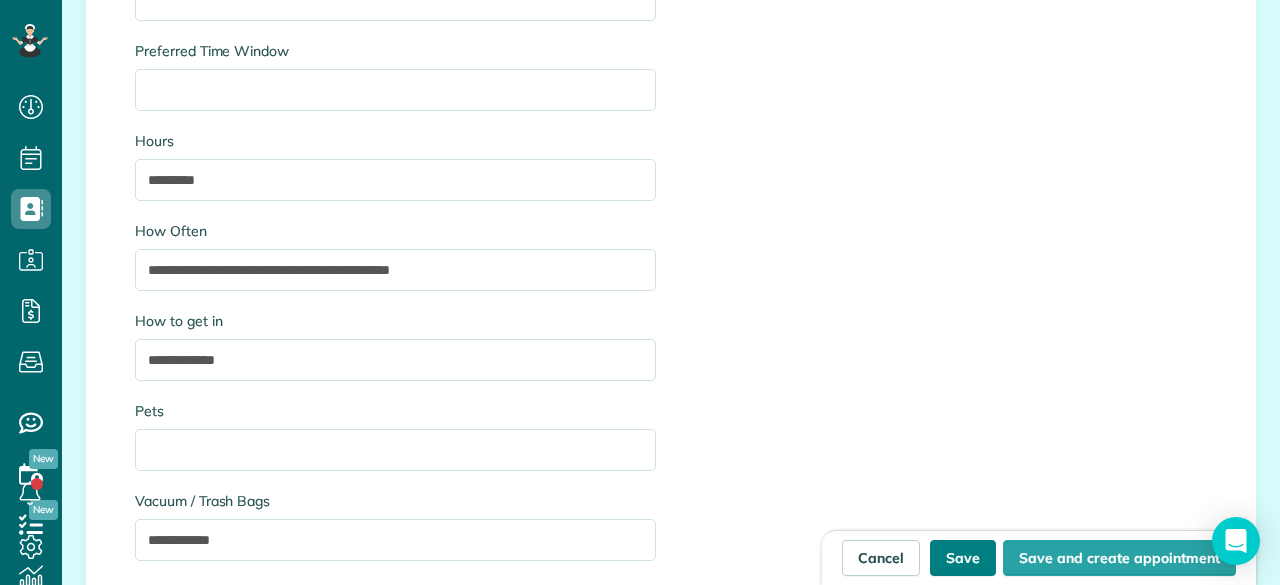 click on "Save" at bounding box center [963, 558] 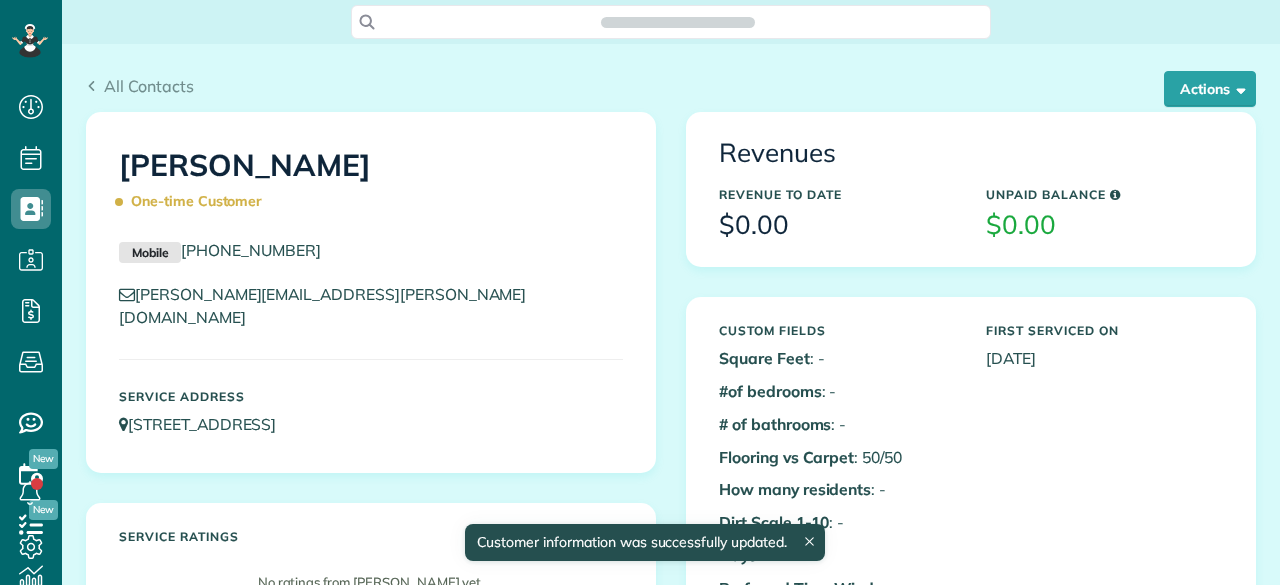 scroll, scrollTop: 0, scrollLeft: 0, axis: both 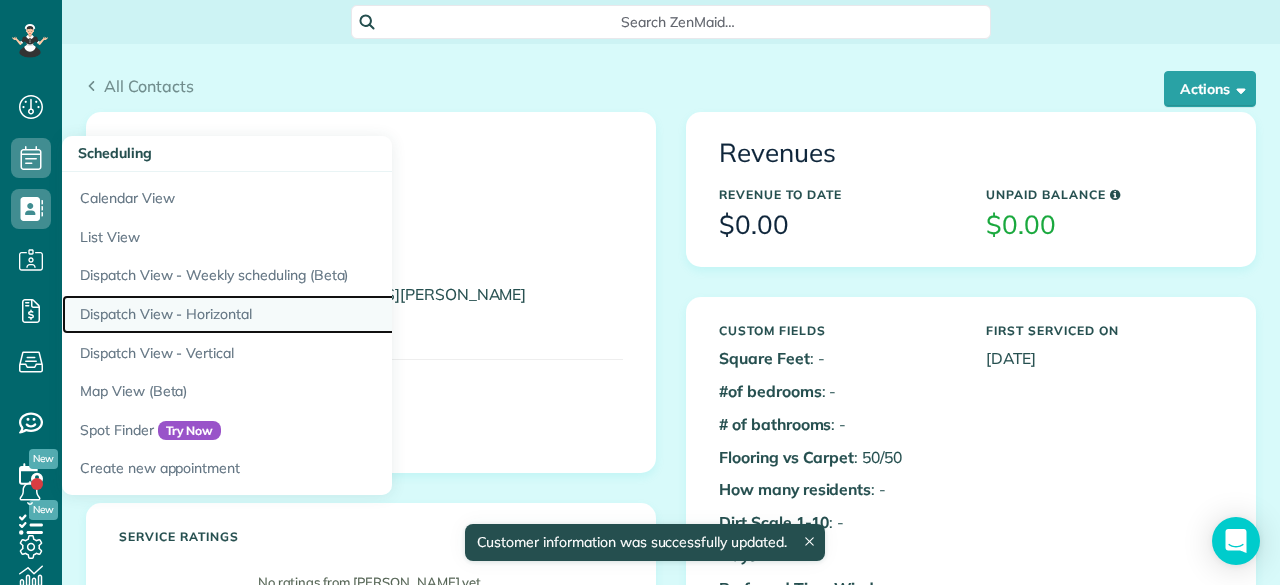 click on "Dispatch View - Horizontal" at bounding box center [312, 314] 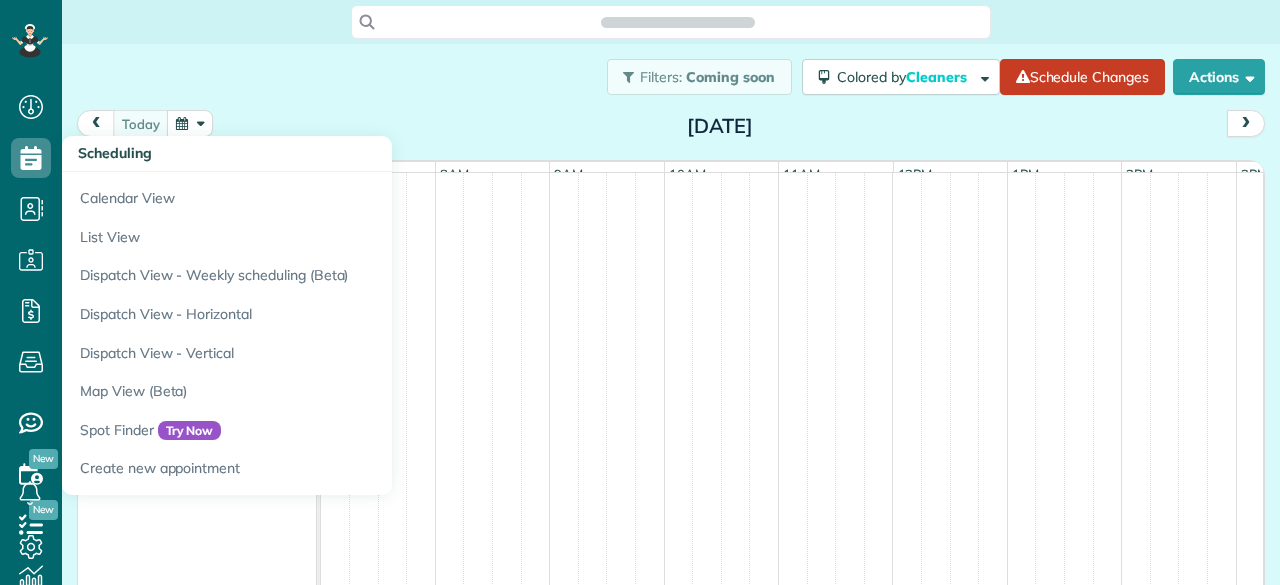 scroll, scrollTop: 0, scrollLeft: 0, axis: both 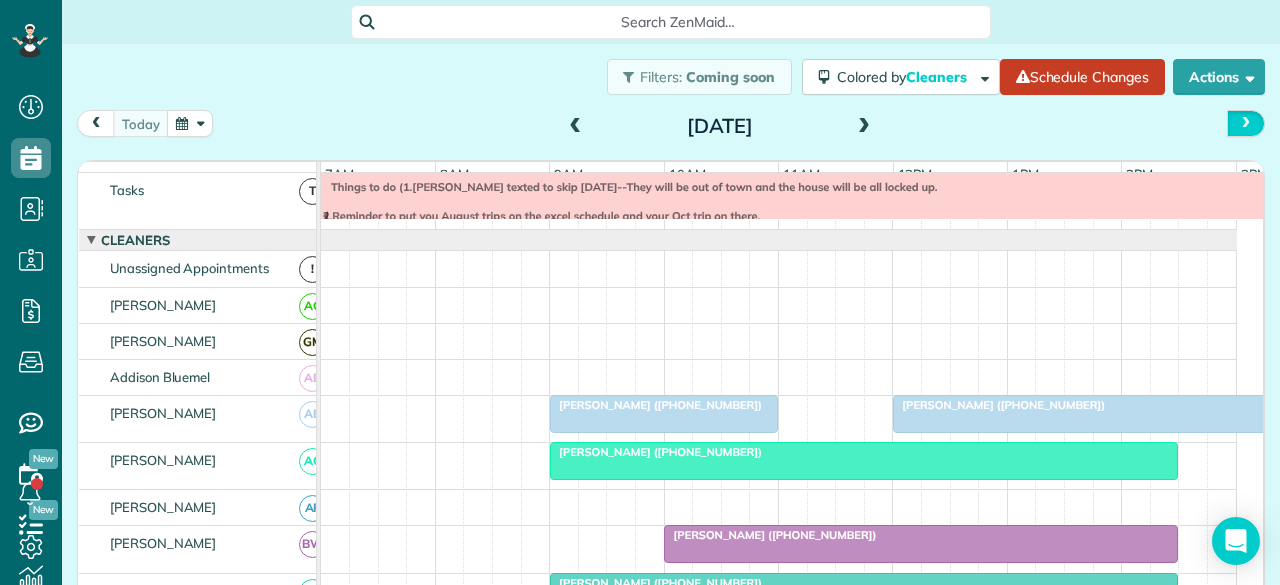 click at bounding box center (1246, 123) 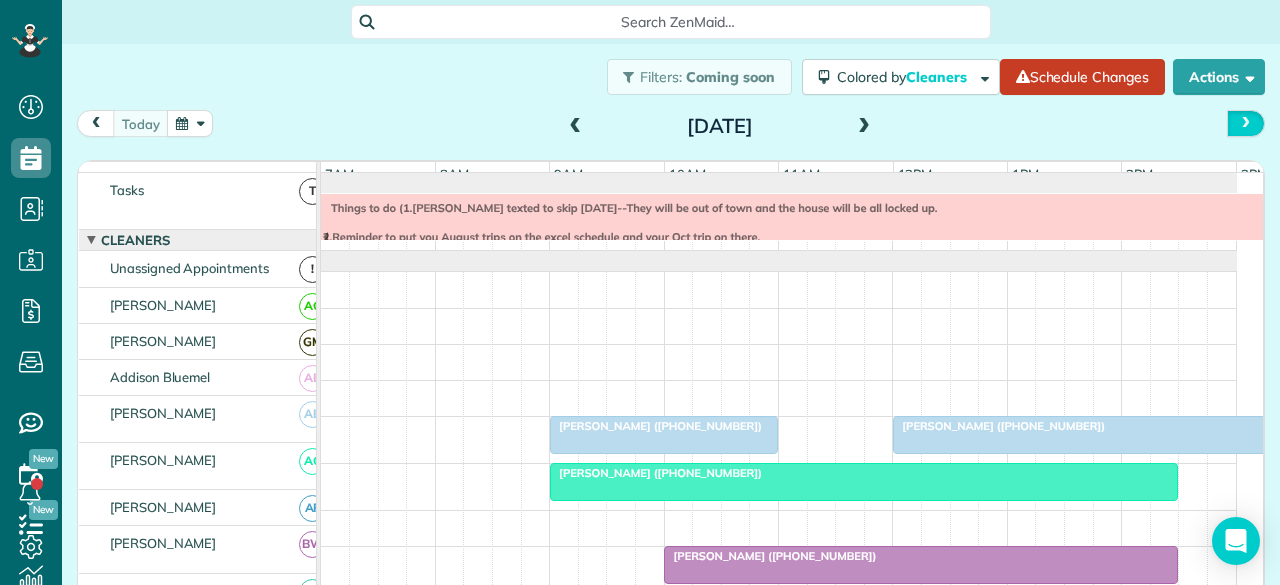 scroll, scrollTop: 0, scrollLeft: 0, axis: both 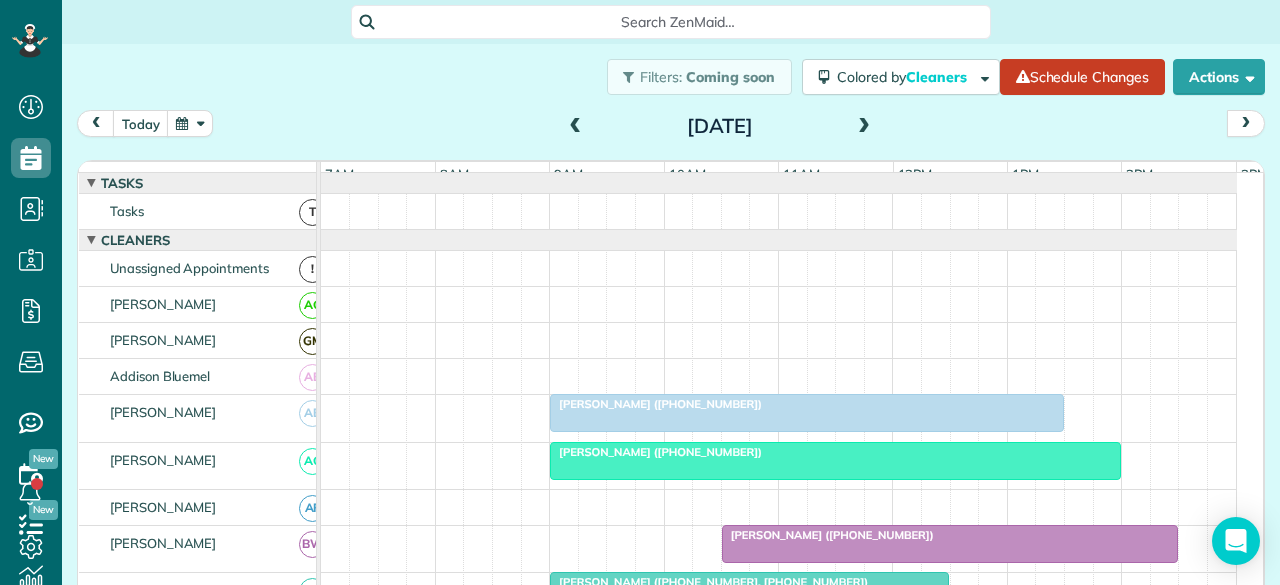 click at bounding box center (1246, 123) 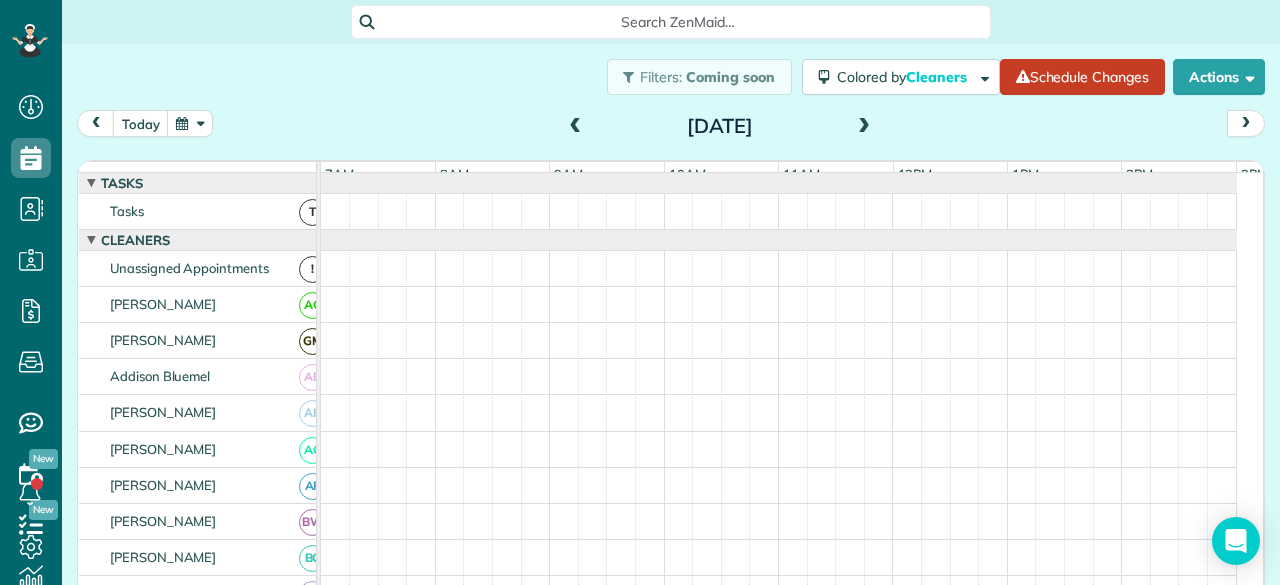 click at bounding box center (1246, 123) 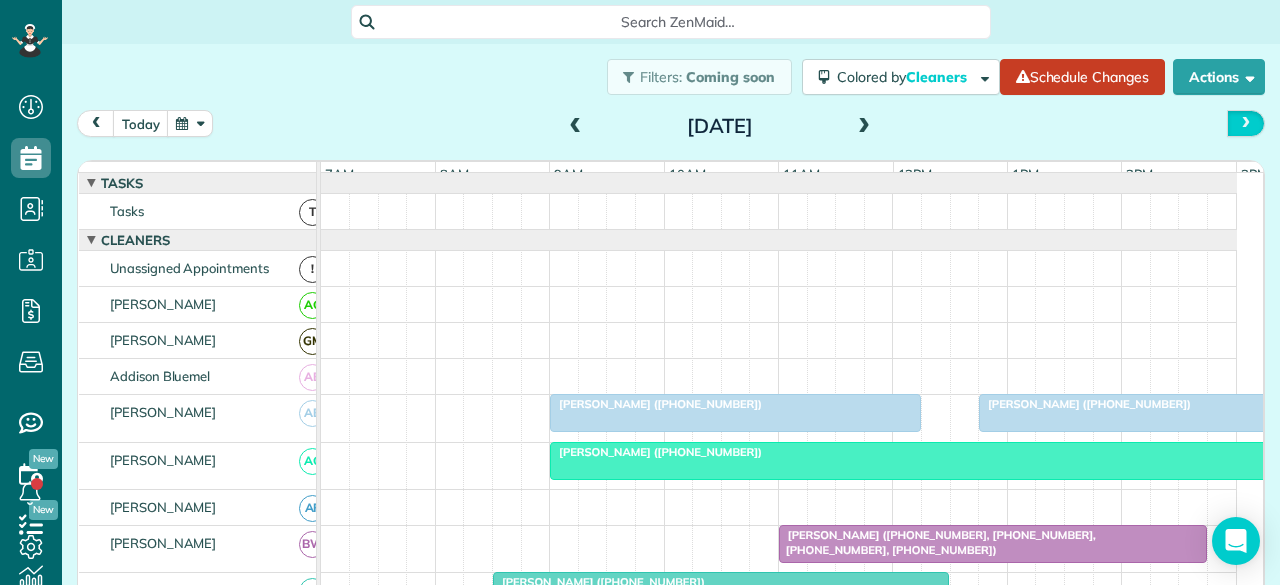 click at bounding box center [1246, 123] 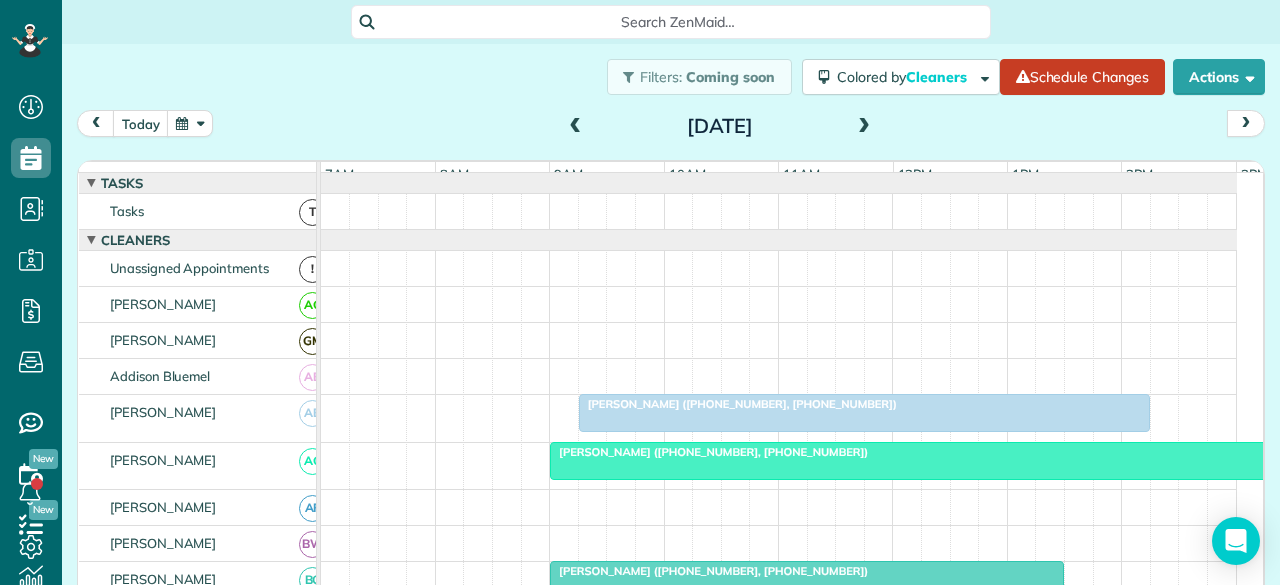 scroll, scrollTop: 192, scrollLeft: 0, axis: vertical 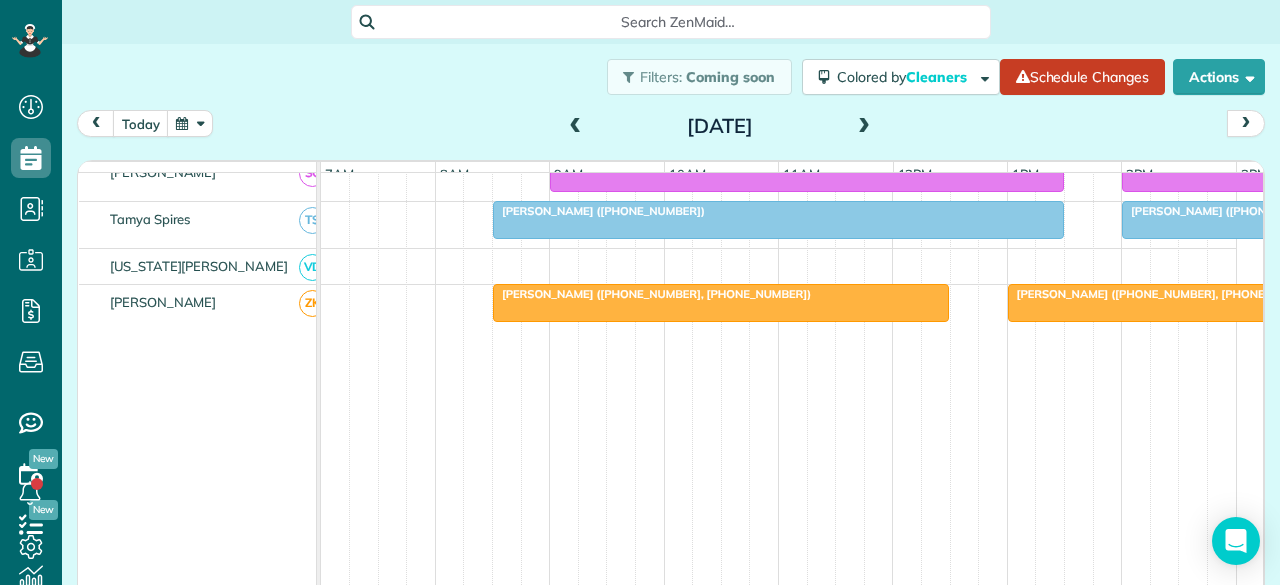 click on "Spenser Barasch (+18173077894, +18172965819)" at bounding box center (1167, 294) 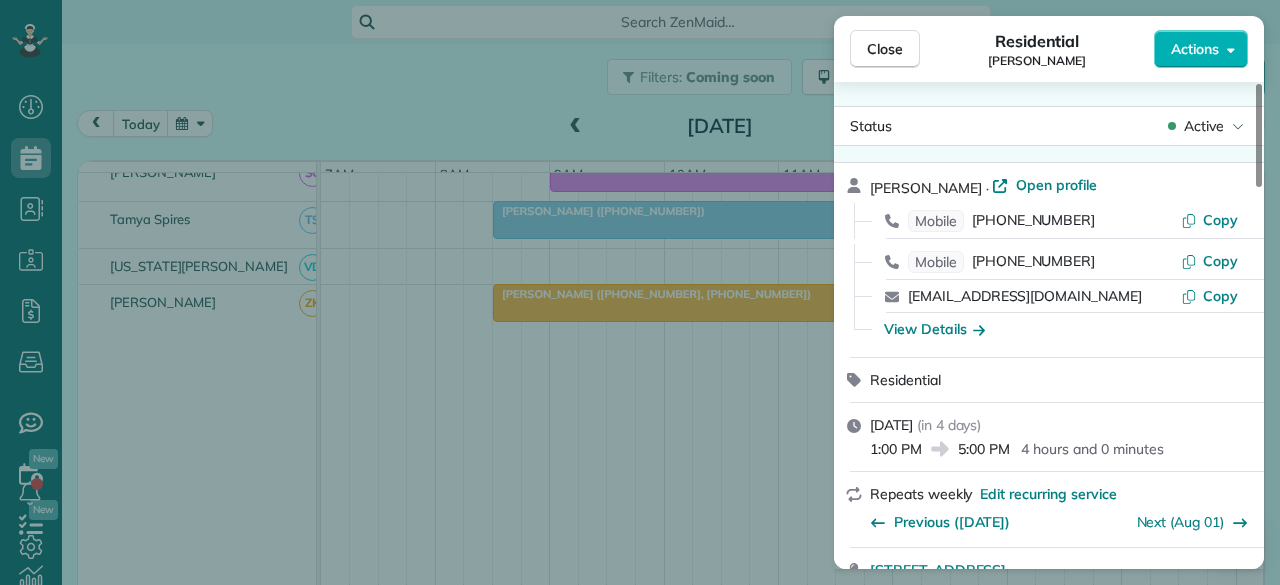 click on "Active" at bounding box center (1204, 126) 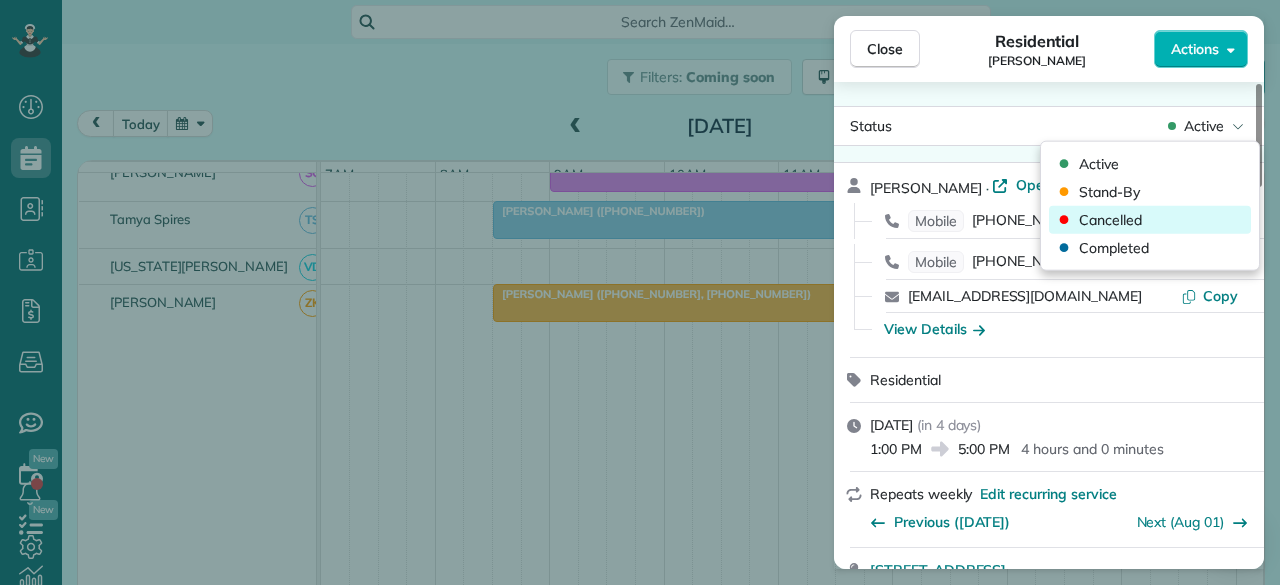click on "Cancelled" at bounding box center (1110, 220) 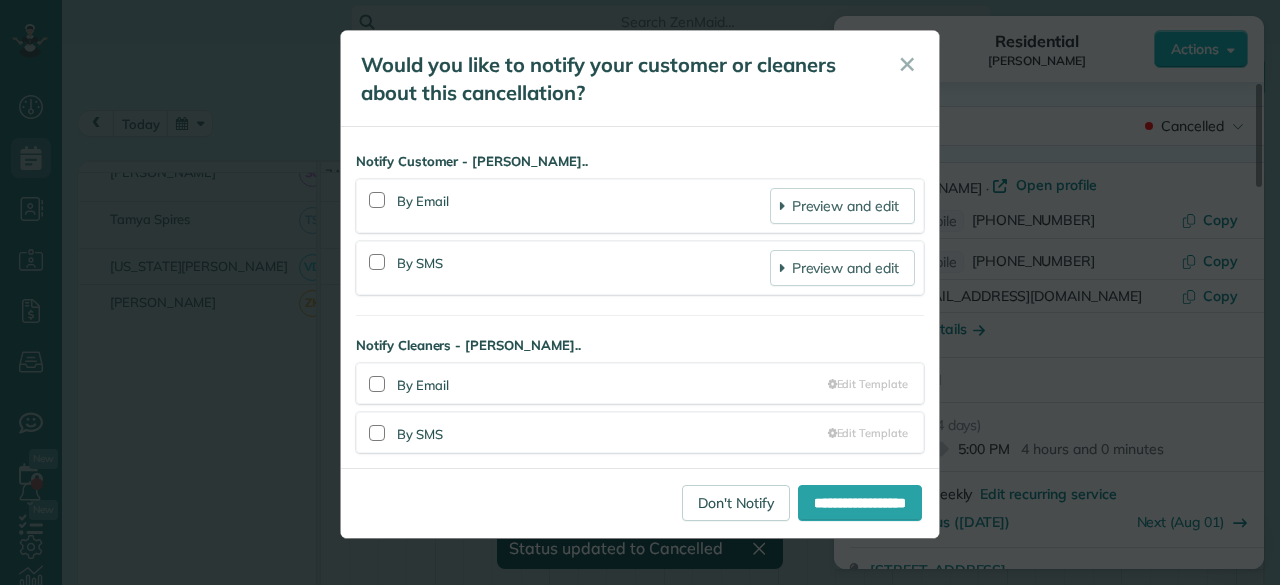 click at bounding box center (377, 201) 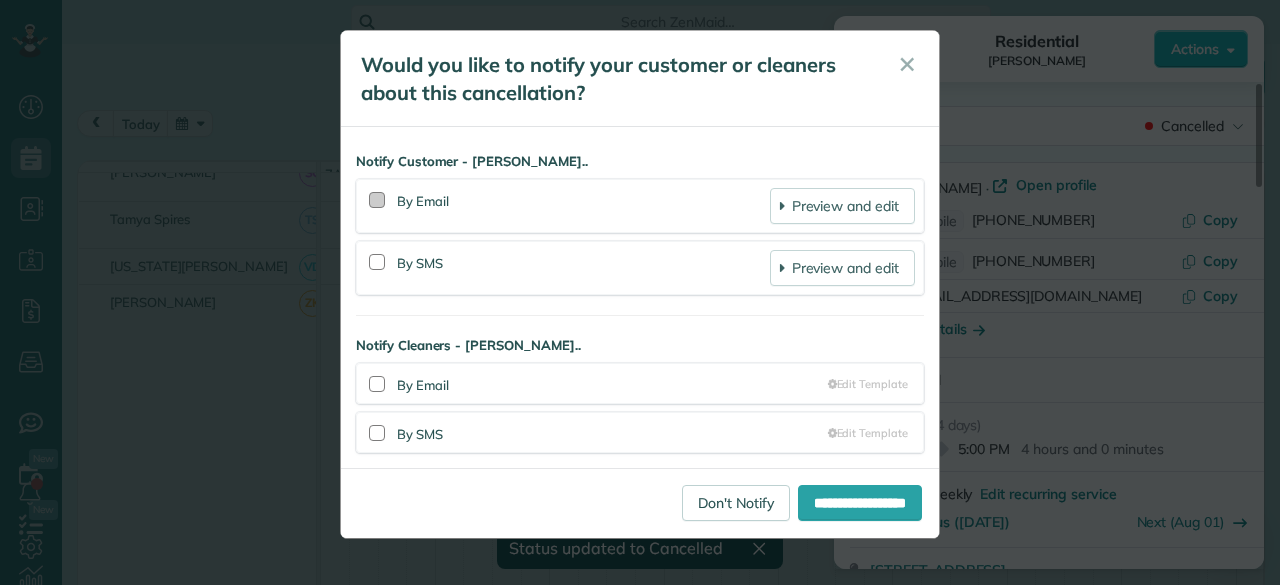 click at bounding box center (377, 200) 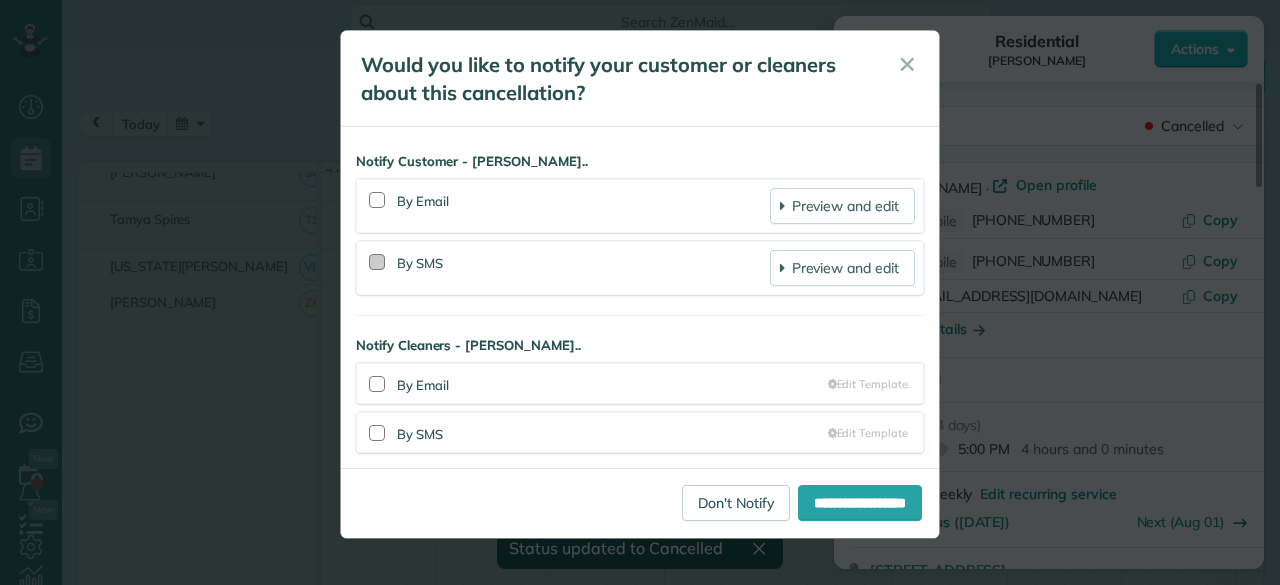click at bounding box center (377, 262) 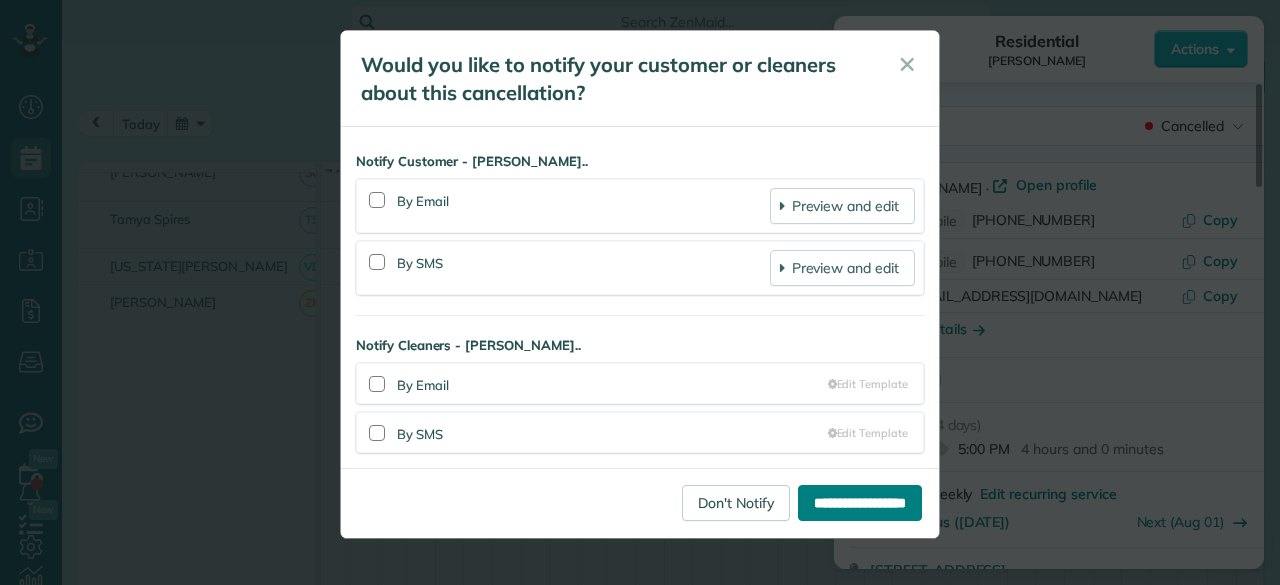 click on "**********" at bounding box center [860, 503] 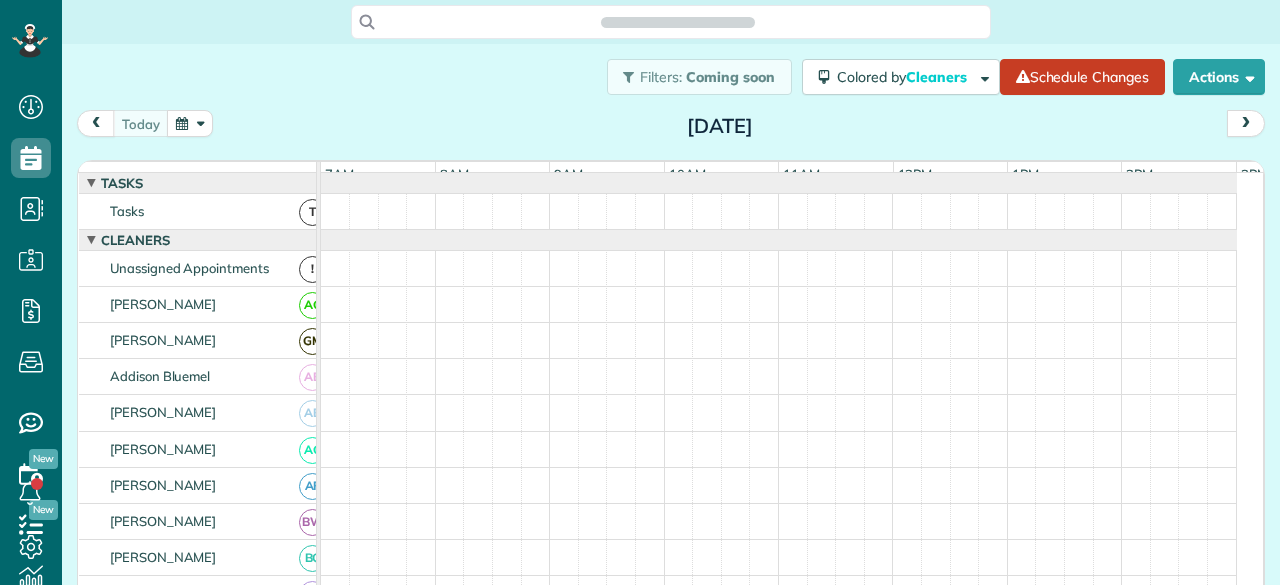 scroll, scrollTop: 0, scrollLeft: 0, axis: both 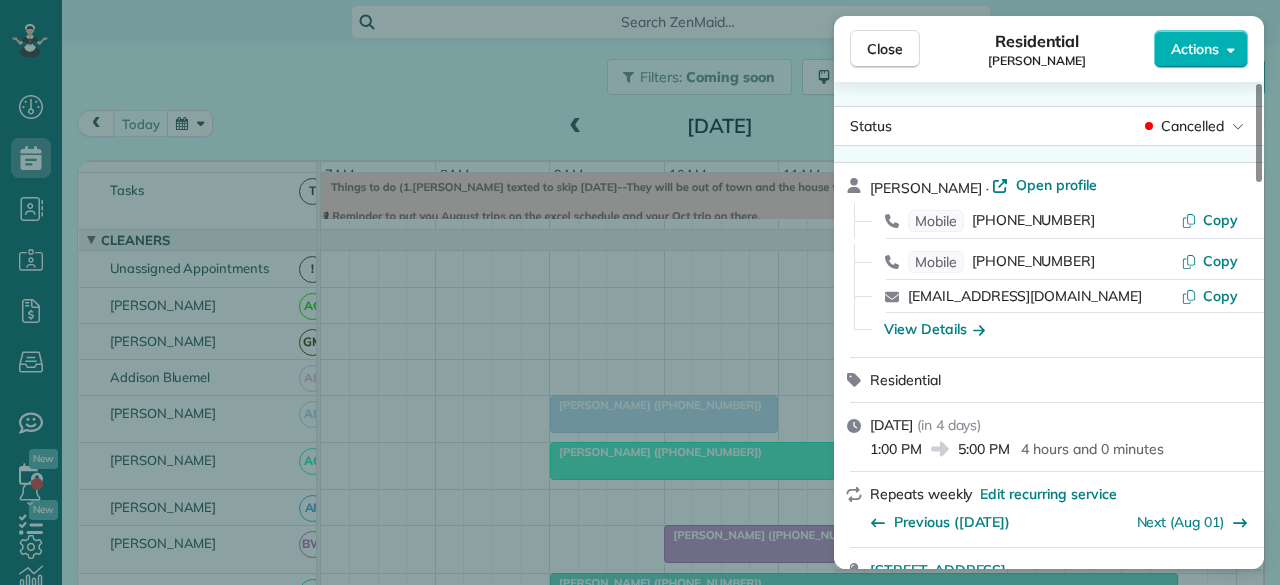 click on "Close" at bounding box center [885, 49] 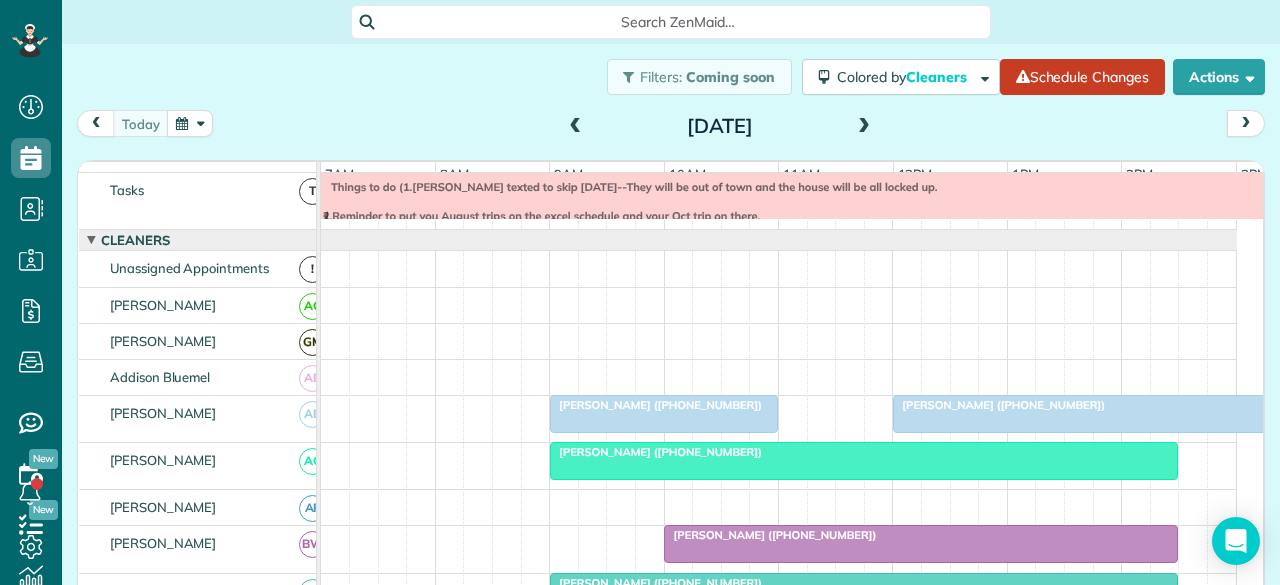 scroll, scrollTop: 94, scrollLeft: 0, axis: vertical 